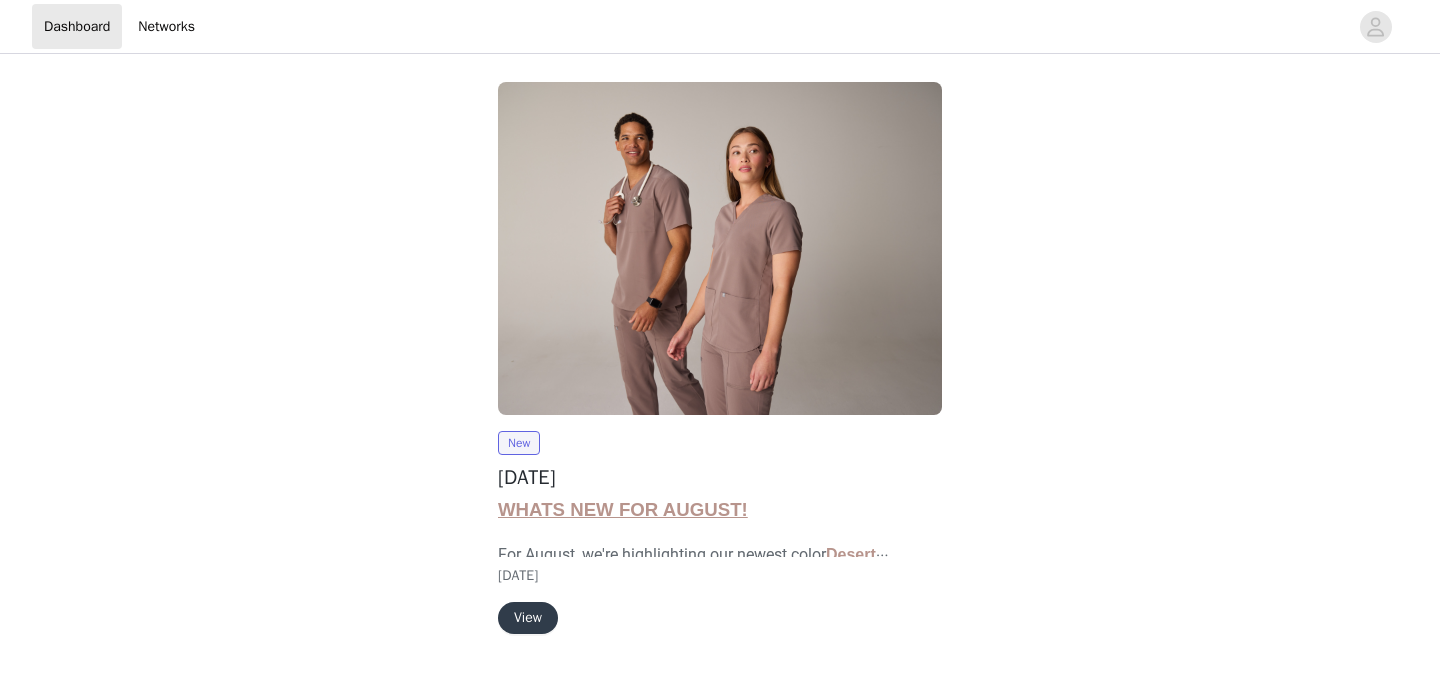 scroll, scrollTop: 0, scrollLeft: 0, axis: both 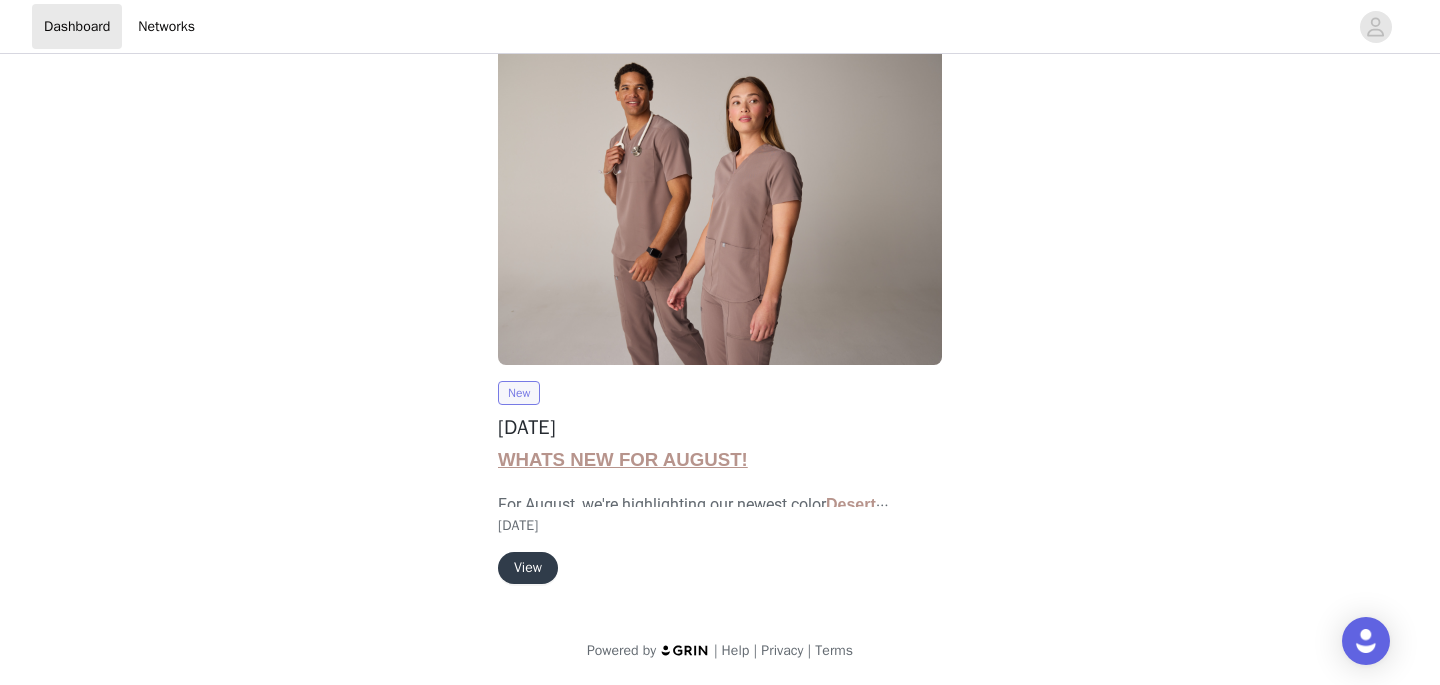 click on "New" at bounding box center (519, 393) 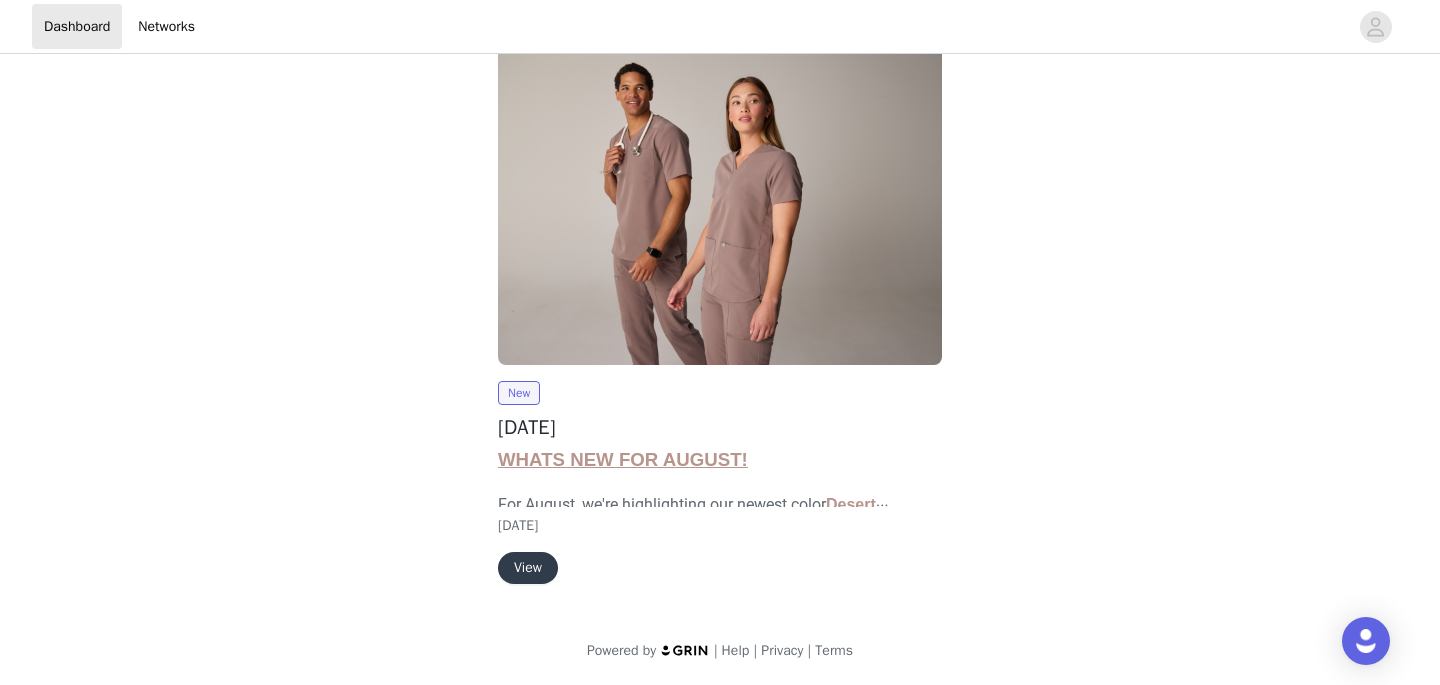 click on "View" at bounding box center [528, 568] 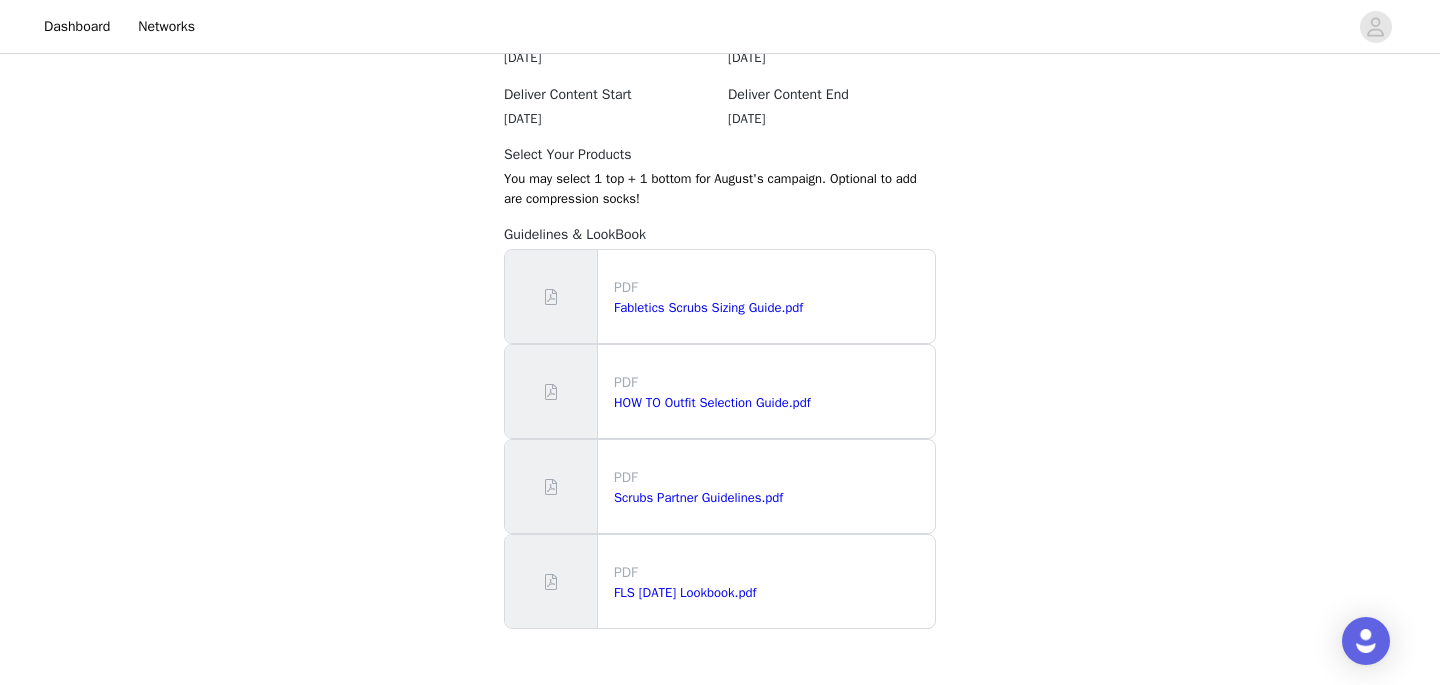 scroll, scrollTop: 1925, scrollLeft: 0, axis: vertical 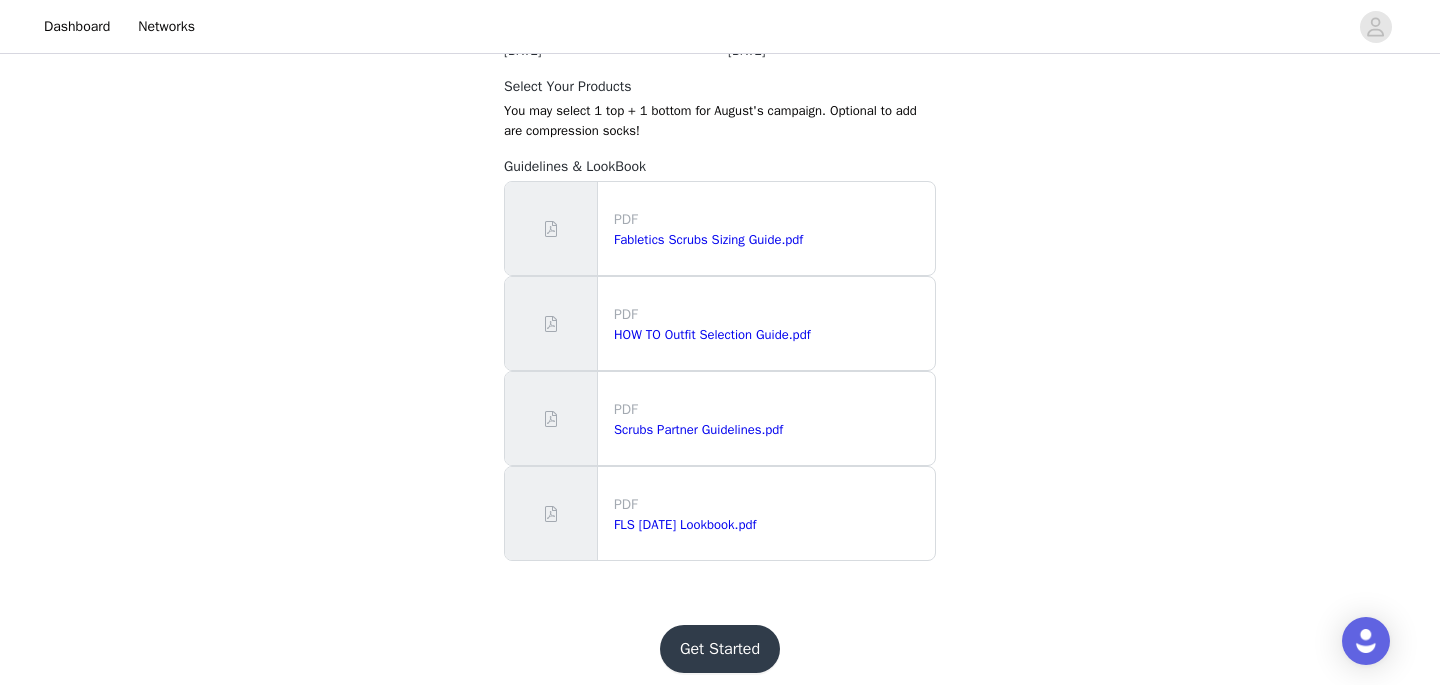 click on "Get Started" at bounding box center [720, 649] 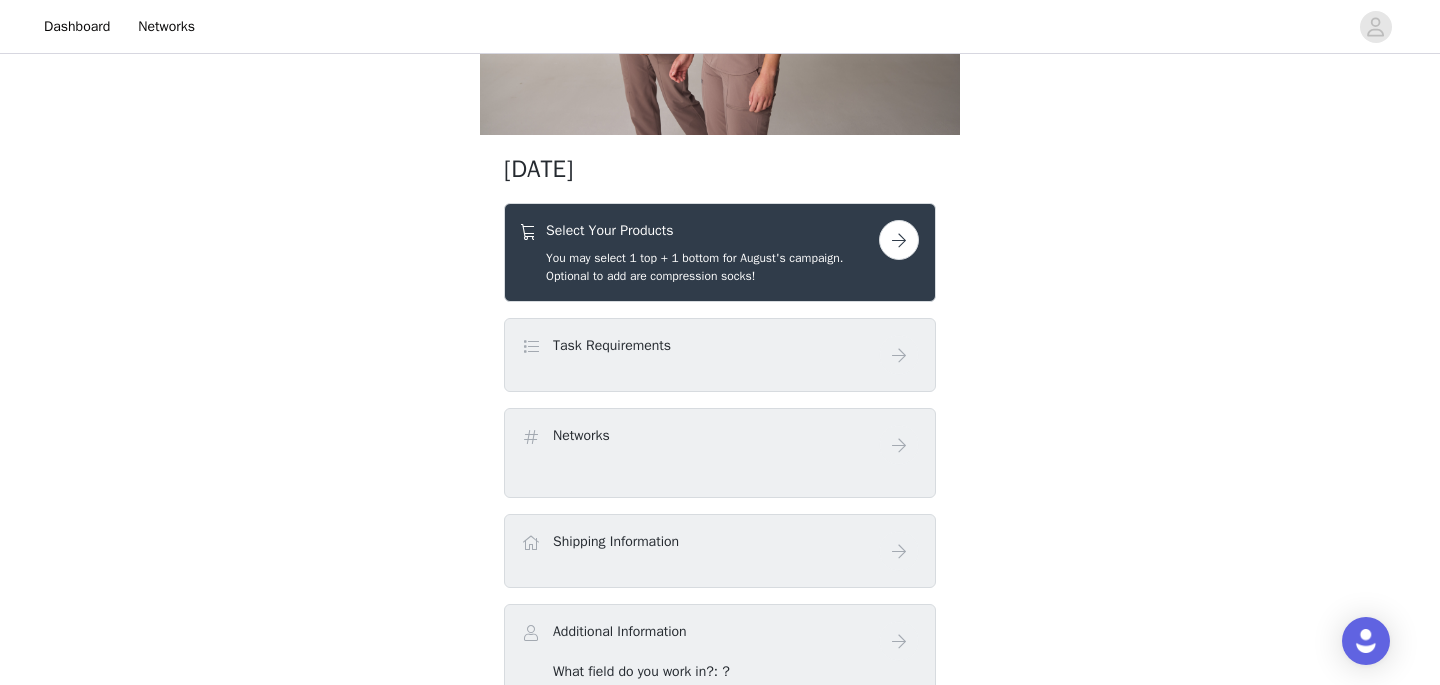 scroll, scrollTop: 255, scrollLeft: 0, axis: vertical 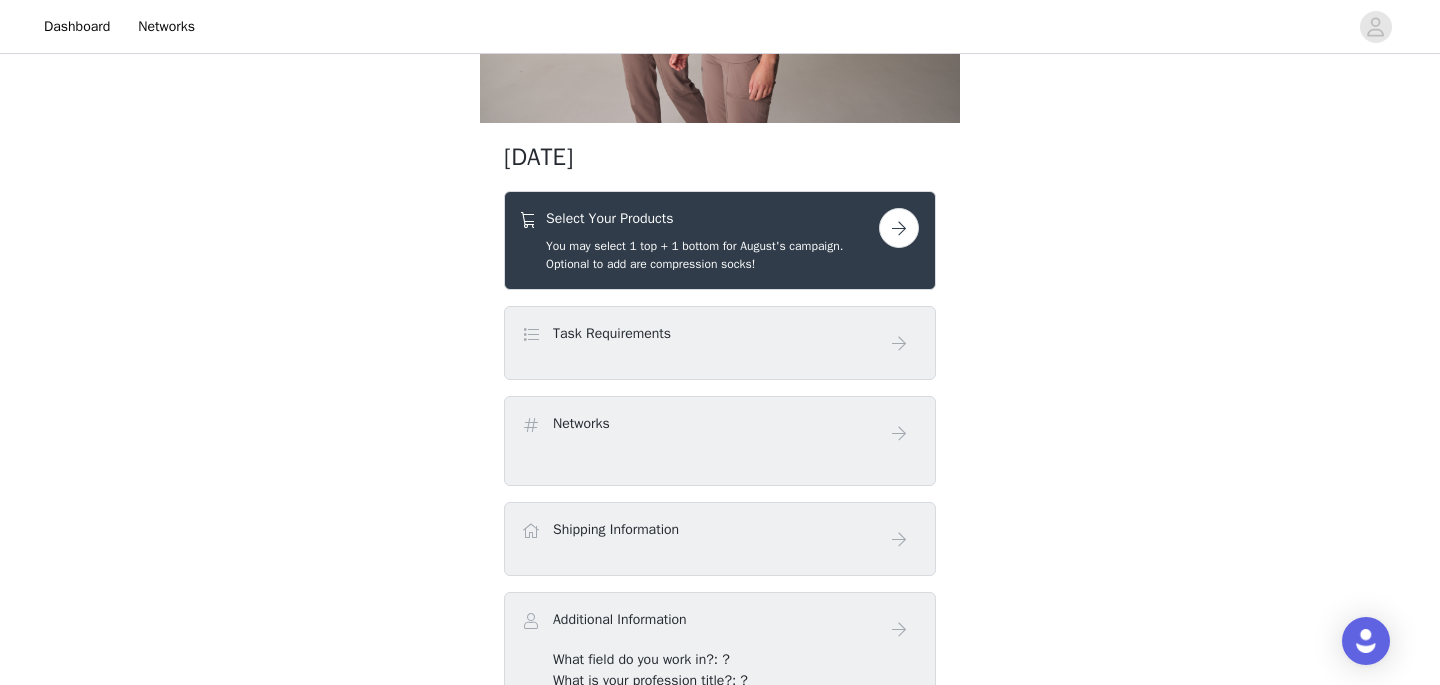 click at bounding box center (899, 228) 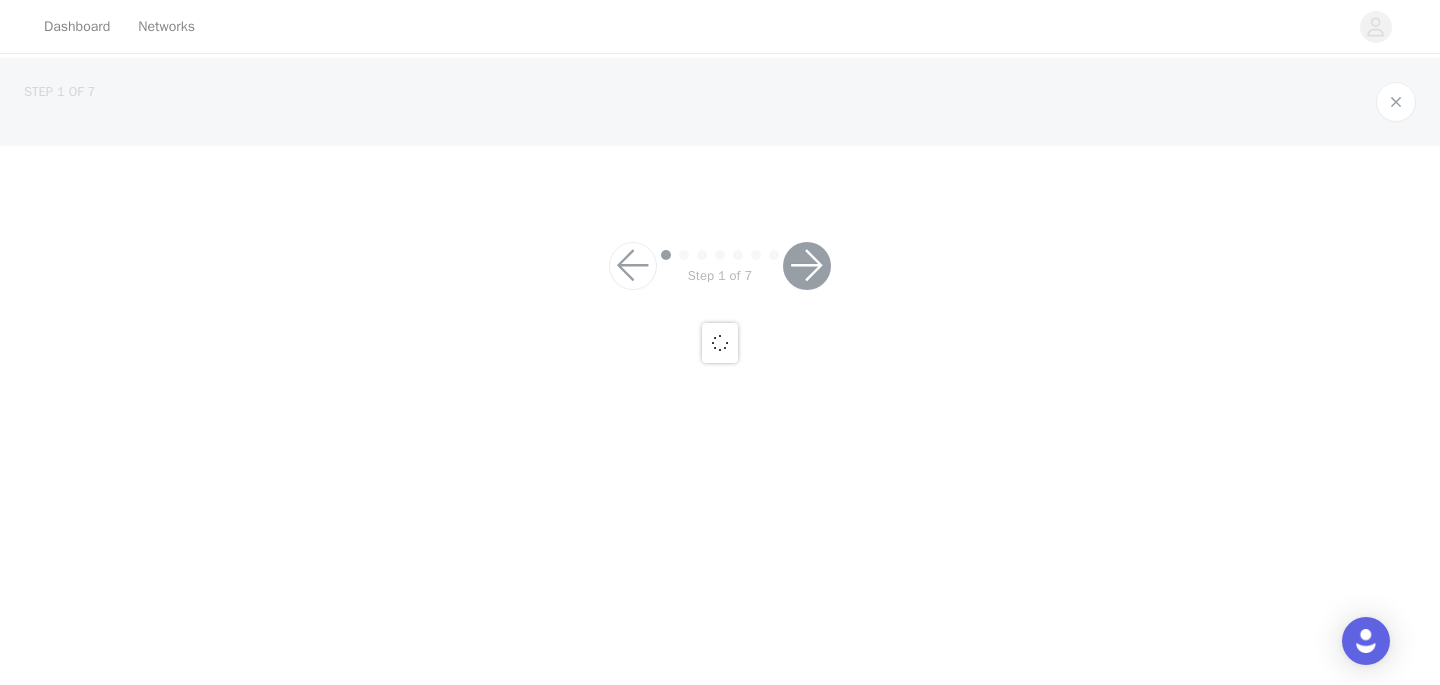 scroll, scrollTop: 0, scrollLeft: 0, axis: both 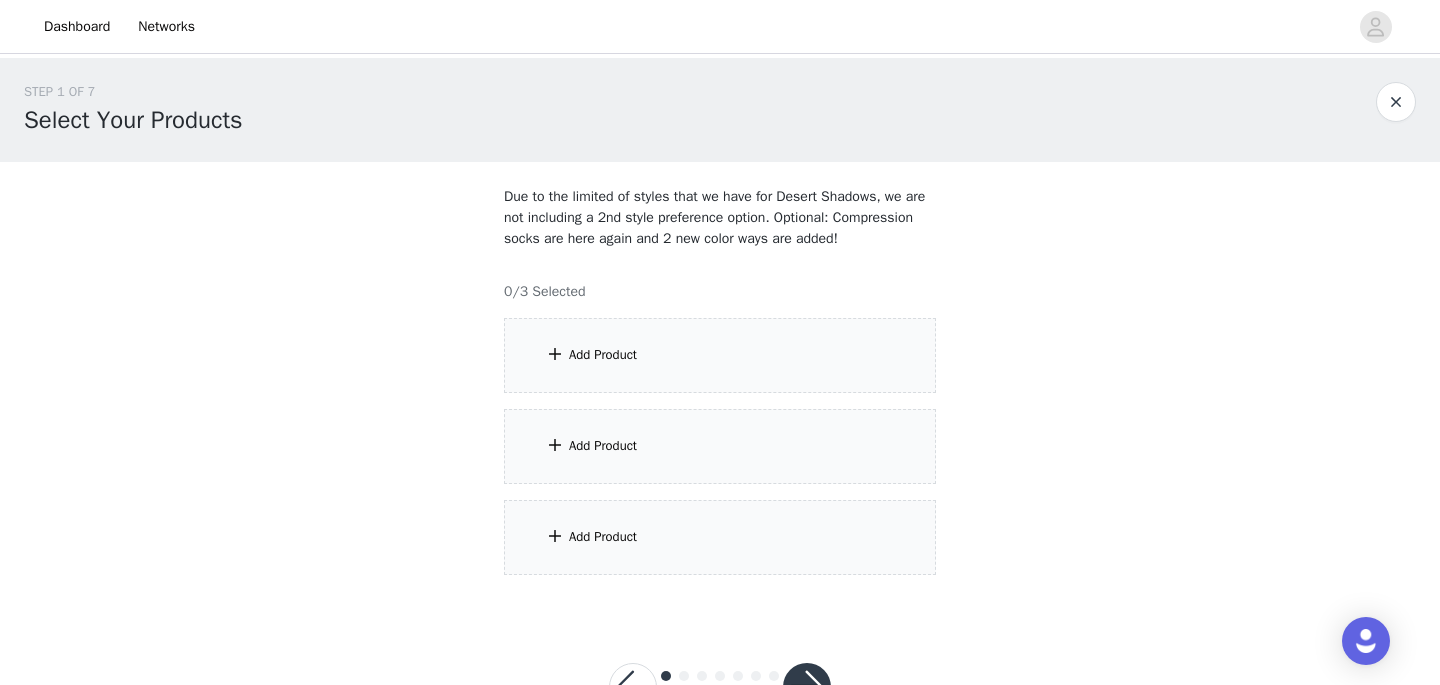 click on "Add Product" at bounding box center [603, 355] 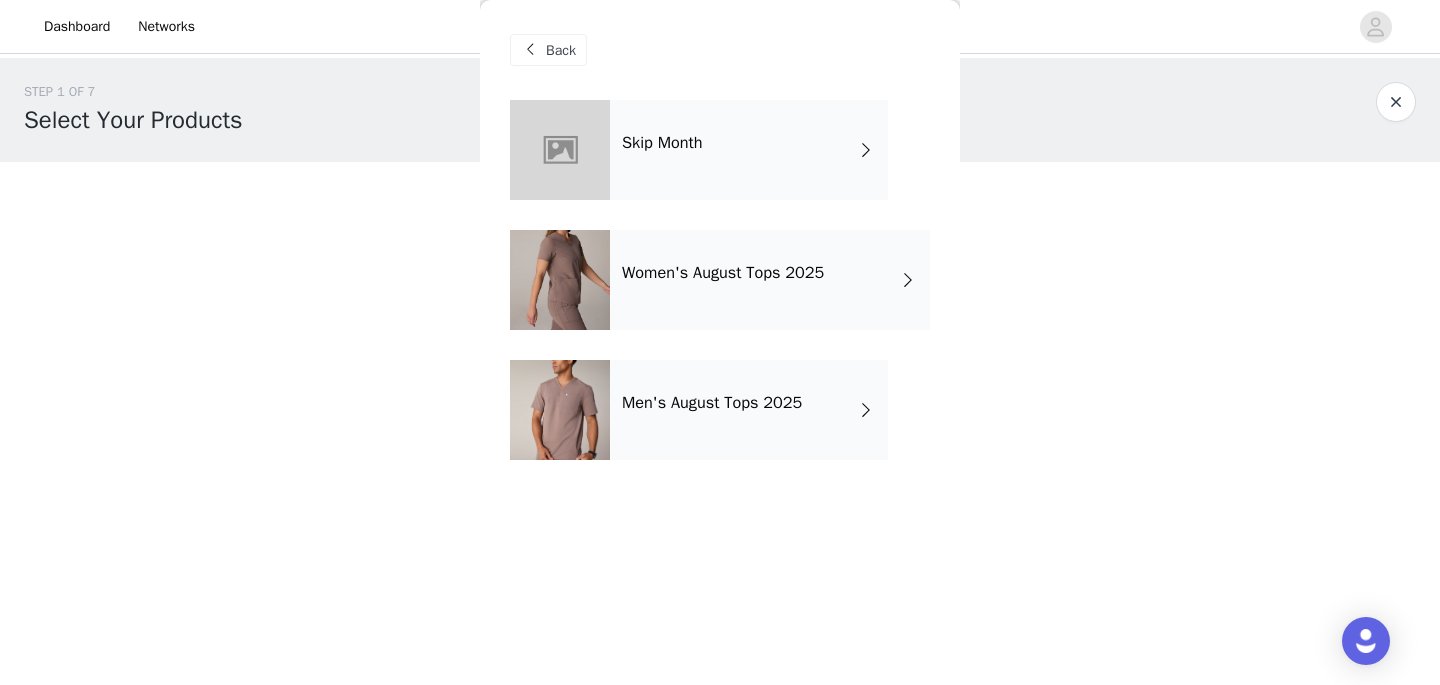 click at bounding box center (560, 280) 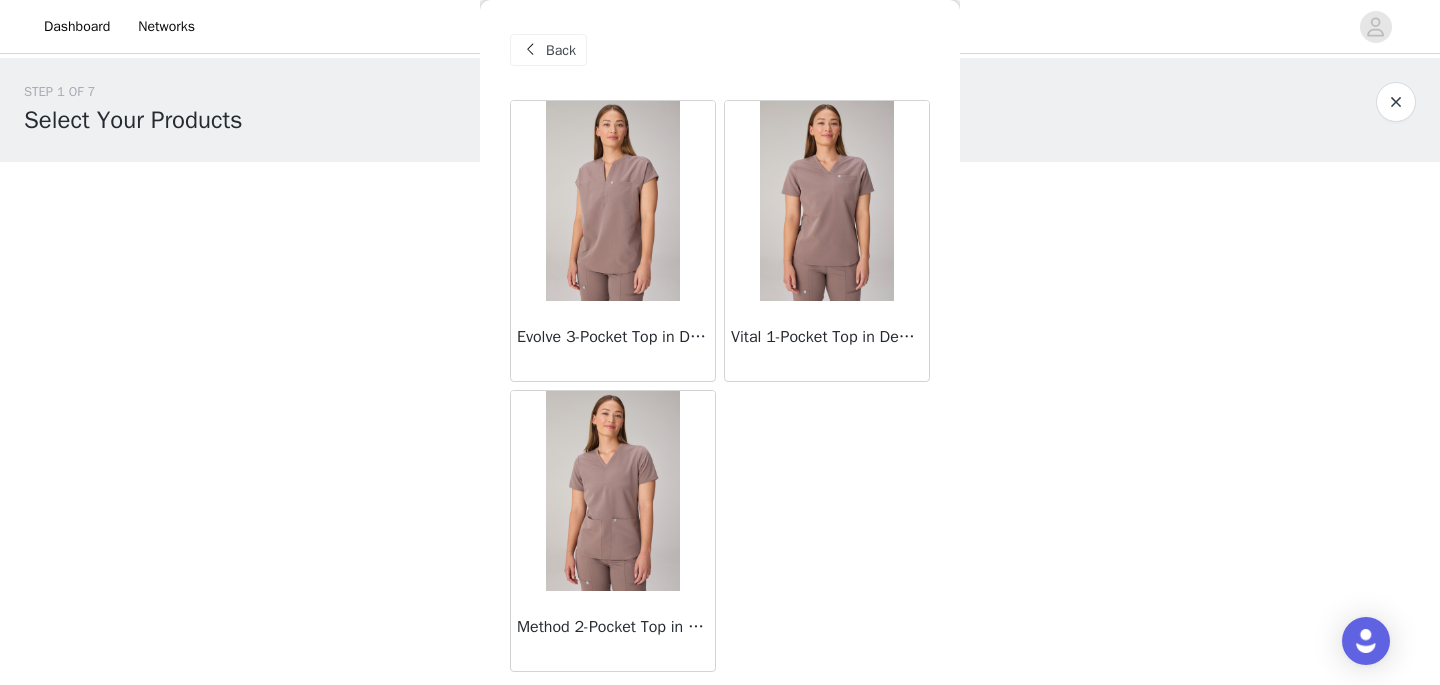 click on "Back" at bounding box center (561, 50) 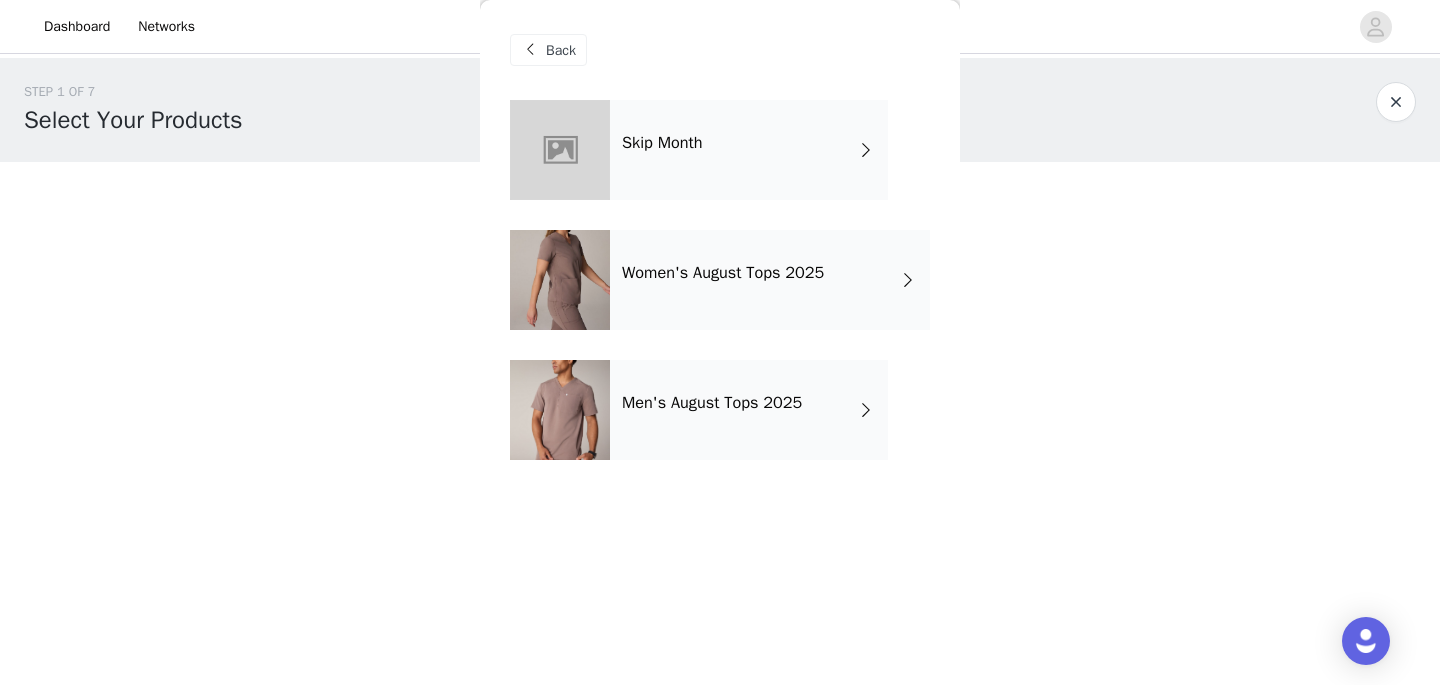 click on "Back" at bounding box center [561, 50] 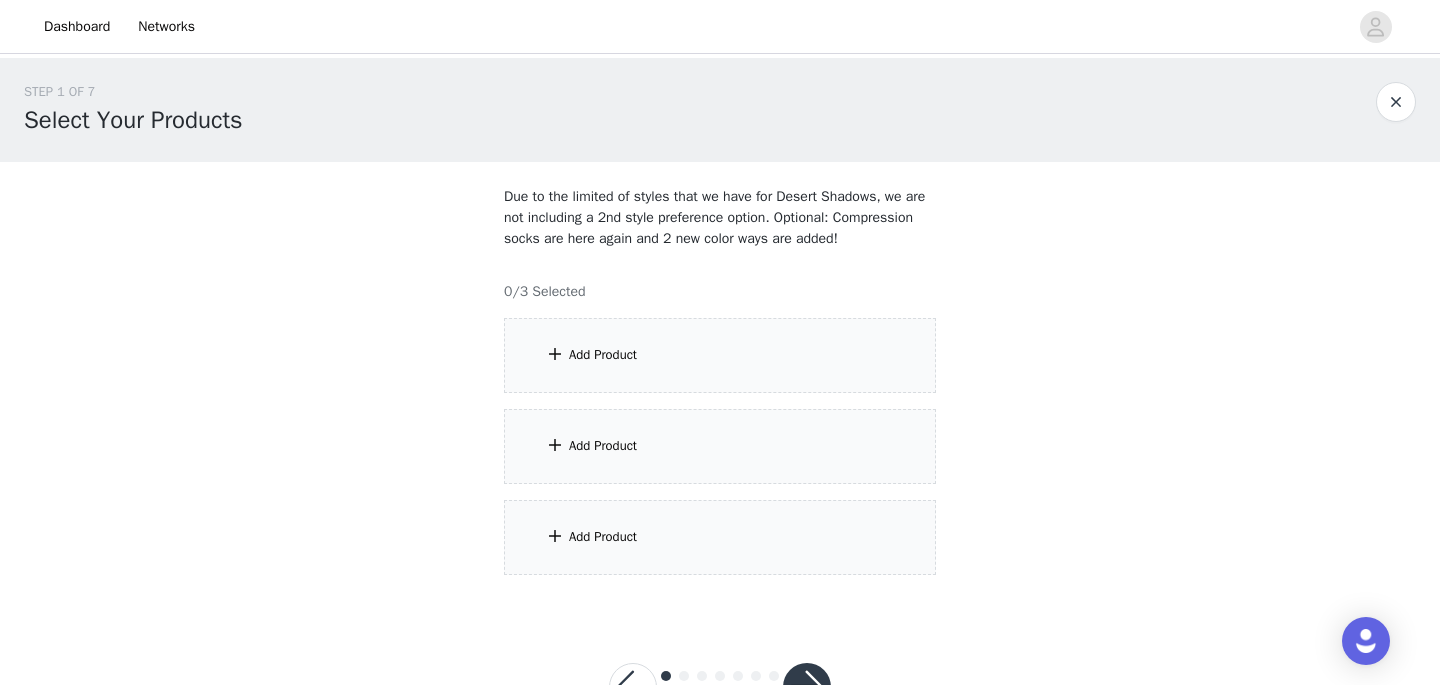 click at bounding box center (555, 445) 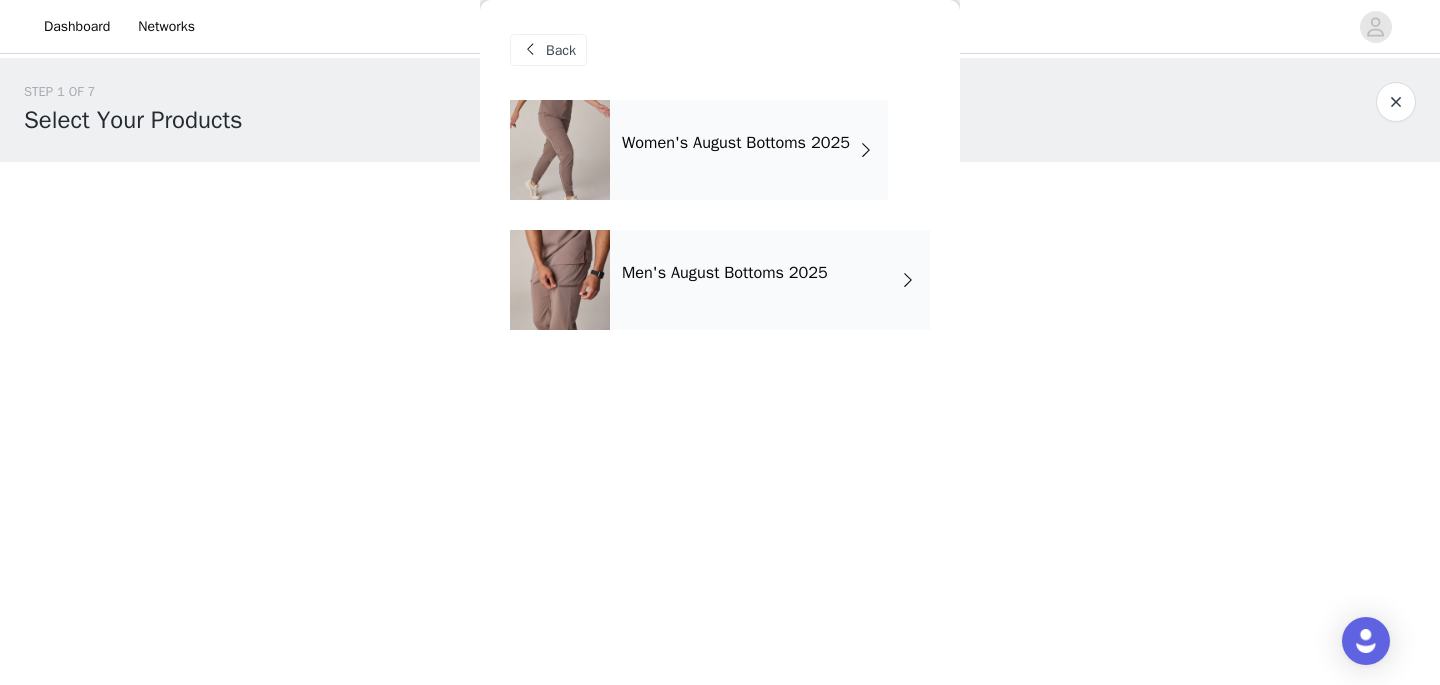 click at bounding box center [866, 150] 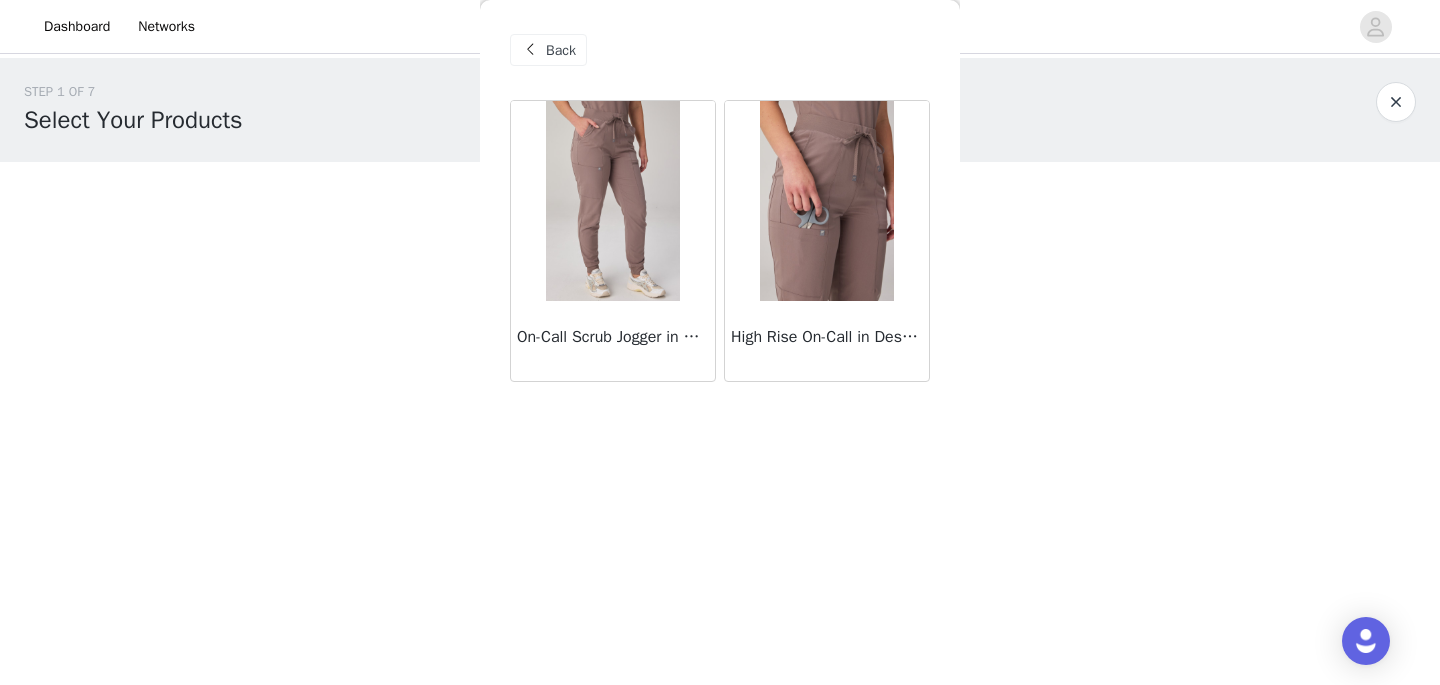 click at bounding box center (826, 201) 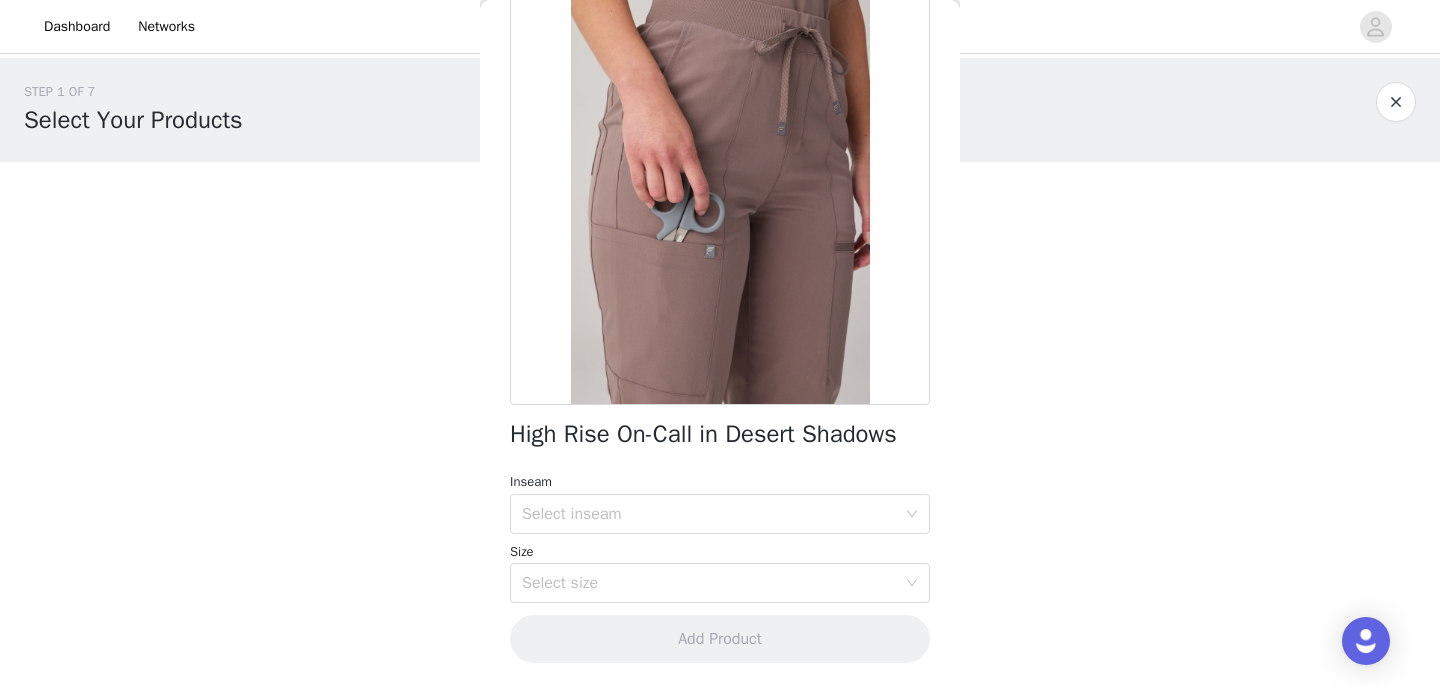 scroll, scrollTop: 147, scrollLeft: 0, axis: vertical 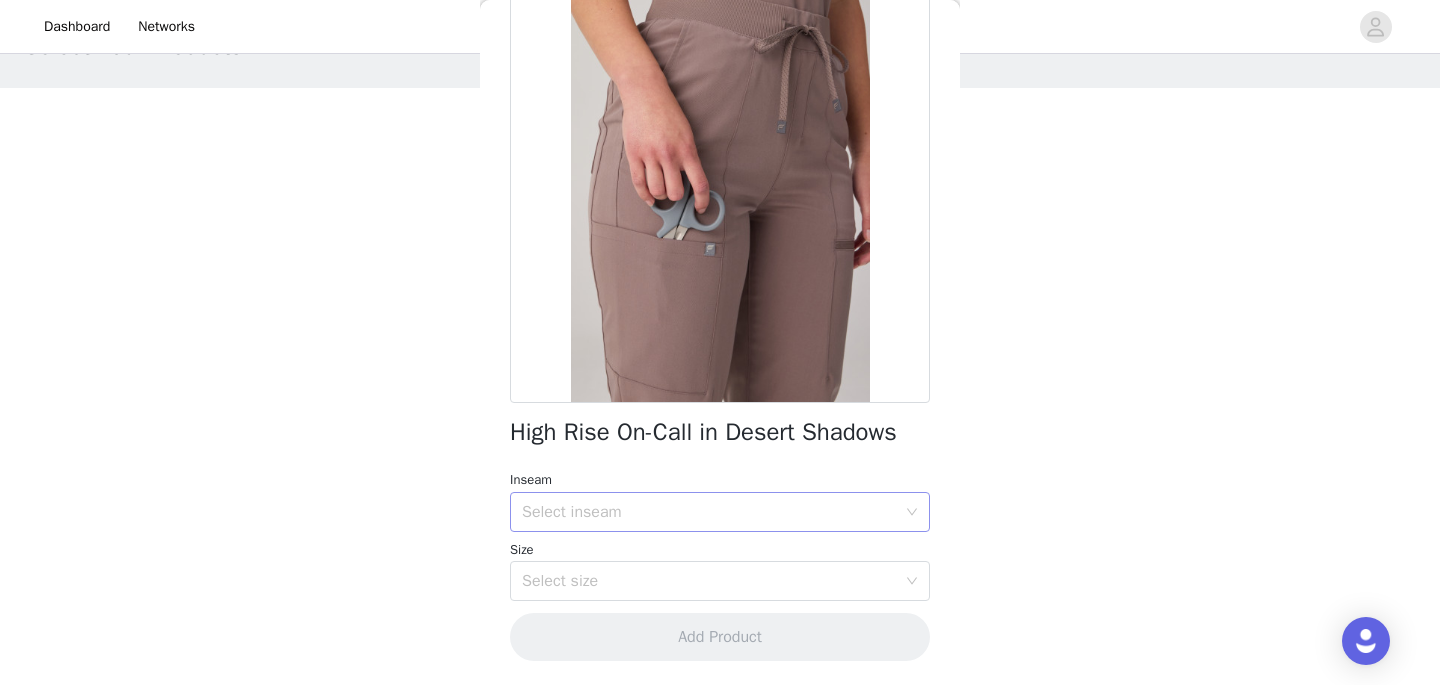 click on "Select inseam" at bounding box center (709, 512) 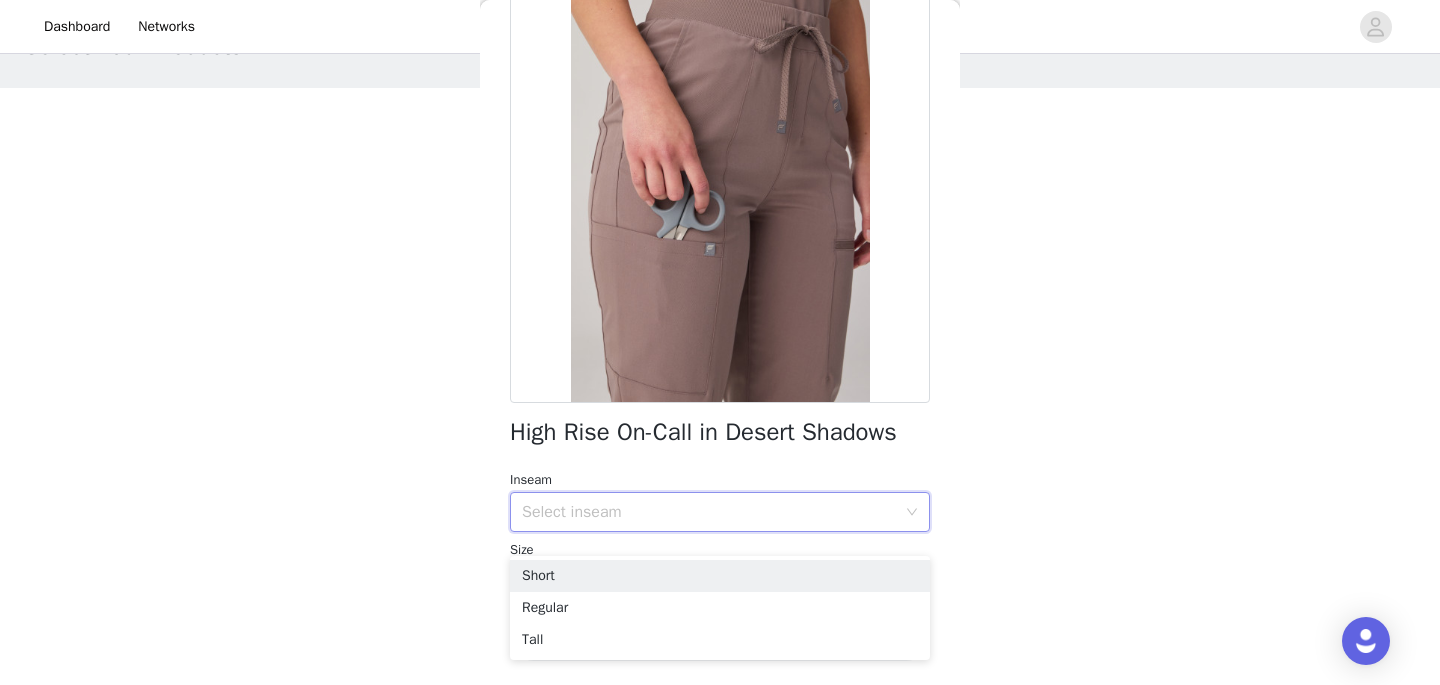 click on "STEP 1 OF 7
Select Your Products
Due to the limited of styles that we have for Desert Shadows, we are not including a 2nd style preference option. Optional: Compression socks are here again and 2 new color ways are added!       0/3 Selected           Add Product   Add Product   Add Product       Back     High Rise On-Call in Desert Shadows               Inseam   Select inseam Size   Select size     Add Product" at bounding box center [720, 262] 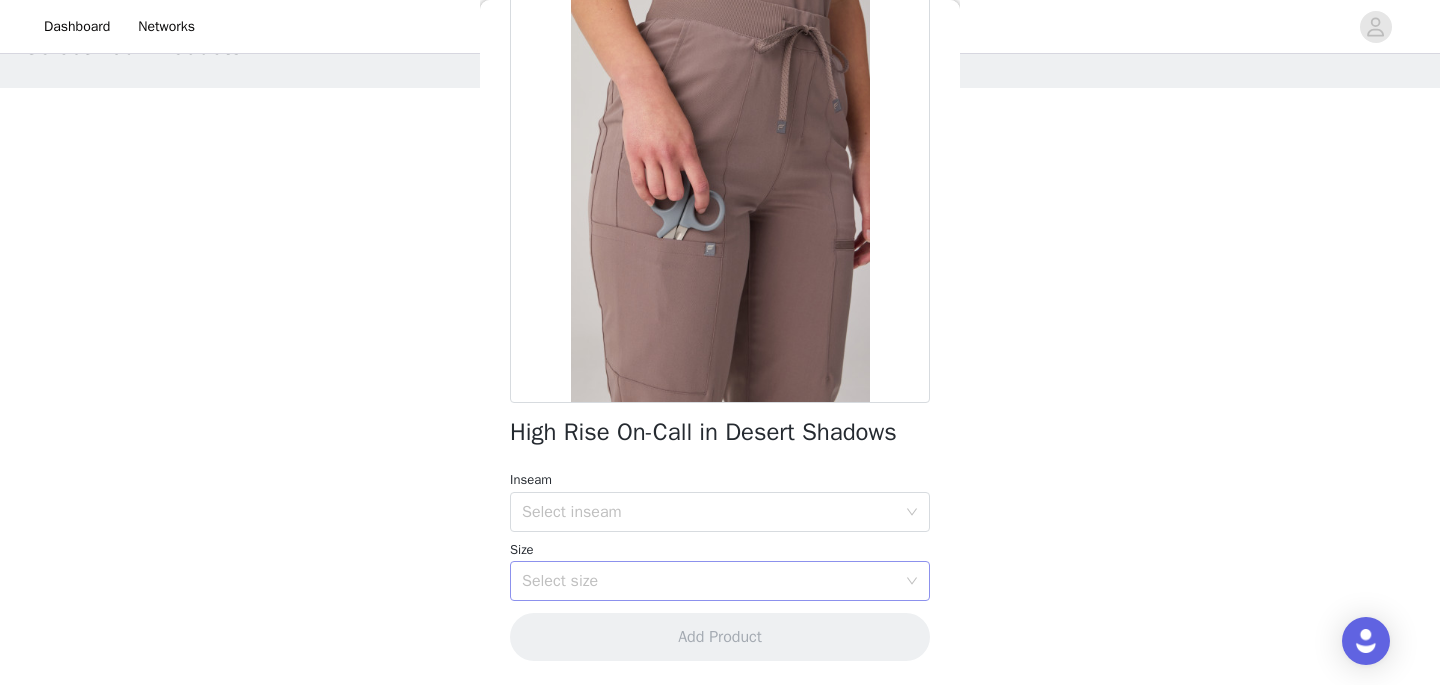 click on "Select size" at bounding box center (709, 581) 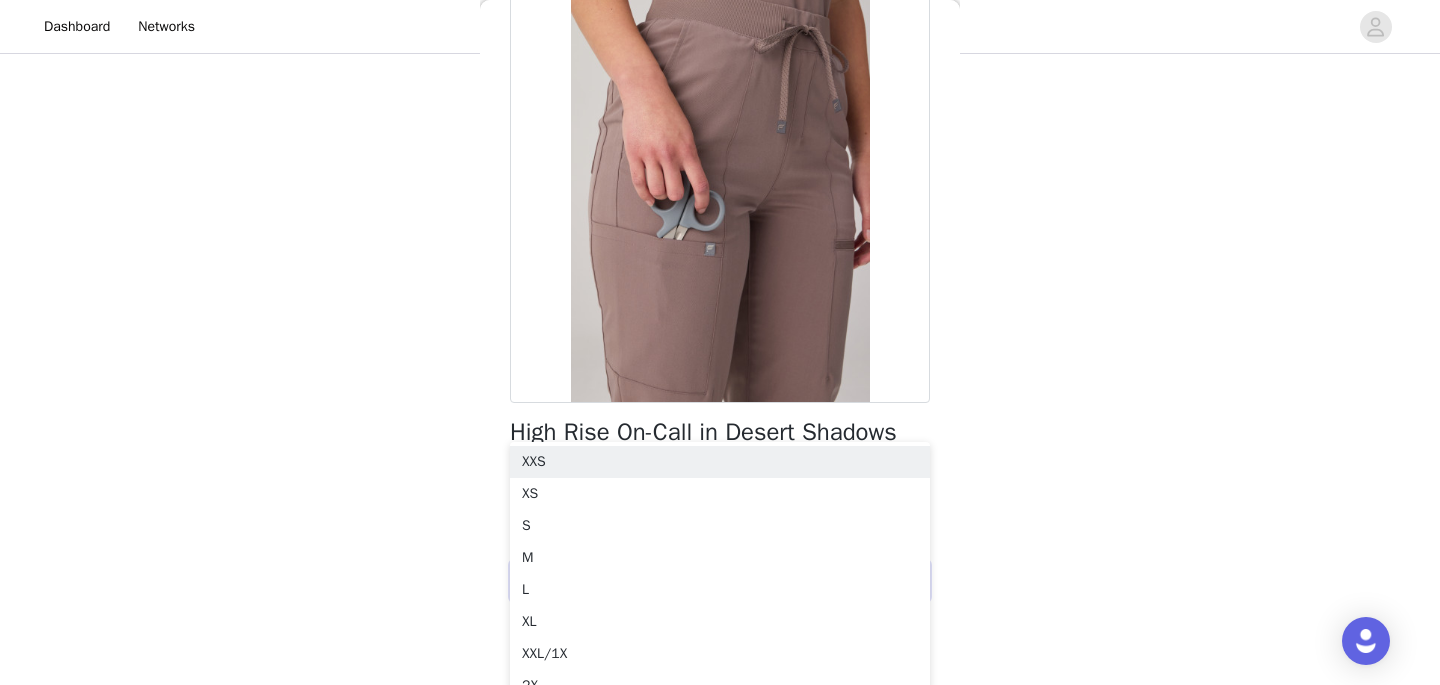 scroll, scrollTop: 260, scrollLeft: 0, axis: vertical 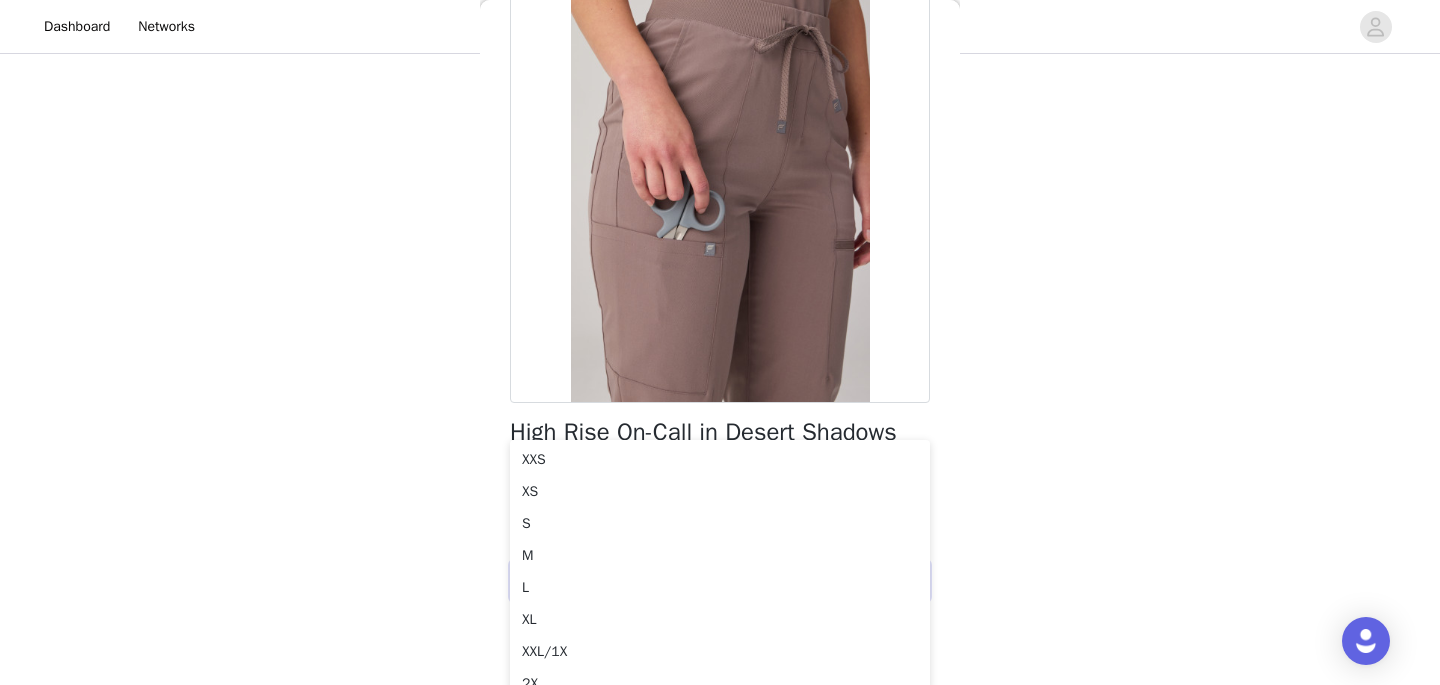 click on "Back     High Rise On-Call in Desert Shadows               Inseam   Select inseam Size   Select size     Add Product" at bounding box center [720, 342] 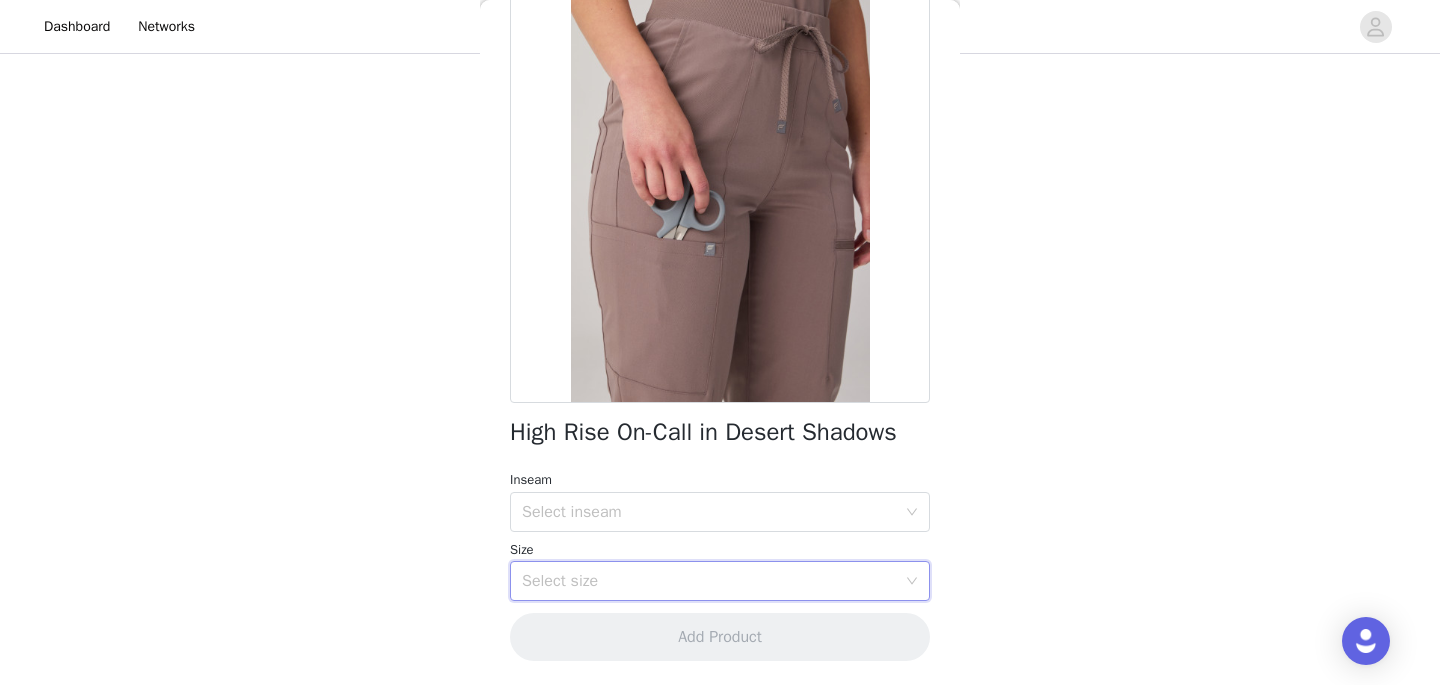scroll, scrollTop: 94, scrollLeft: 0, axis: vertical 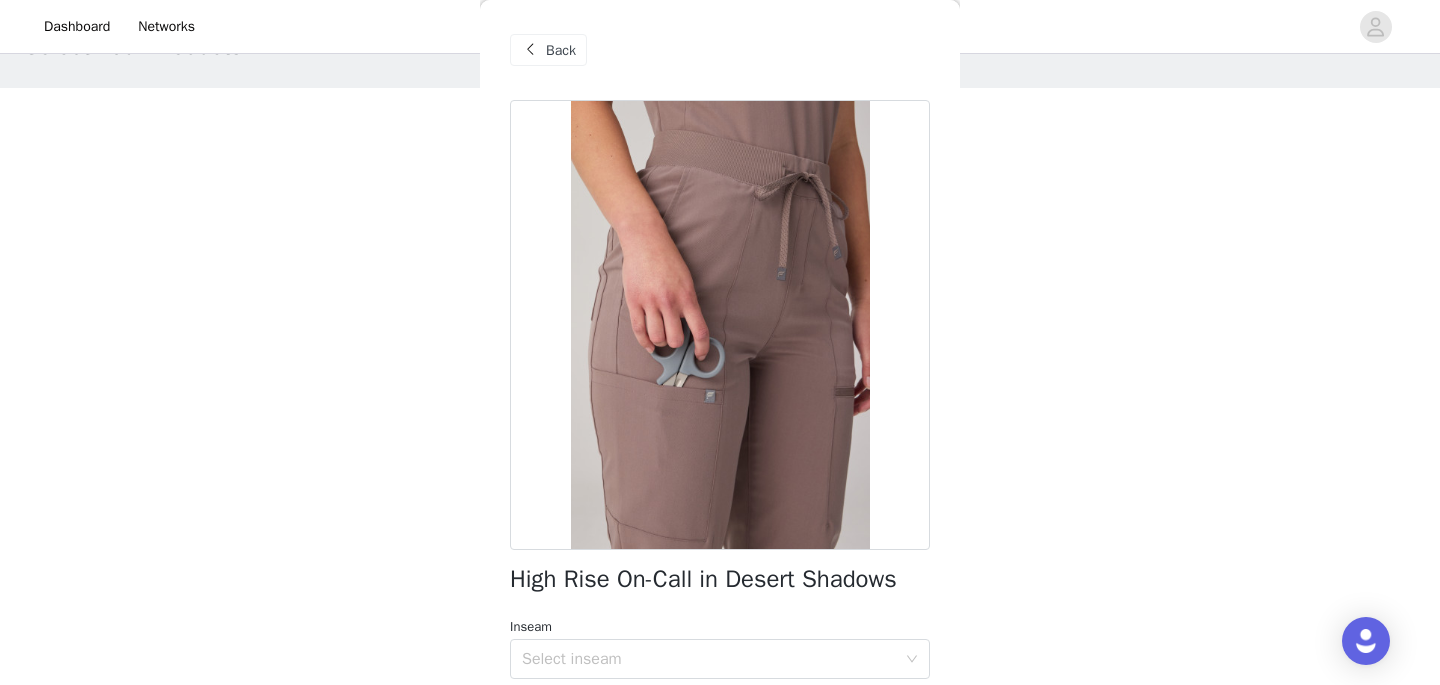 click on "Back" at bounding box center (561, 50) 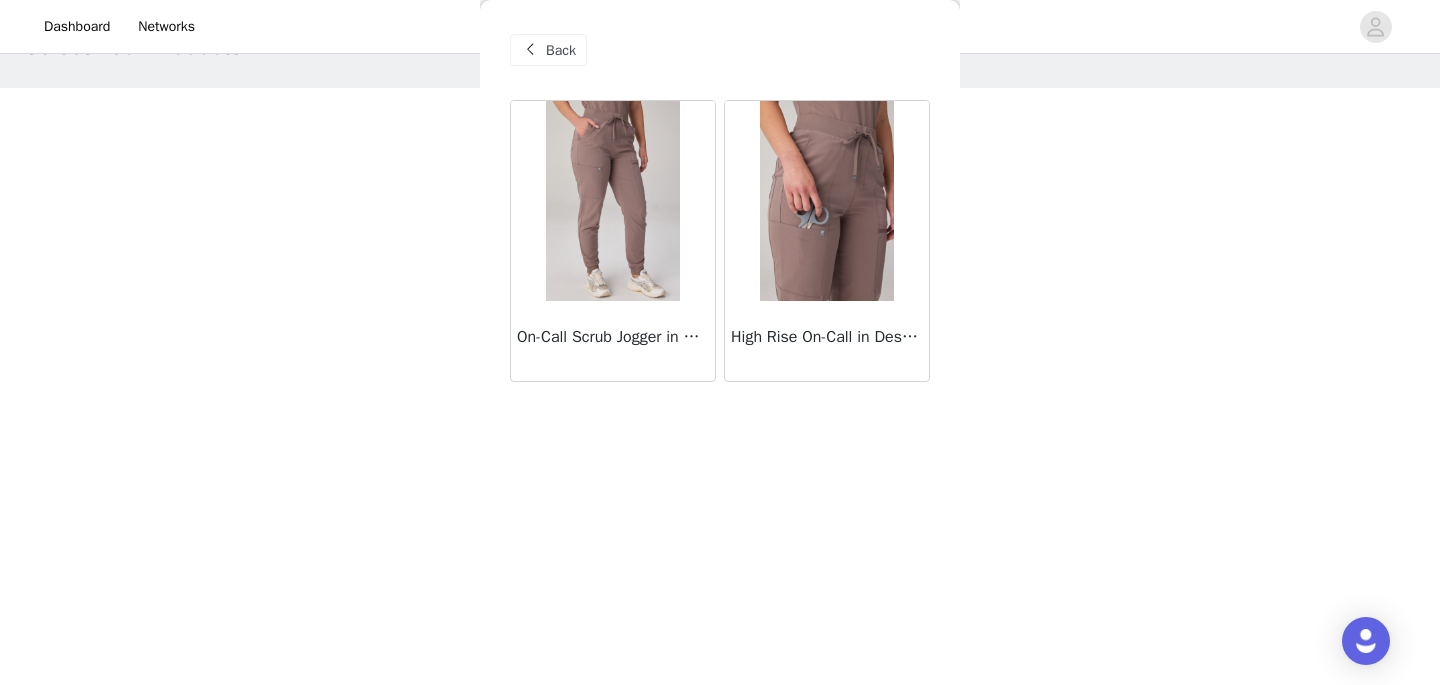 click on "Back" at bounding box center [561, 50] 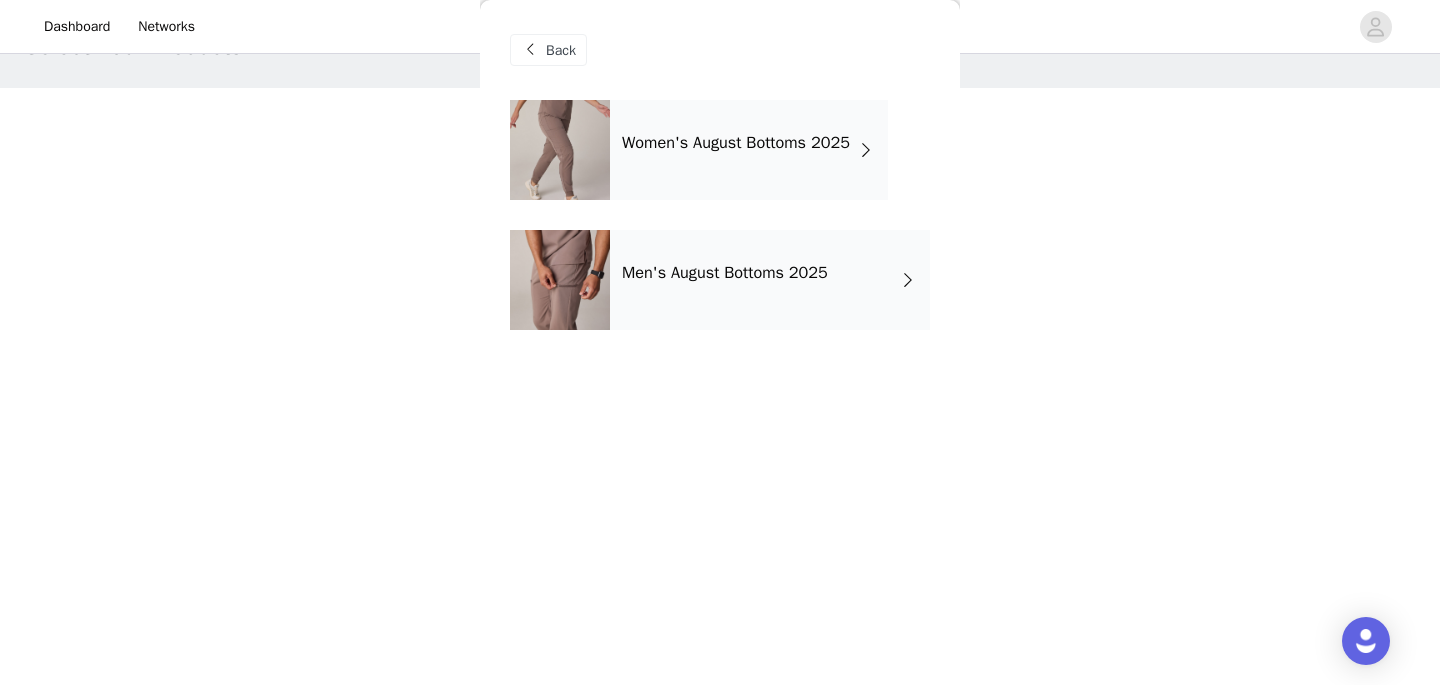 click on "Back" at bounding box center (561, 50) 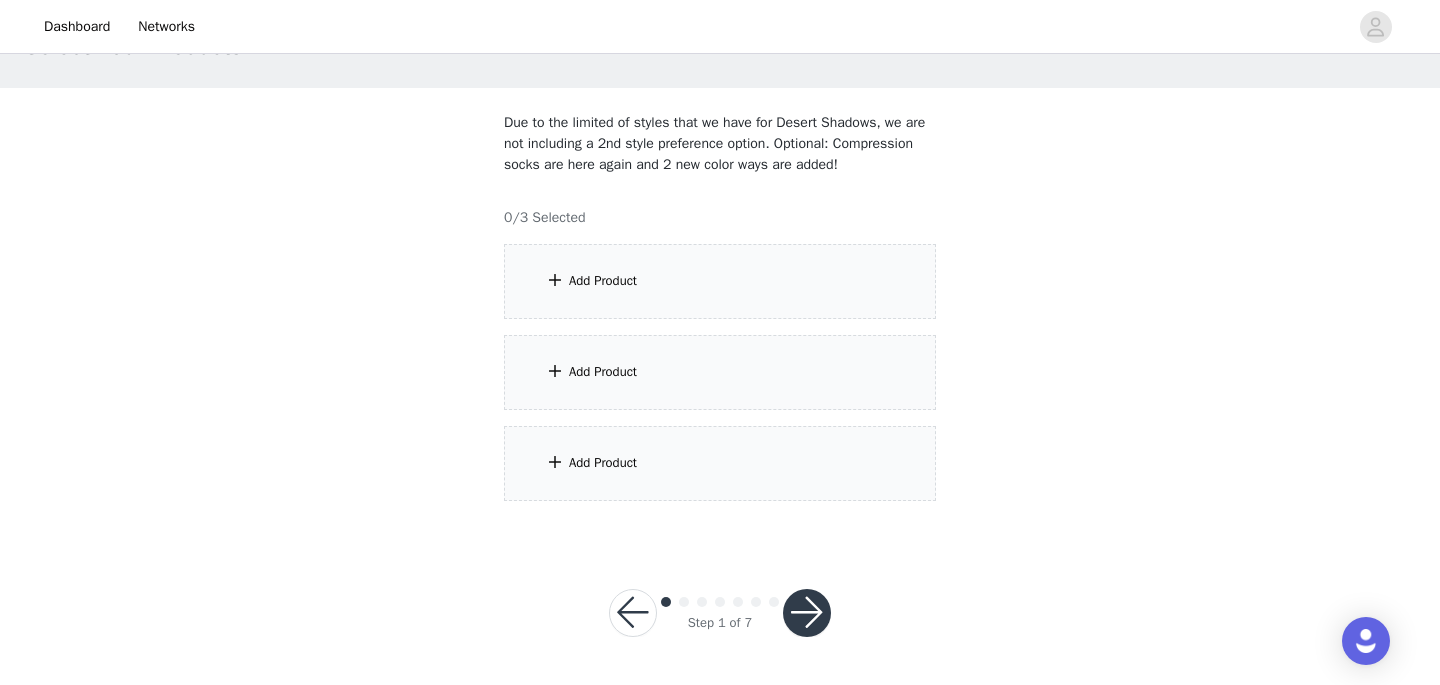 click at bounding box center [633, 613] 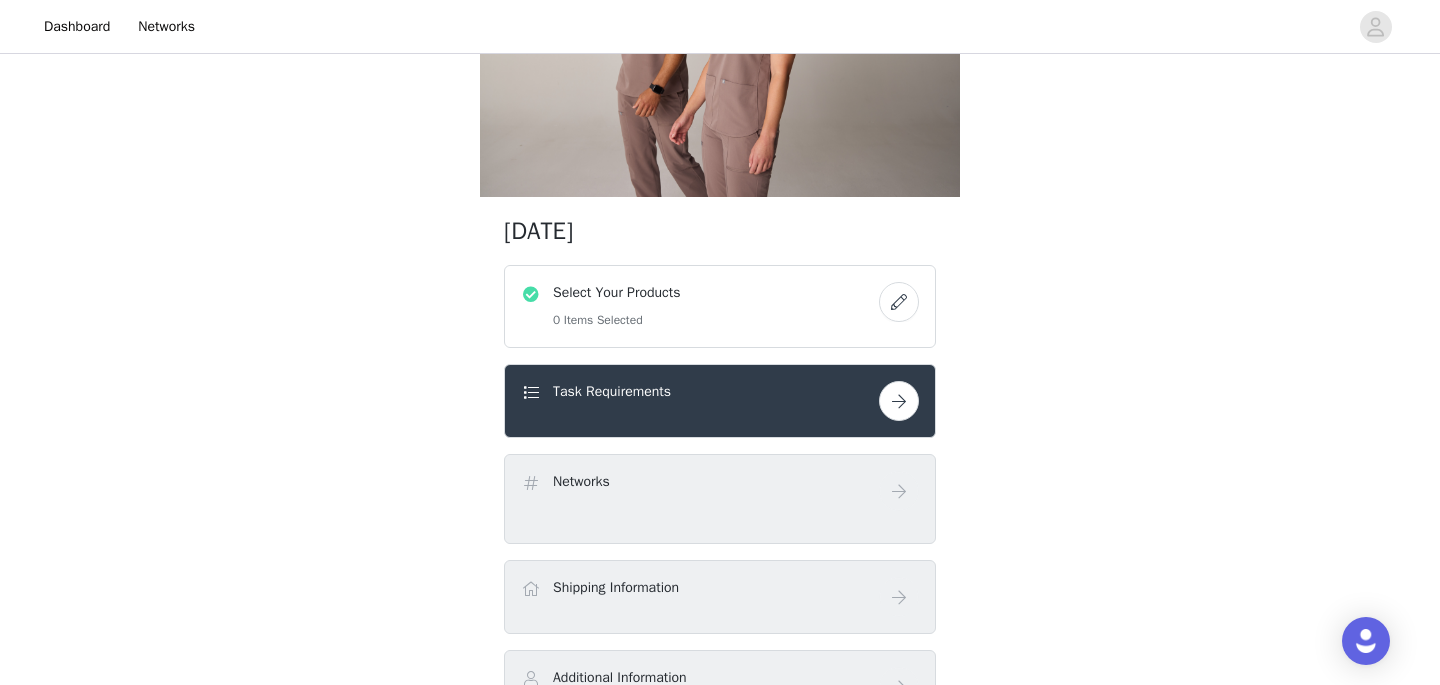 scroll, scrollTop: 196, scrollLeft: 0, axis: vertical 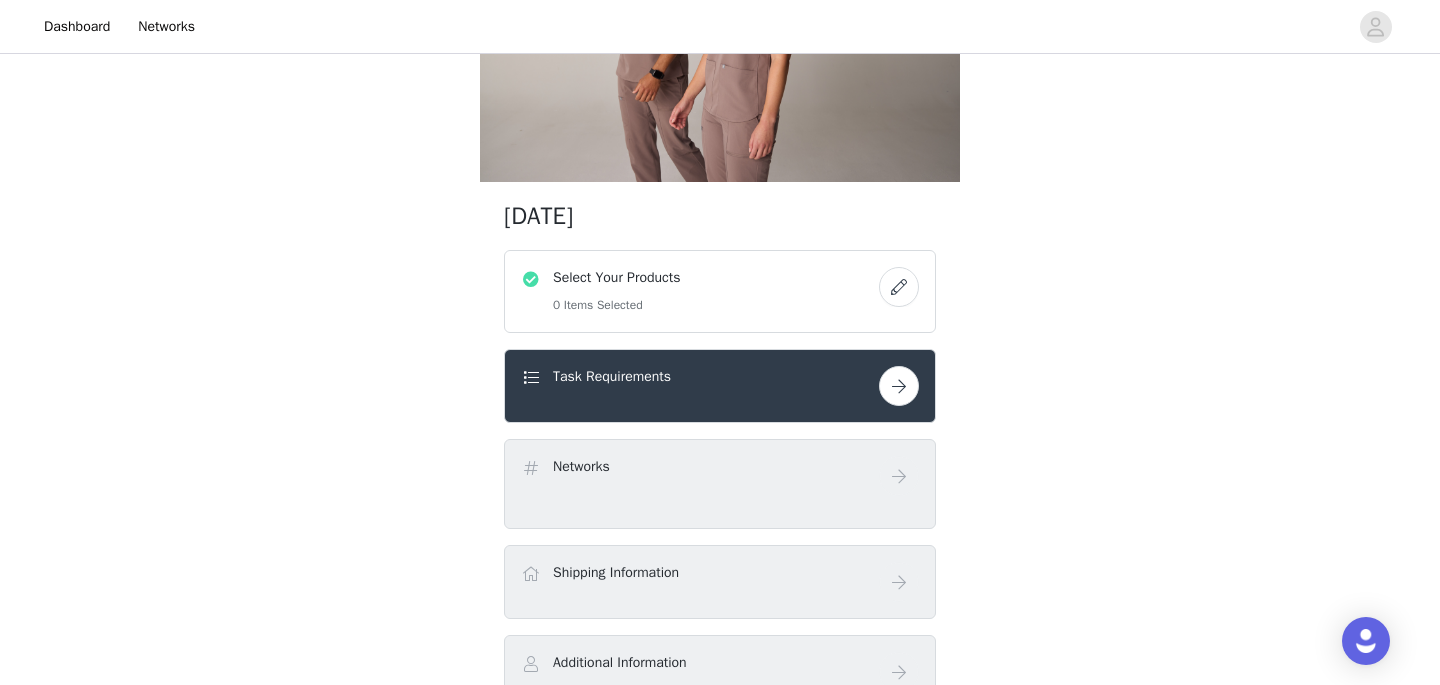 click at bounding box center [899, 287] 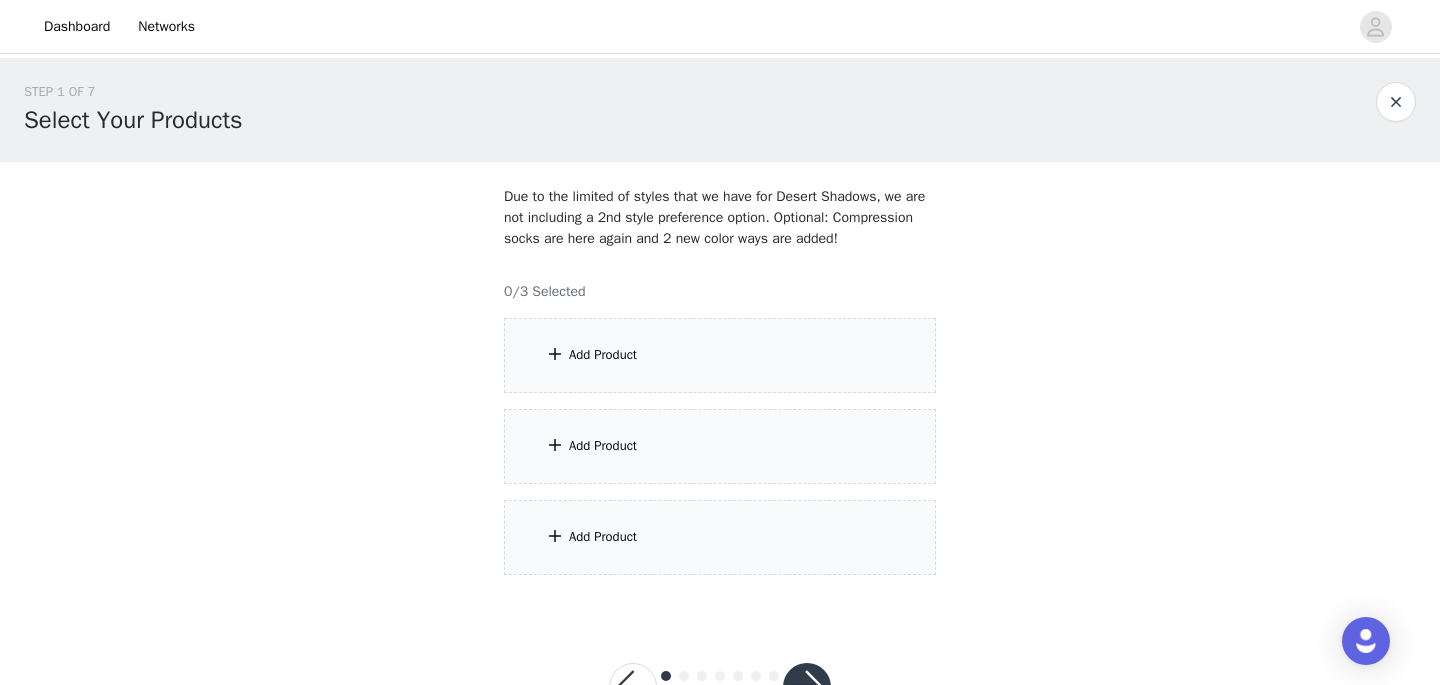 click on "Add Product" at bounding box center [603, 355] 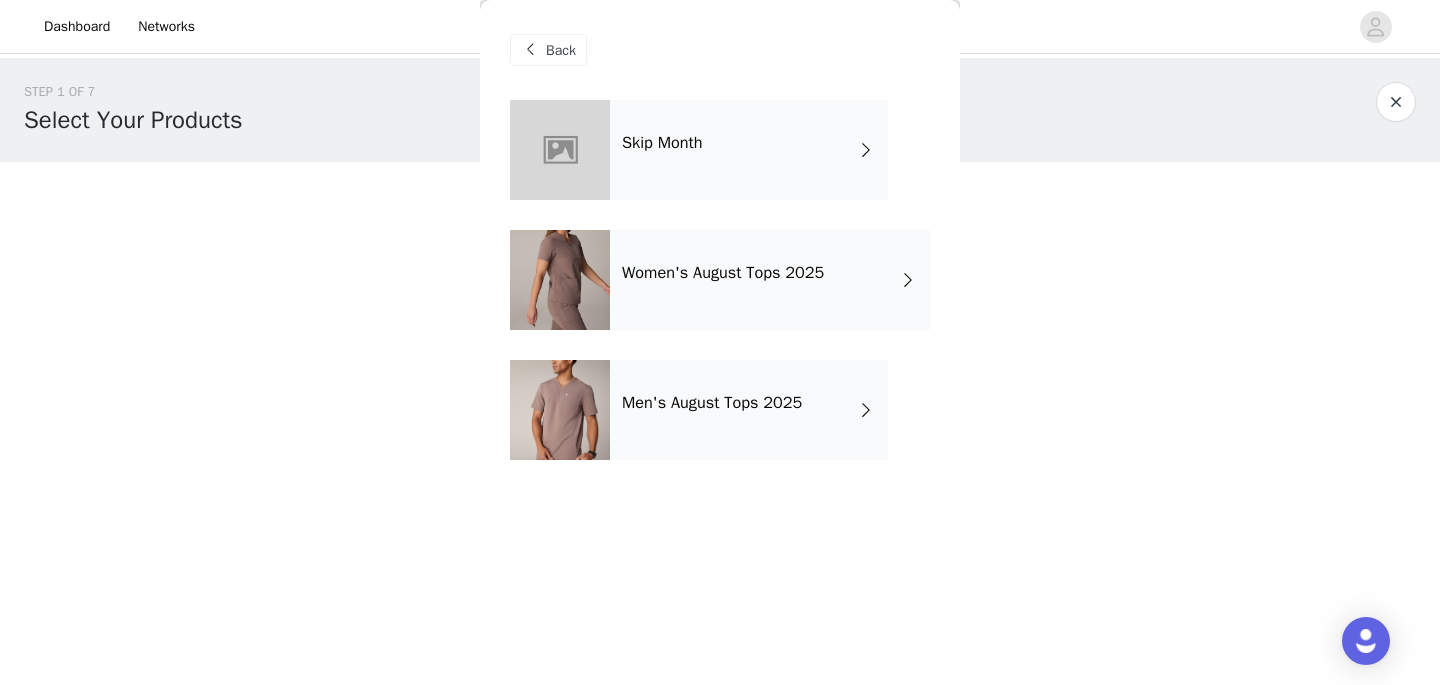 click at bounding box center [560, 280] 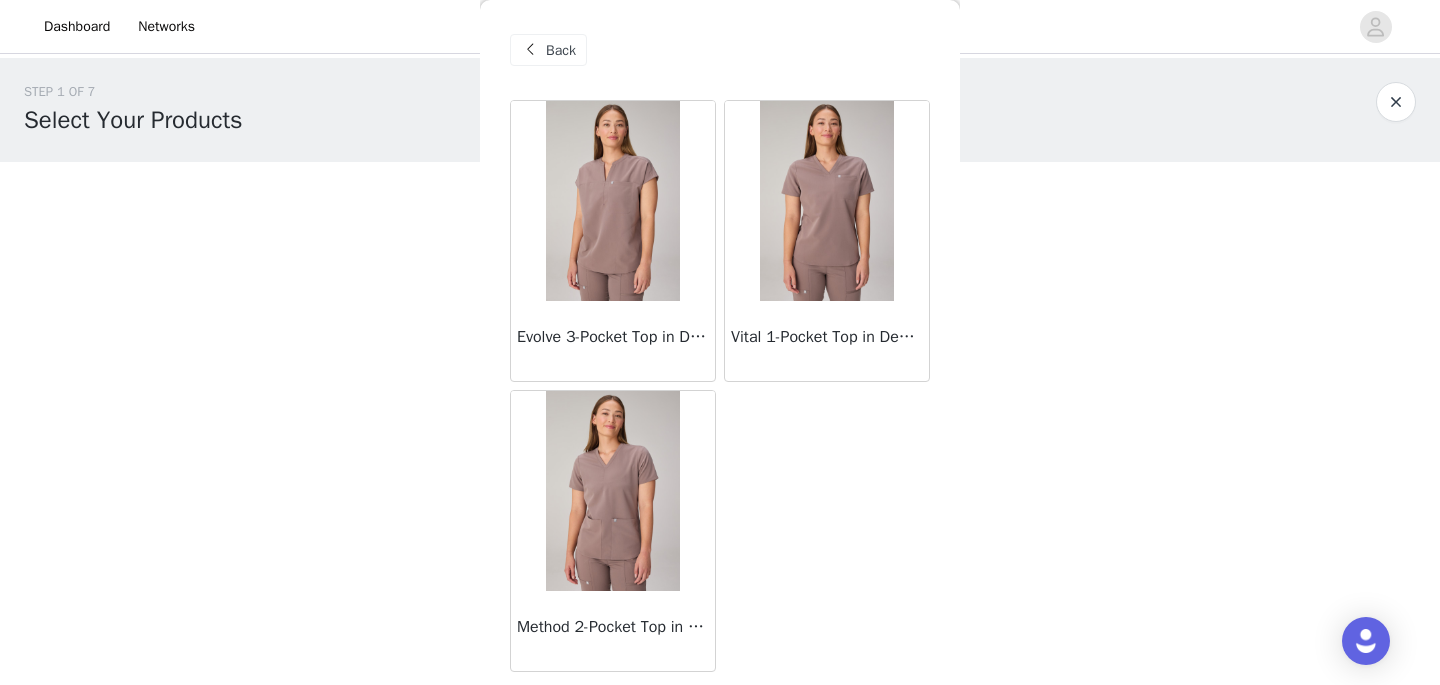 click at bounding box center [612, 201] 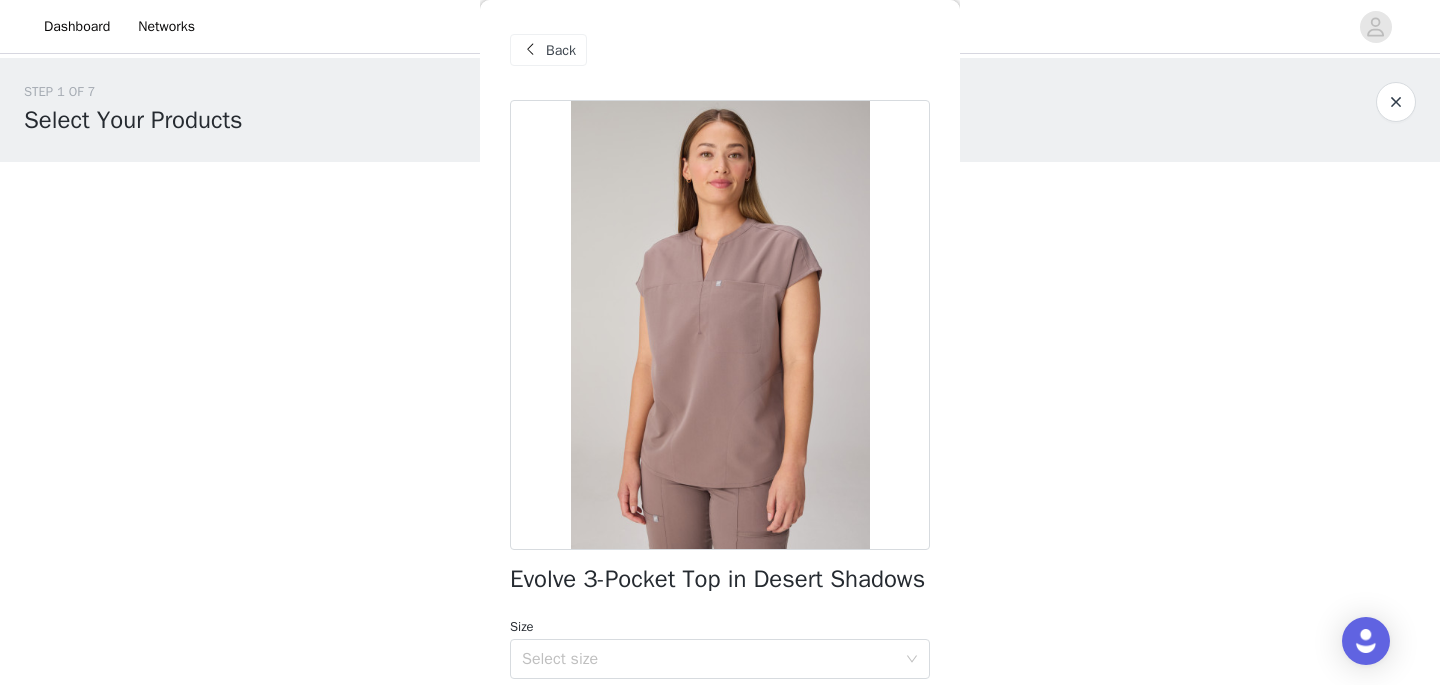 scroll, scrollTop: 104, scrollLeft: 0, axis: vertical 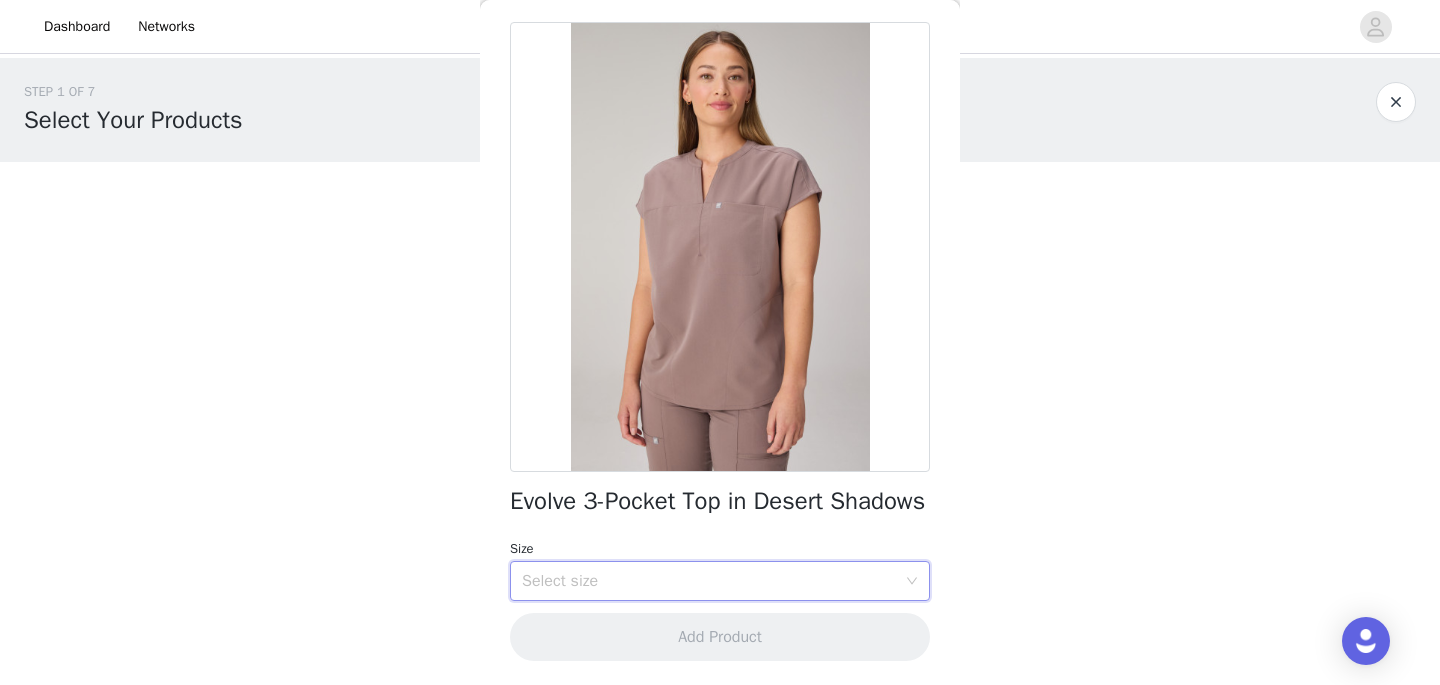 click on "Select size" at bounding box center [713, 581] 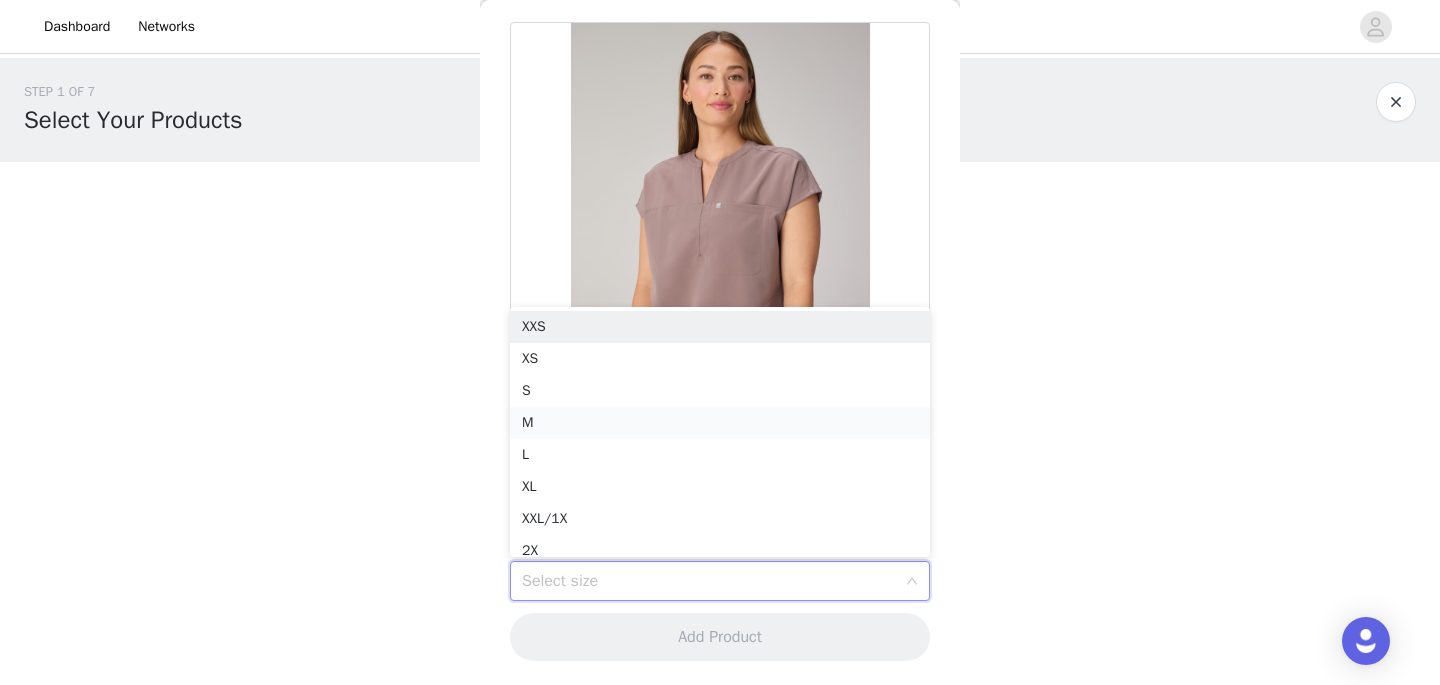 scroll, scrollTop: 10, scrollLeft: 0, axis: vertical 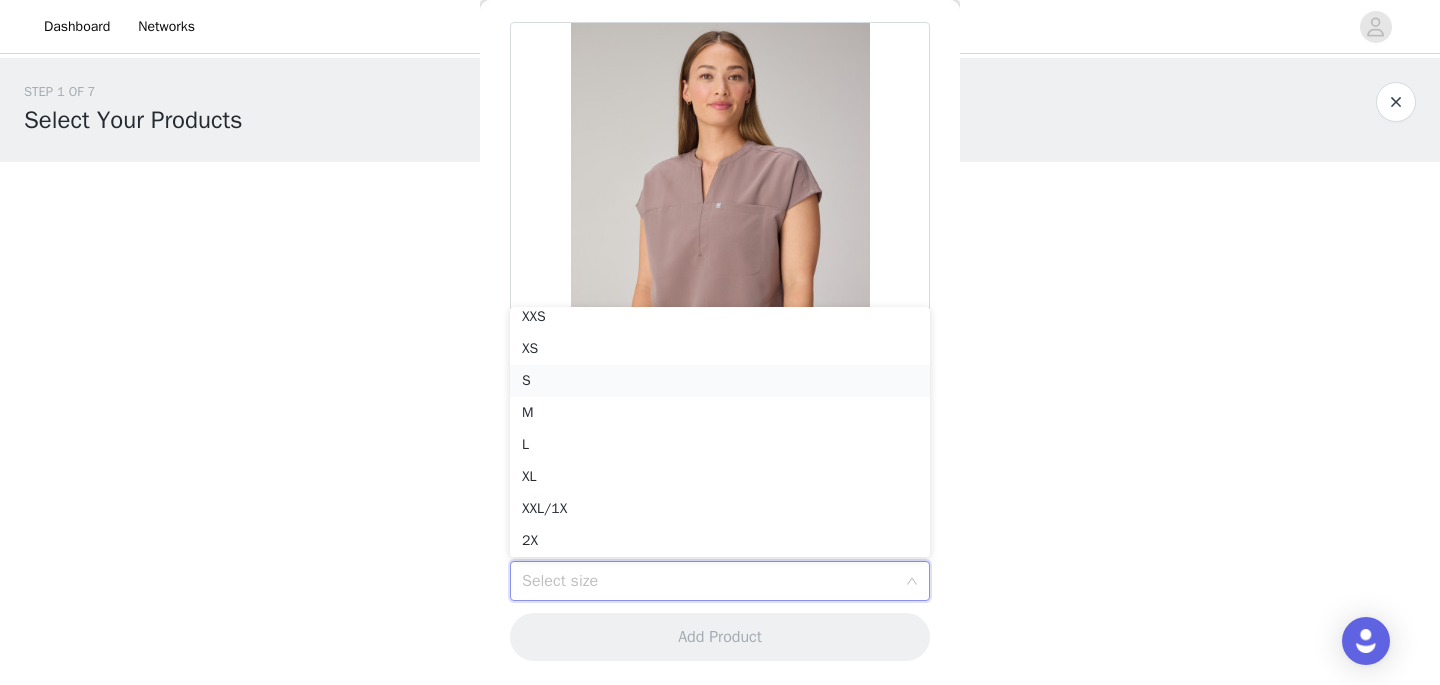 click on "S" at bounding box center (720, 381) 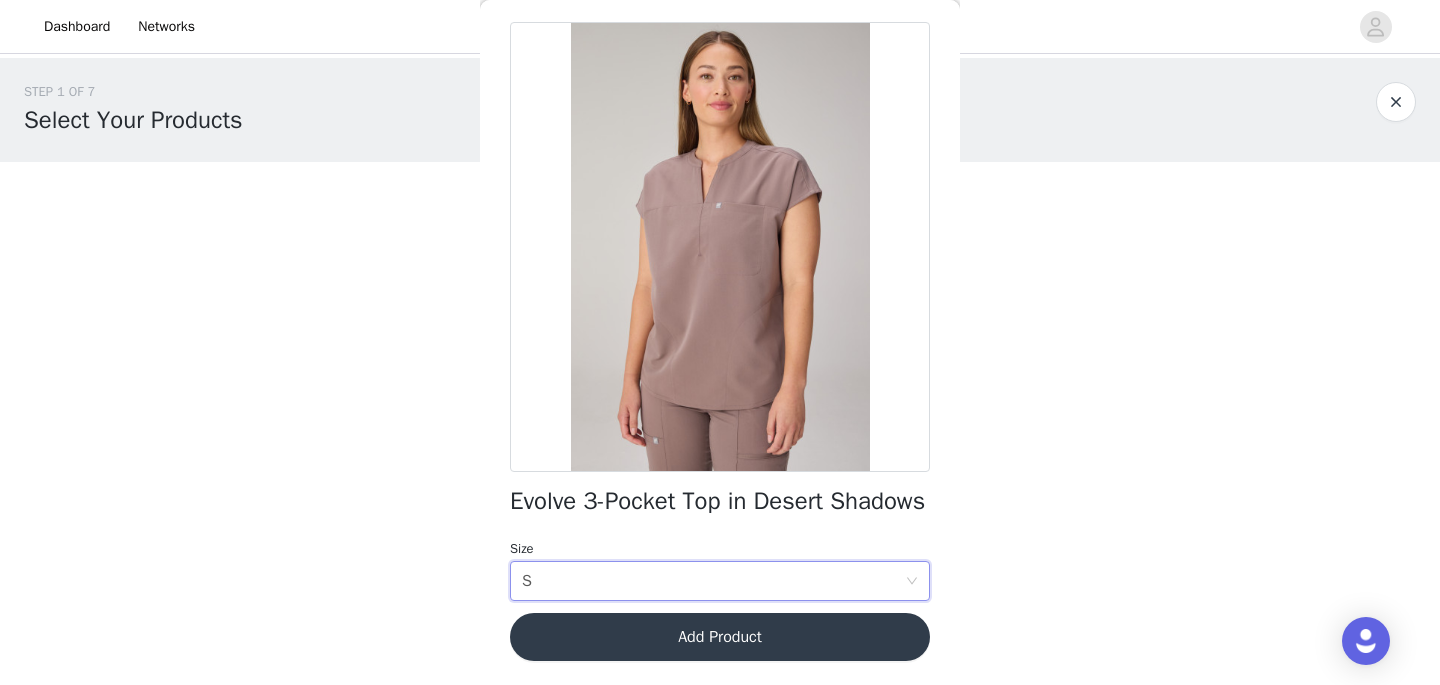 click on "Add Product" at bounding box center [720, 637] 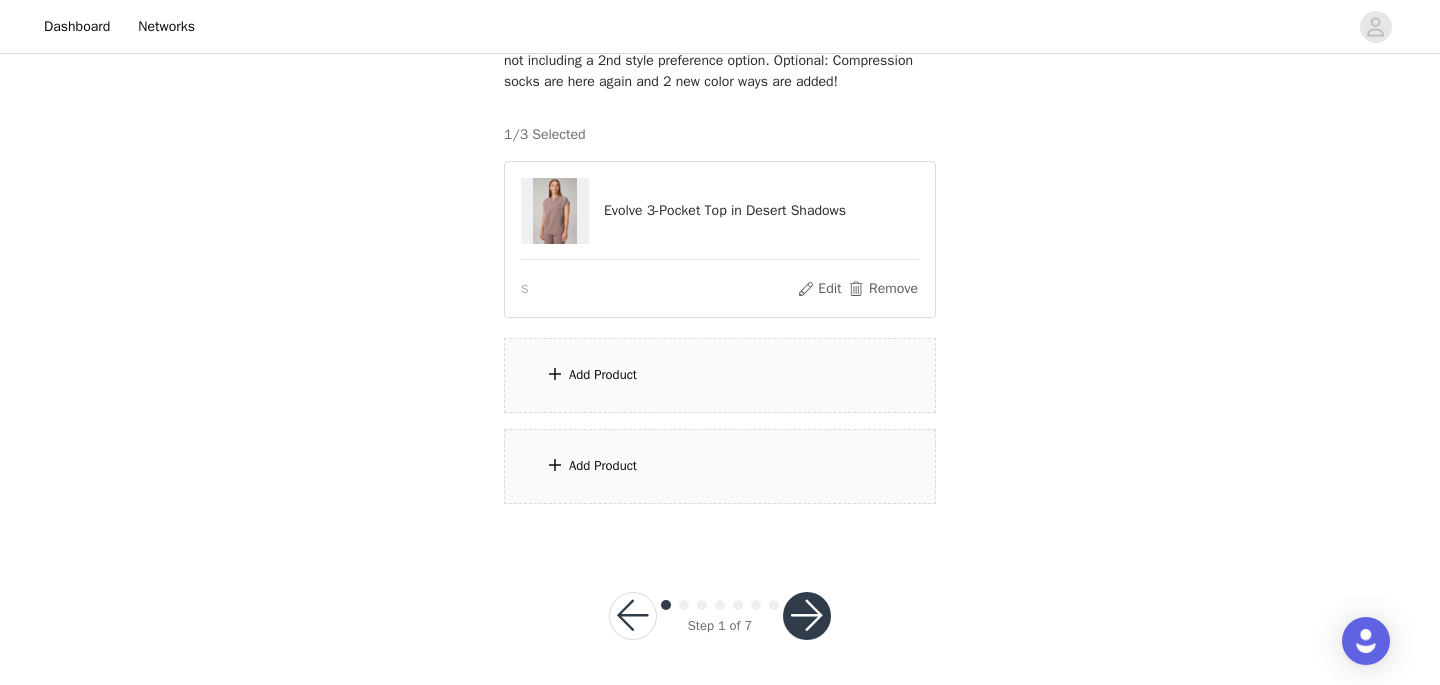scroll, scrollTop: 180, scrollLeft: 0, axis: vertical 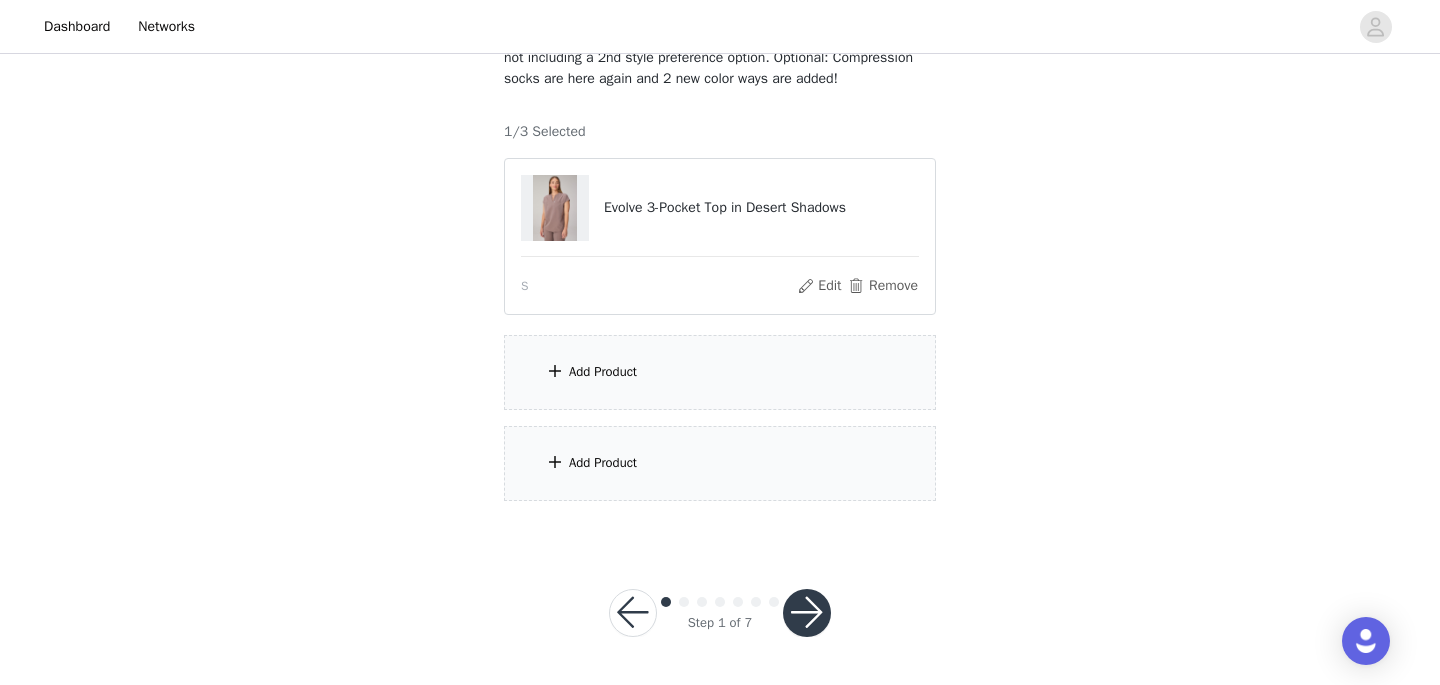 click on "Add Product" at bounding box center (720, 372) 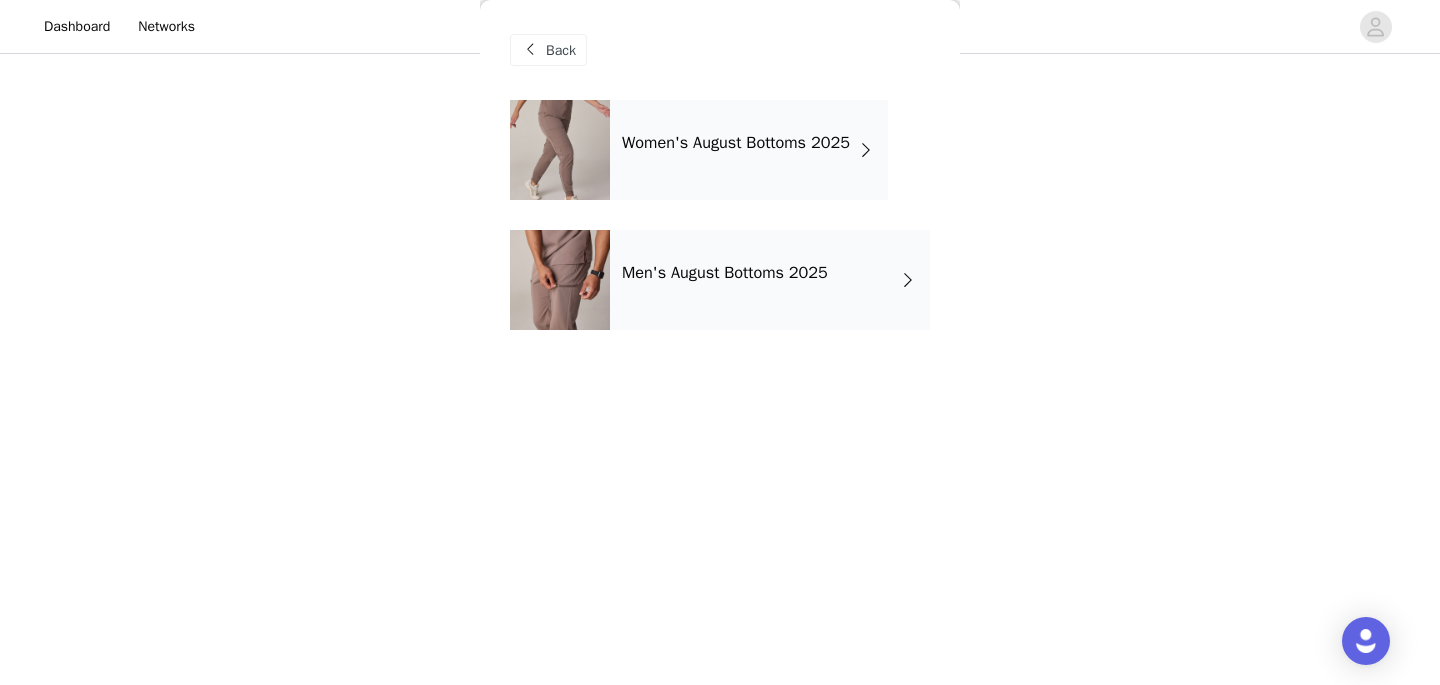 click at bounding box center (560, 150) 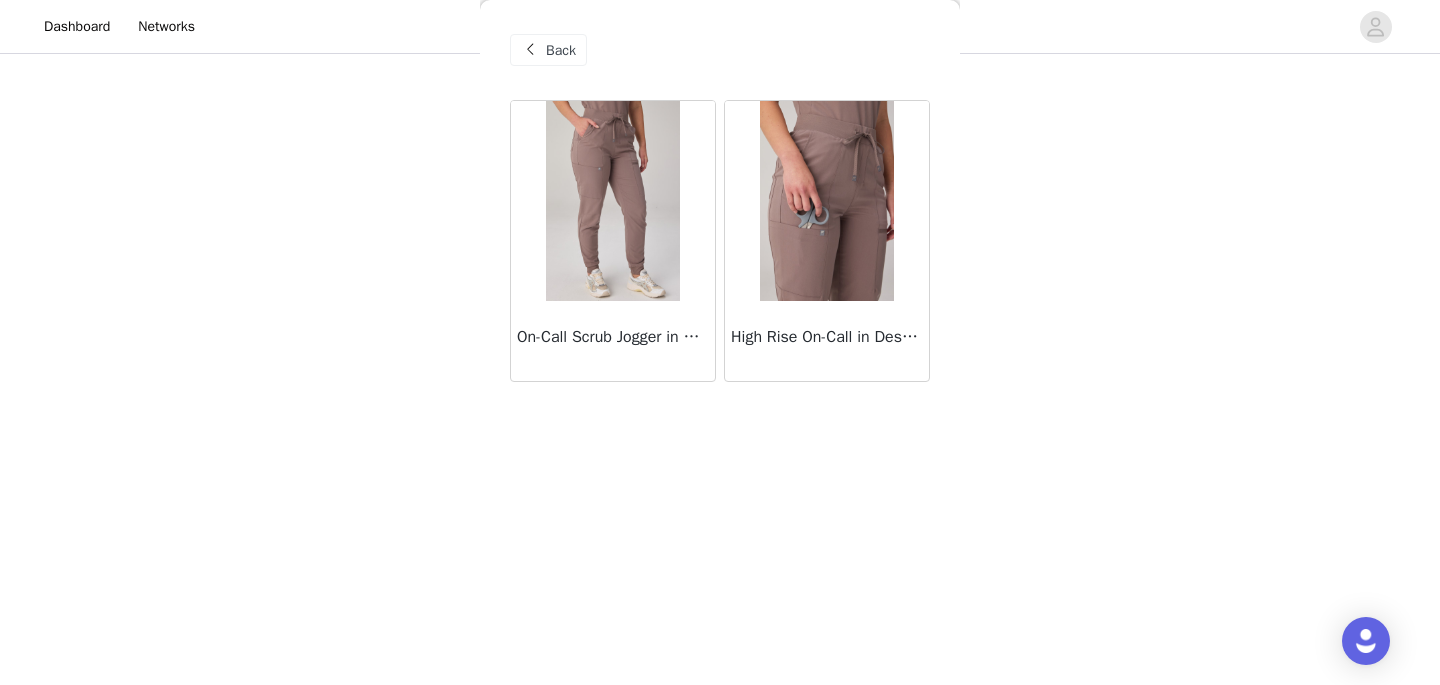 click at bounding box center (826, 201) 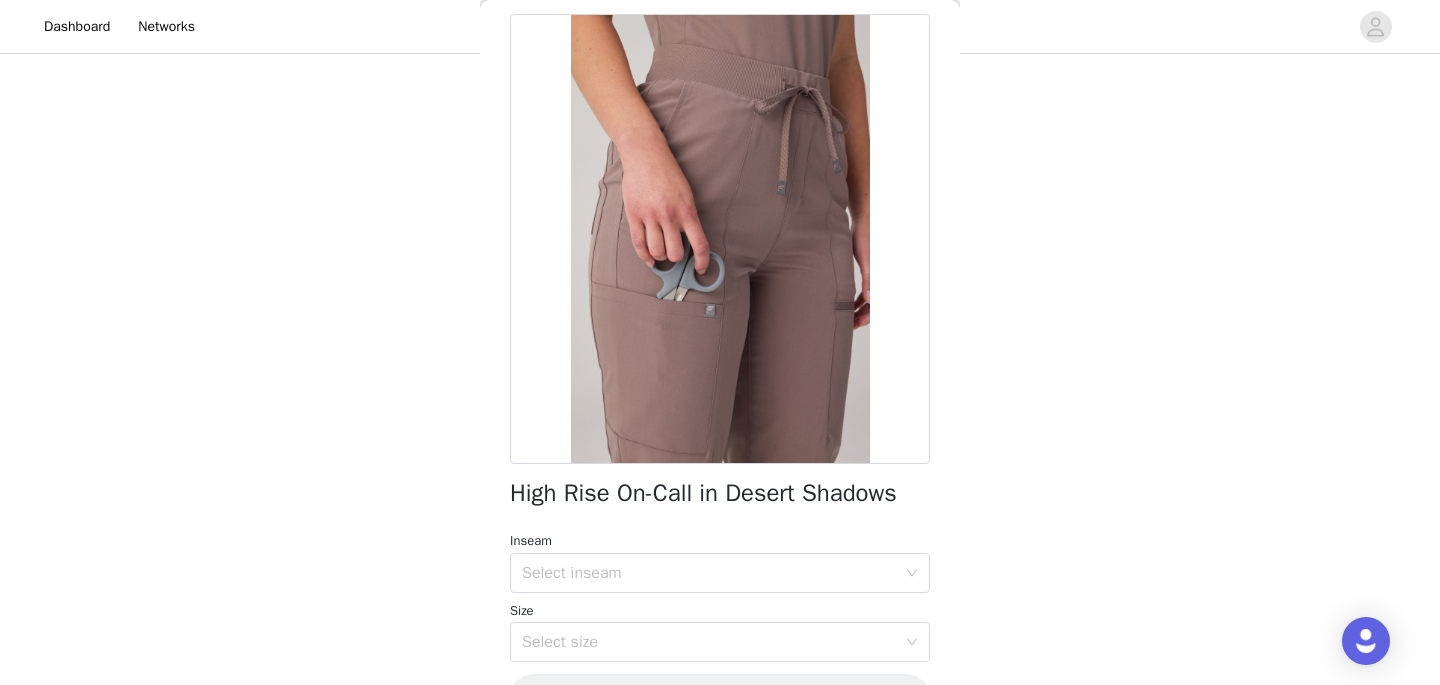 scroll, scrollTop: 147, scrollLeft: 0, axis: vertical 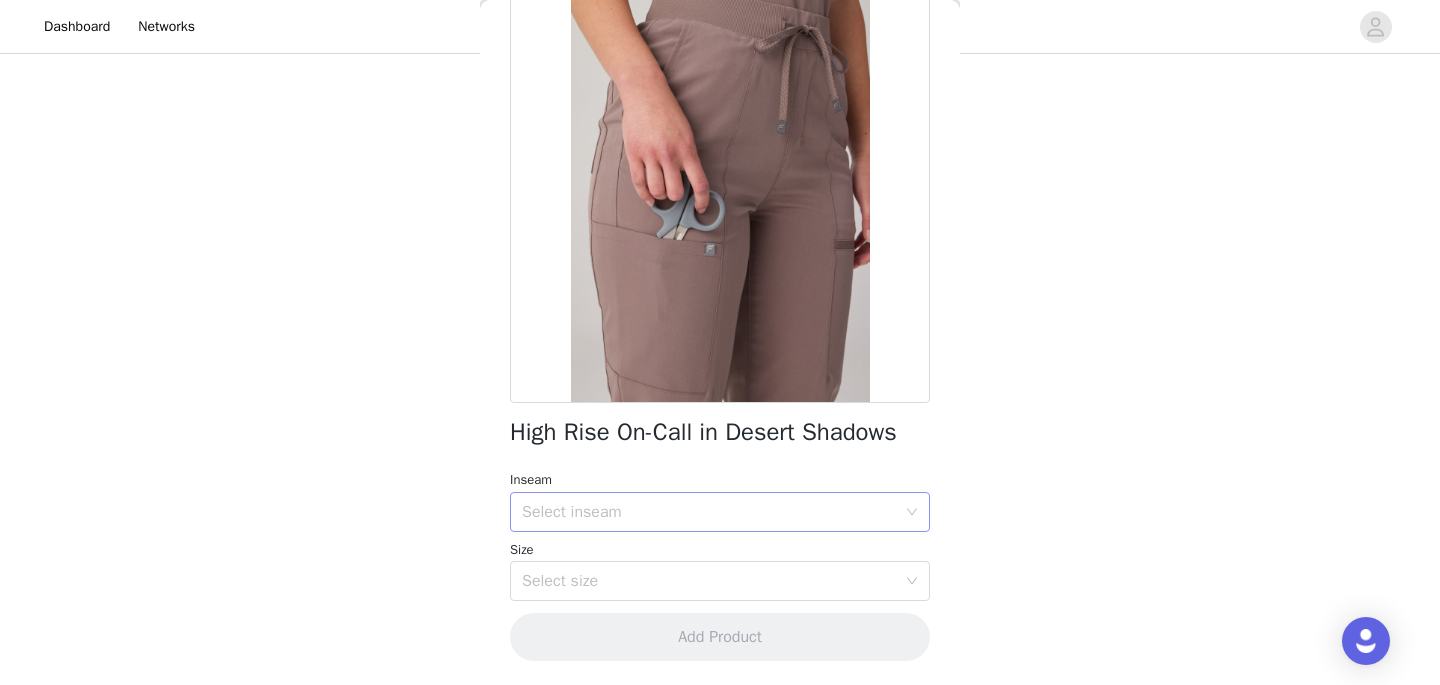 click on "Select inseam" at bounding box center [709, 512] 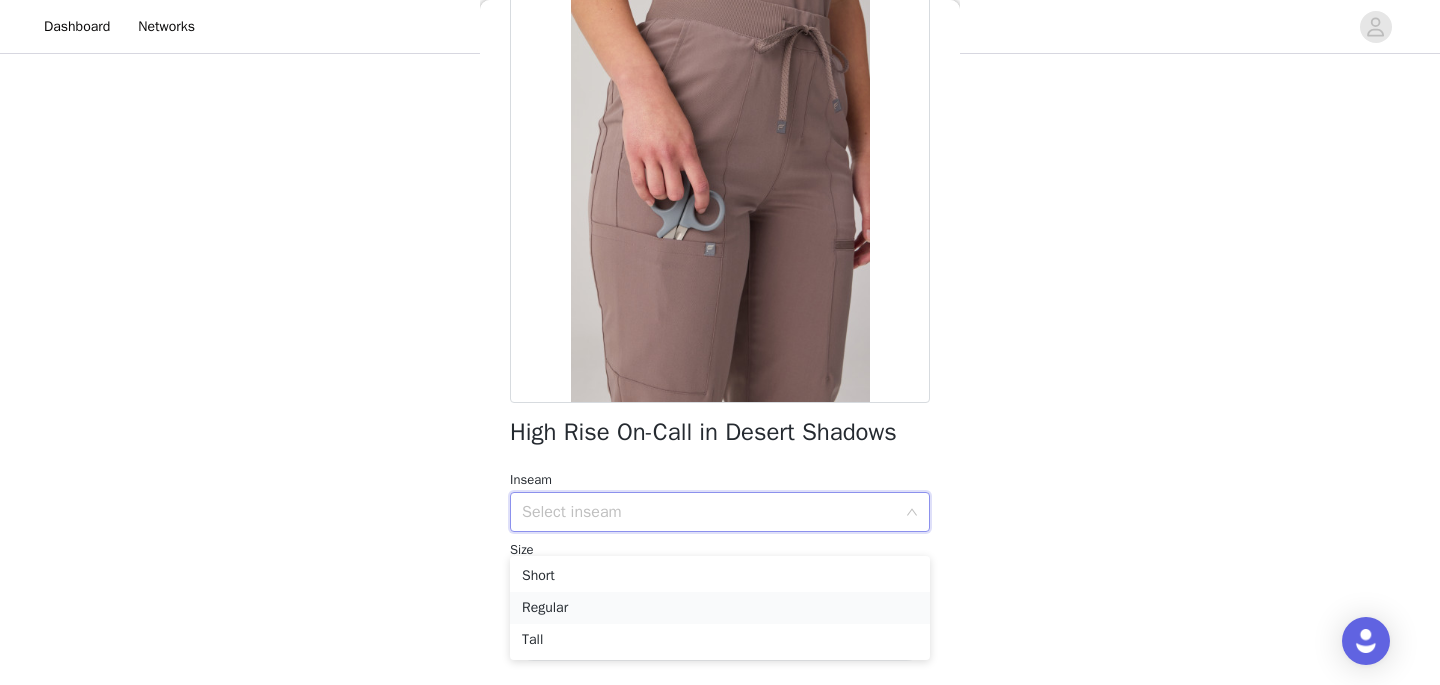 click on "Regular" at bounding box center (720, 608) 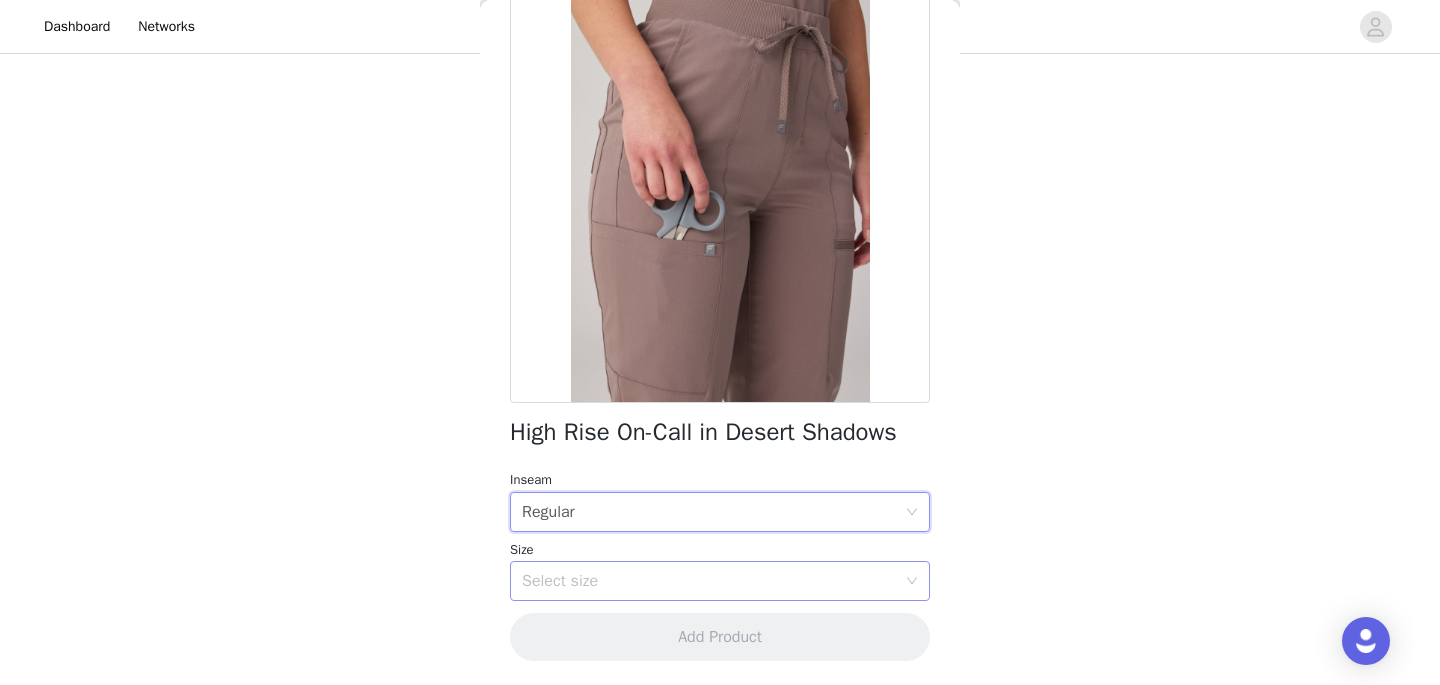 click on "Select size" at bounding box center (709, 581) 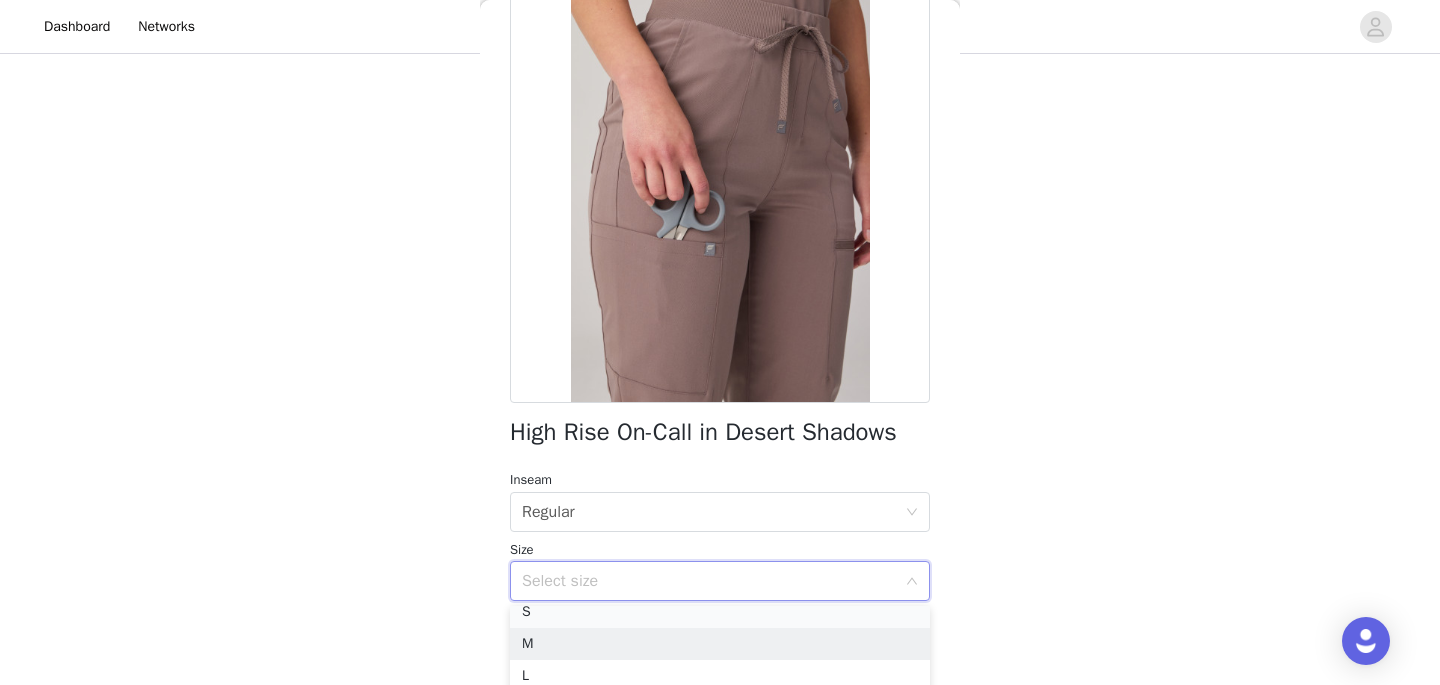 scroll, scrollTop: 68, scrollLeft: 0, axis: vertical 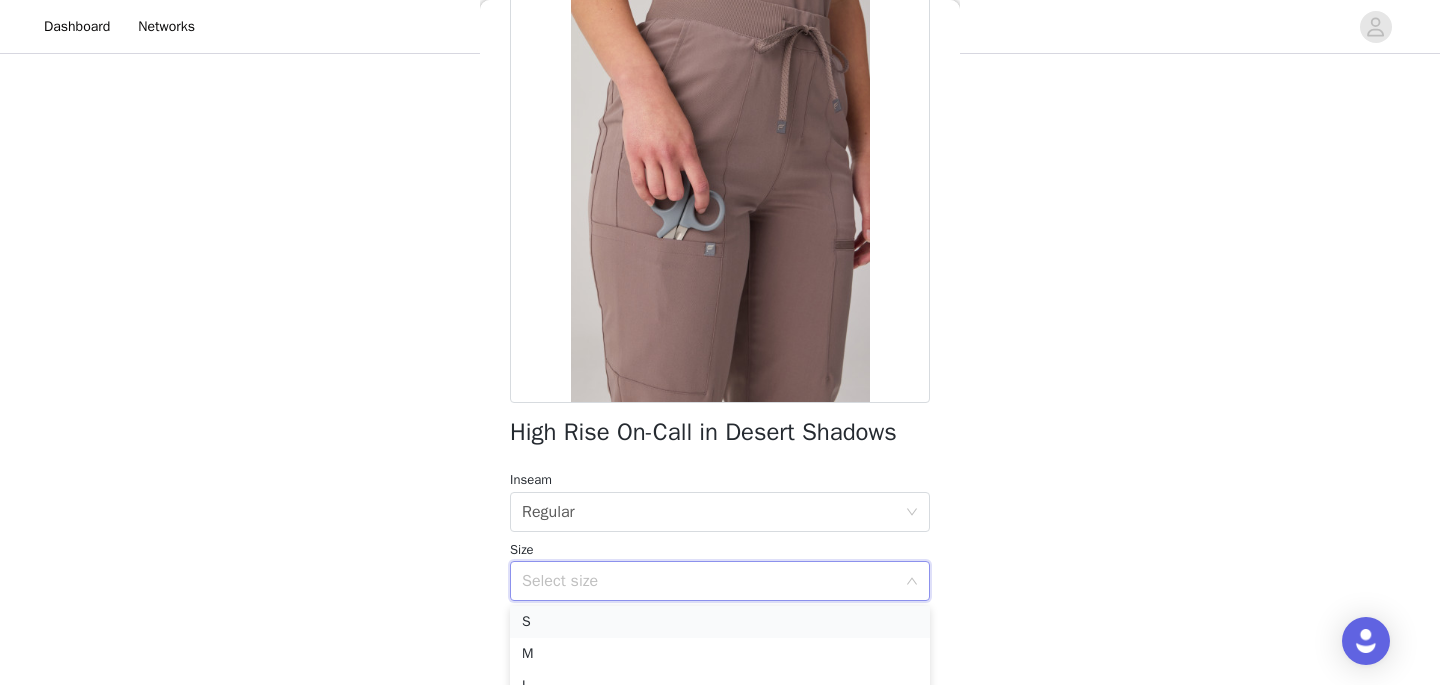click on "S" at bounding box center [720, 622] 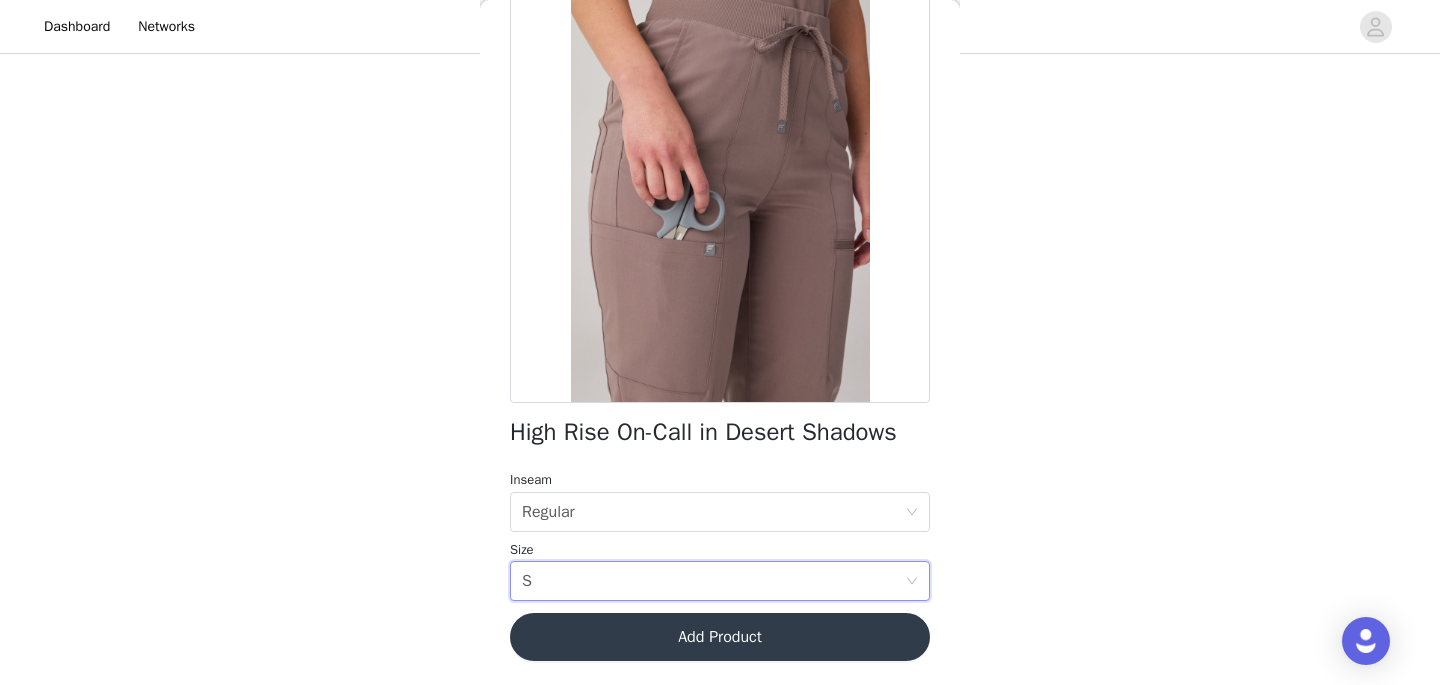 click on "Add Product" at bounding box center [720, 637] 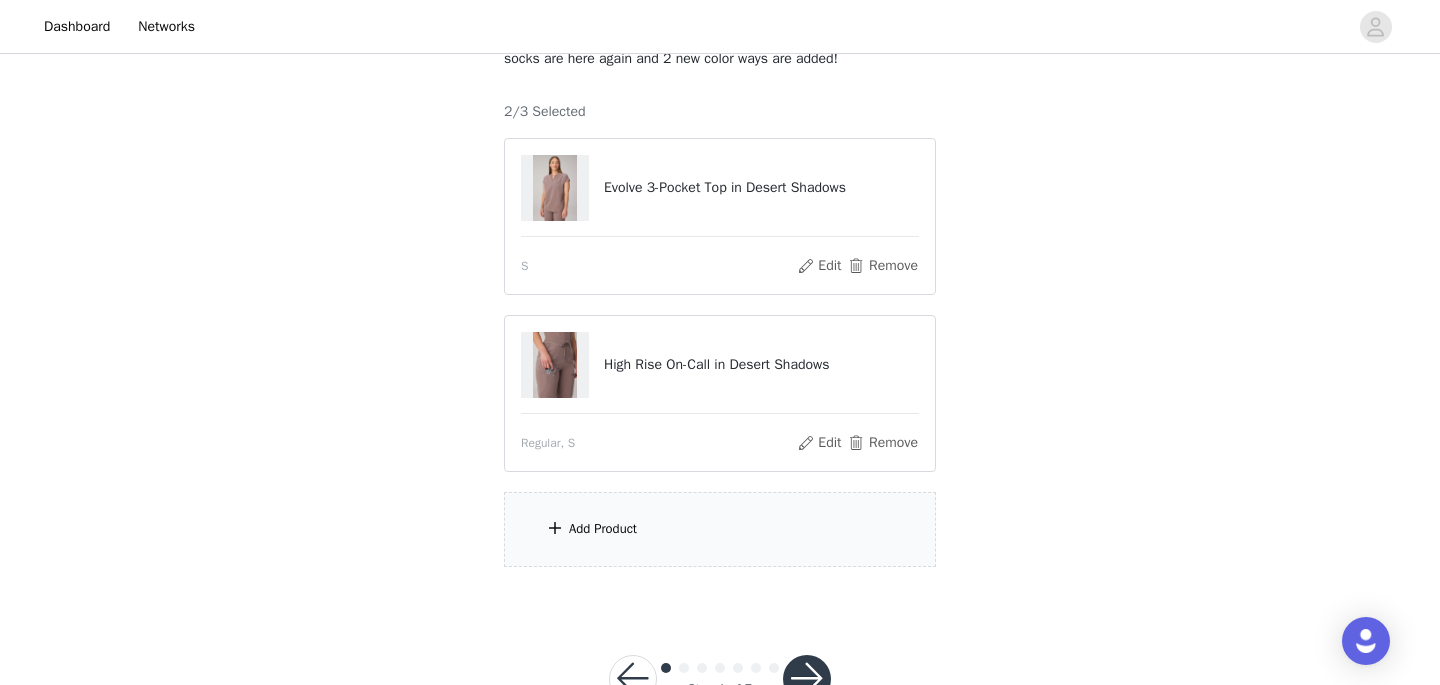 scroll, scrollTop: 266, scrollLeft: 0, axis: vertical 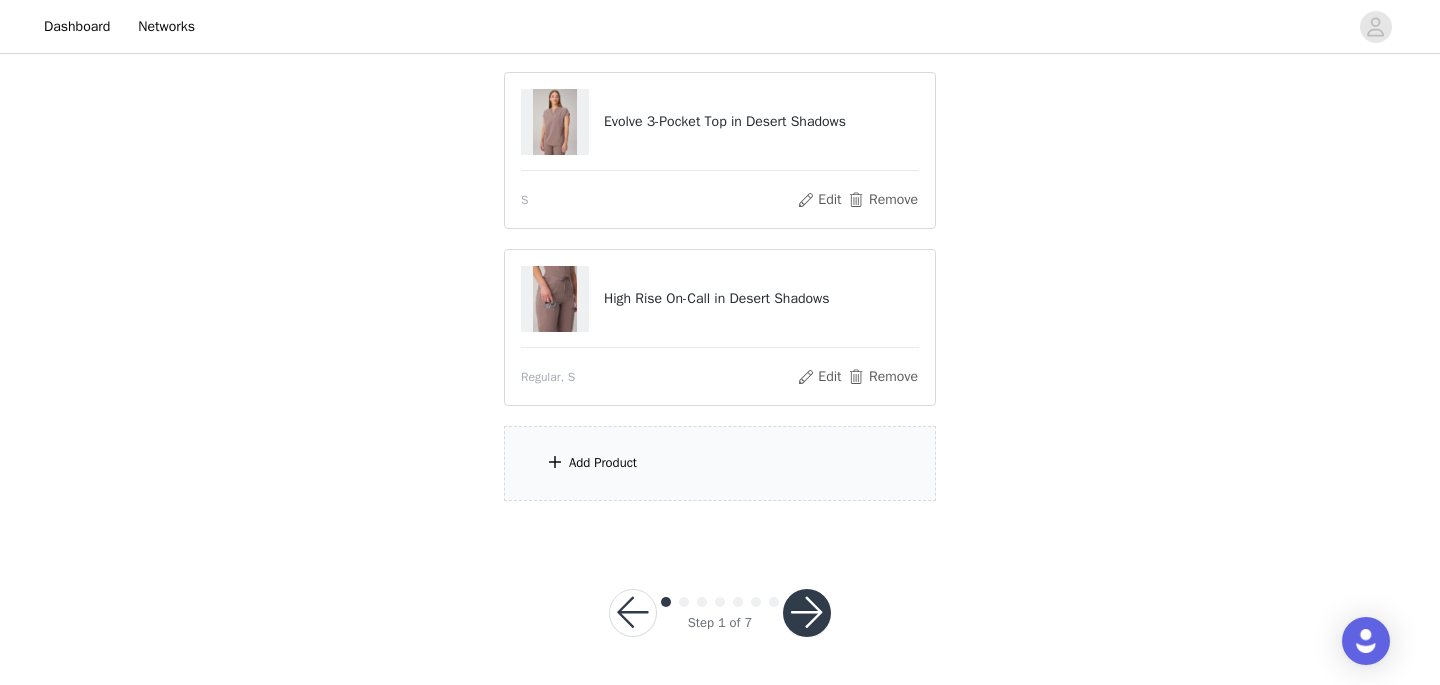 click on "Add Product" at bounding box center (720, 463) 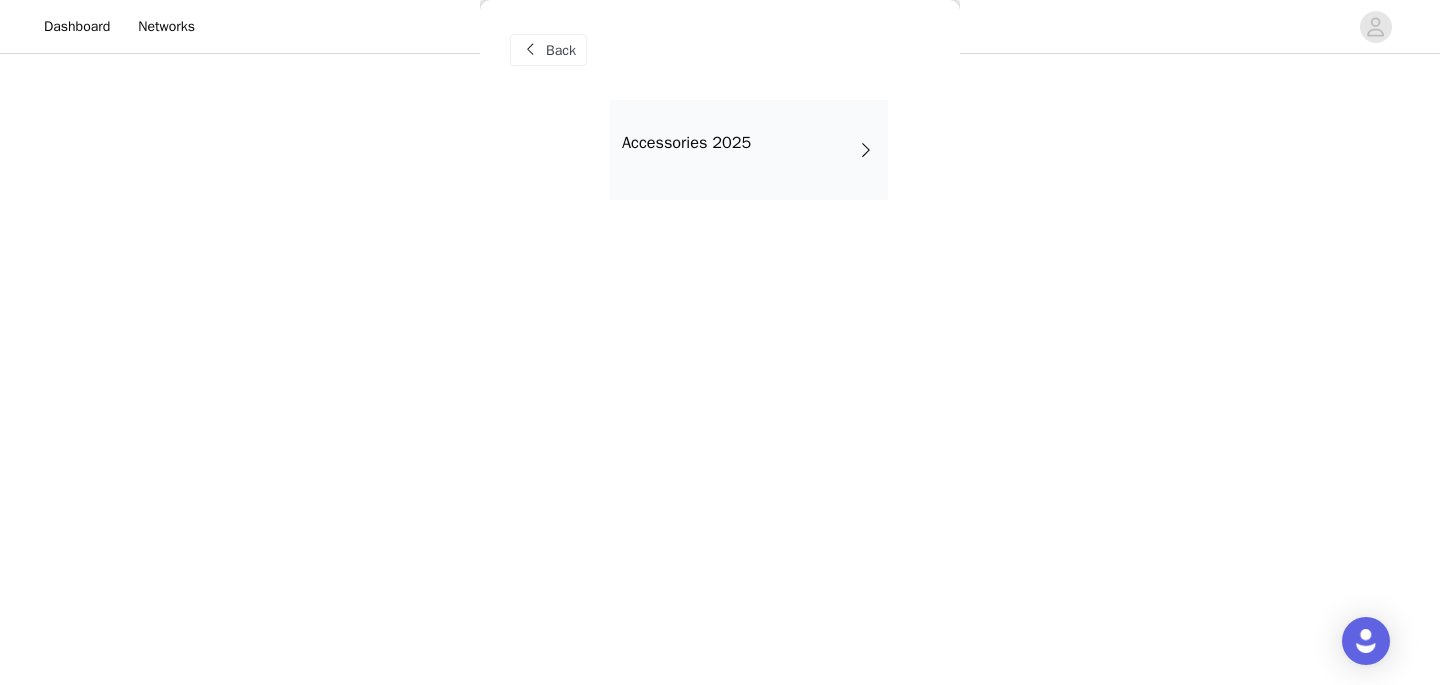 click on "Back" at bounding box center (561, 50) 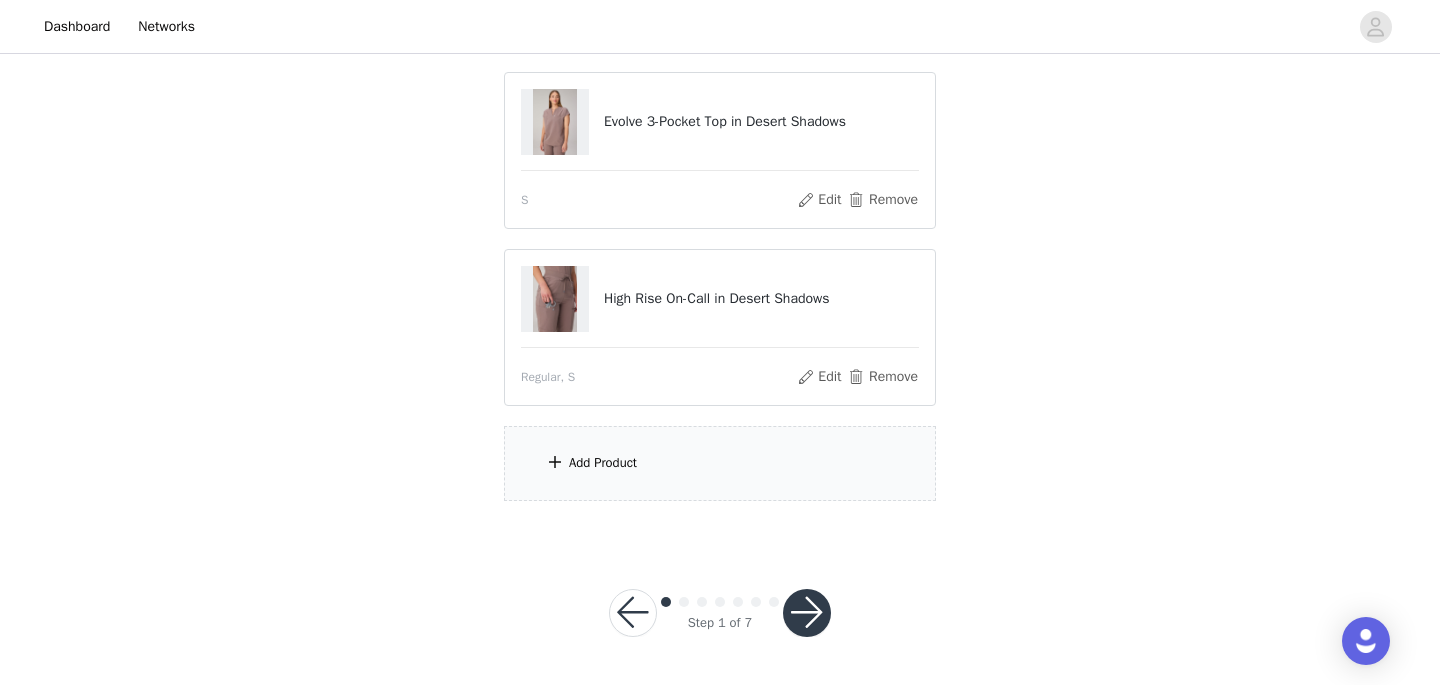 click at bounding box center [807, 613] 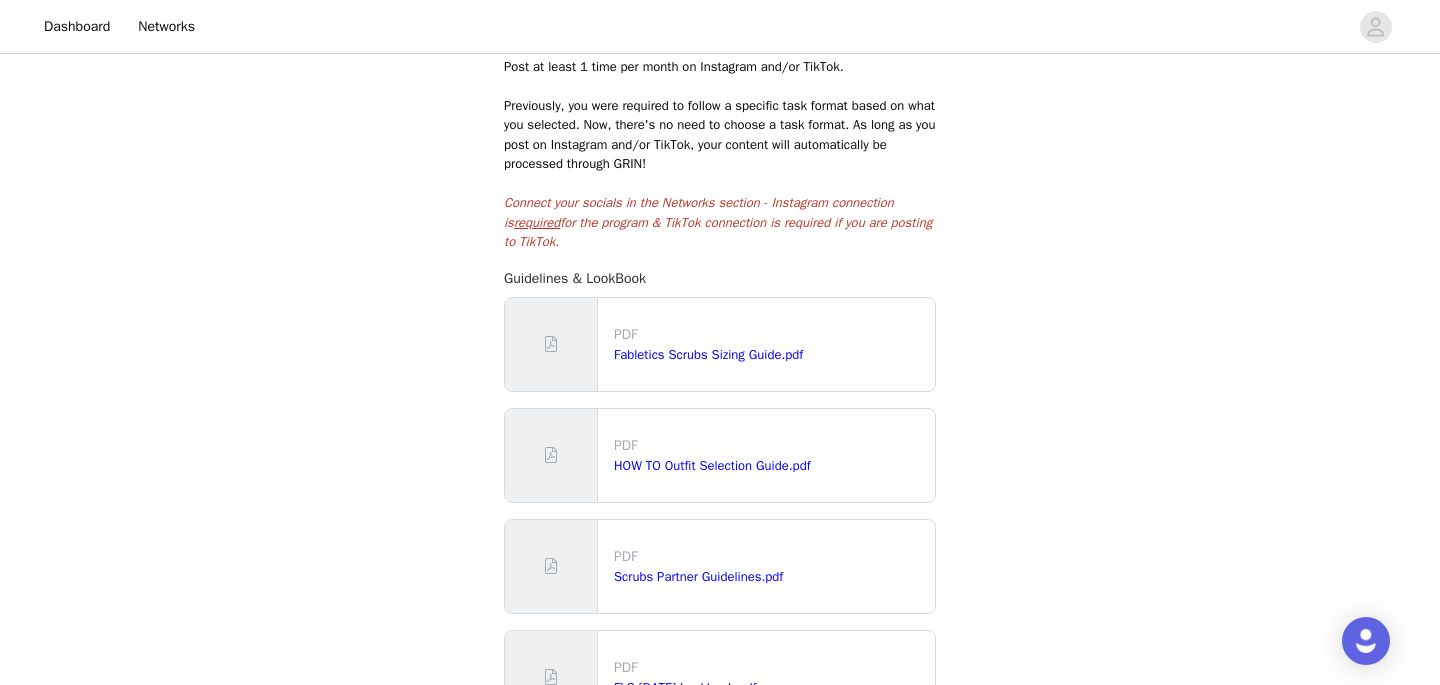 scroll, scrollTop: 310, scrollLeft: 0, axis: vertical 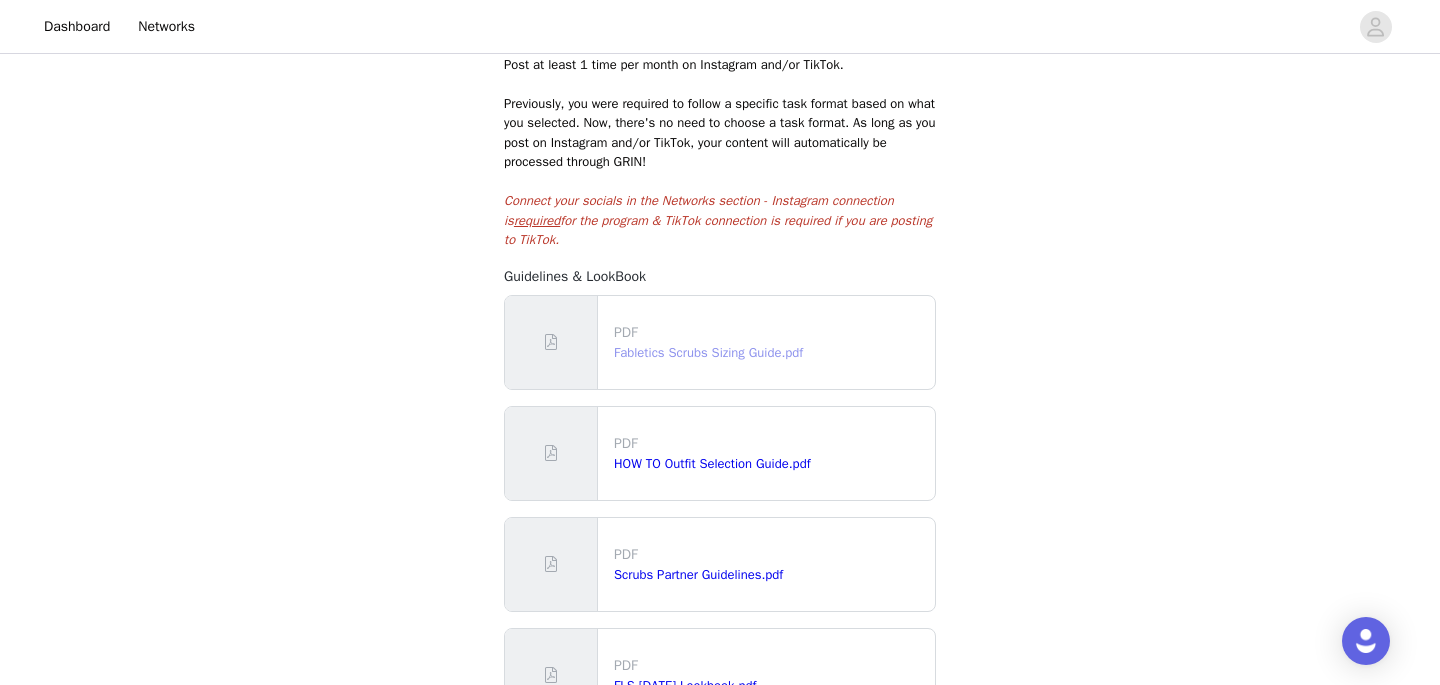 click on "Fabletics Scrubs Sizing Guide.pdf" at bounding box center (708, 352) 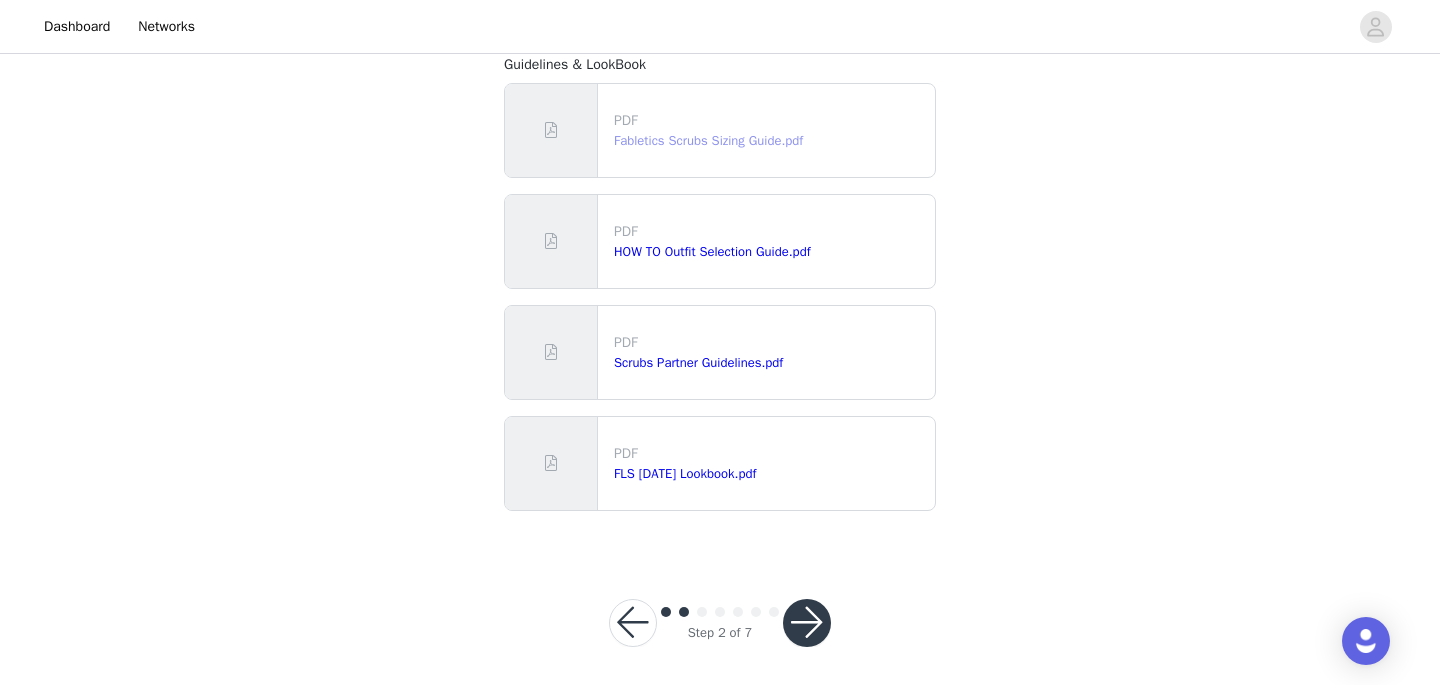 scroll, scrollTop: 531, scrollLeft: 0, axis: vertical 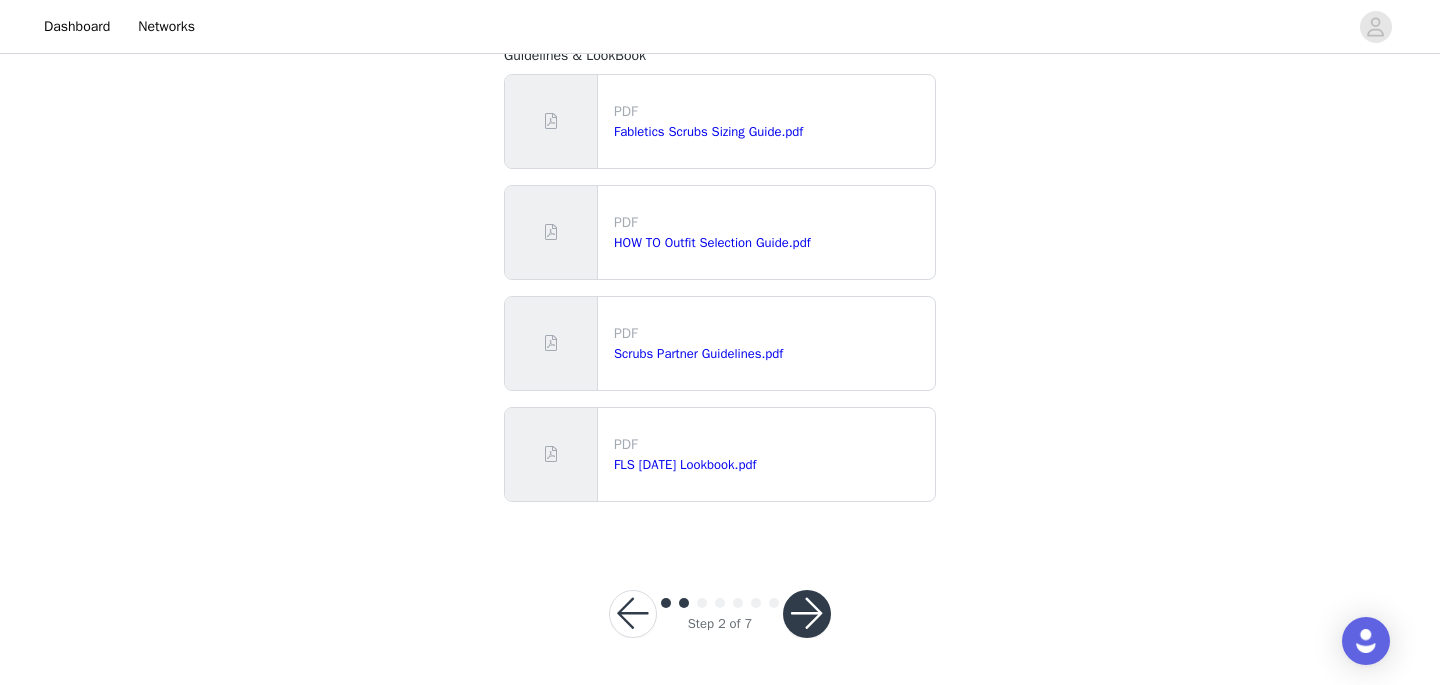 click at bounding box center [807, 614] 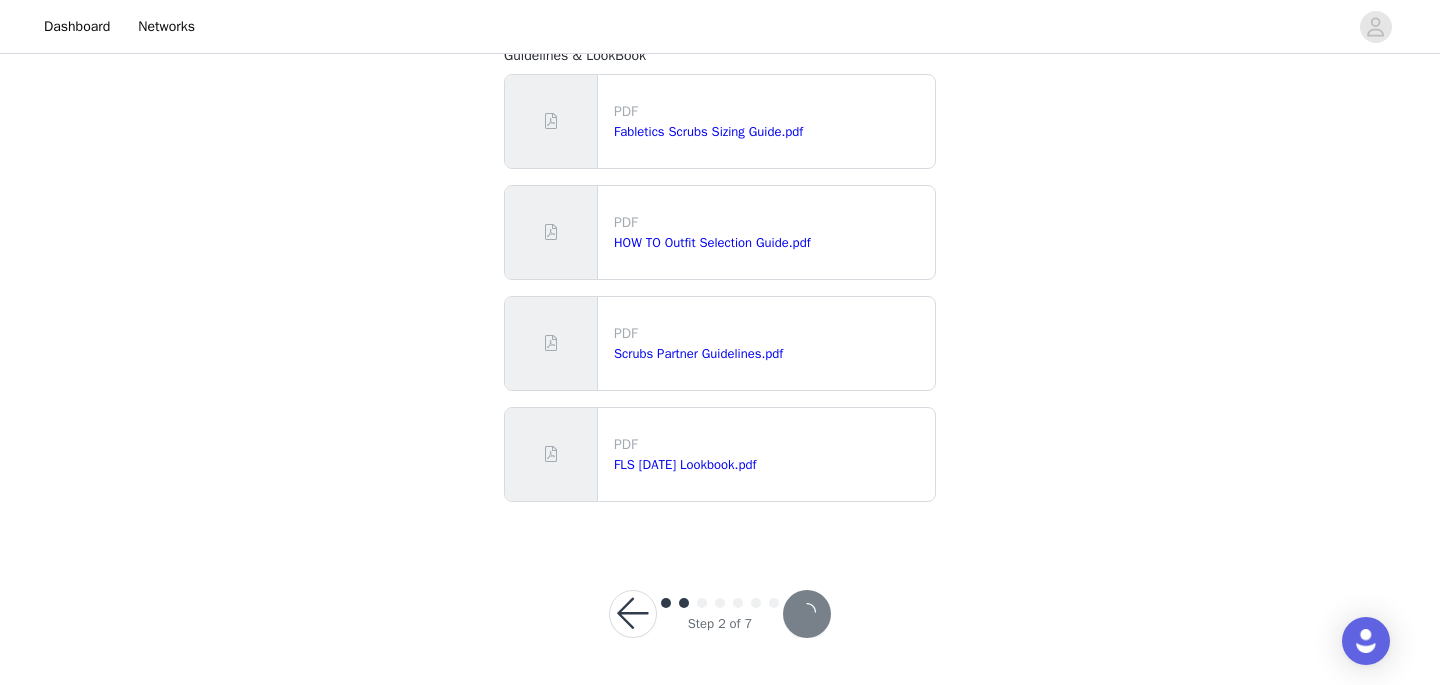 scroll, scrollTop: 0, scrollLeft: 0, axis: both 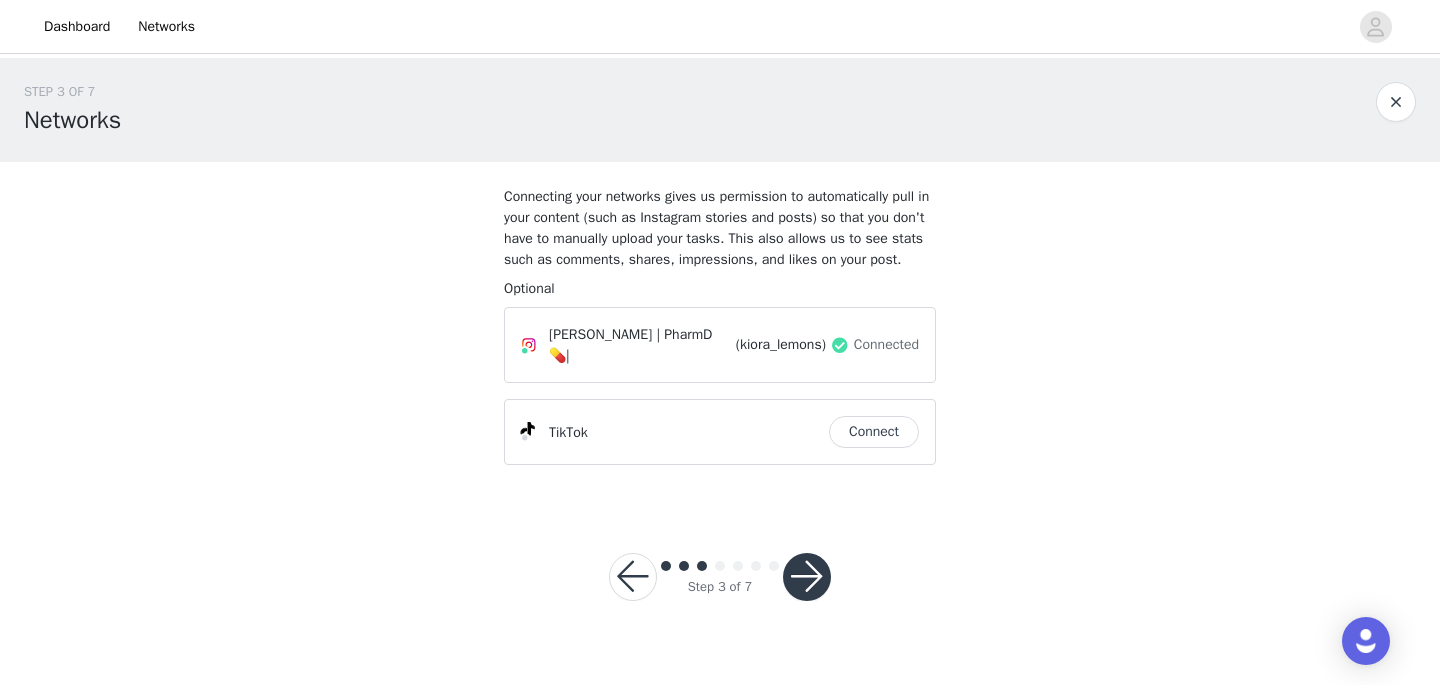 click on "Connect" at bounding box center [874, 432] 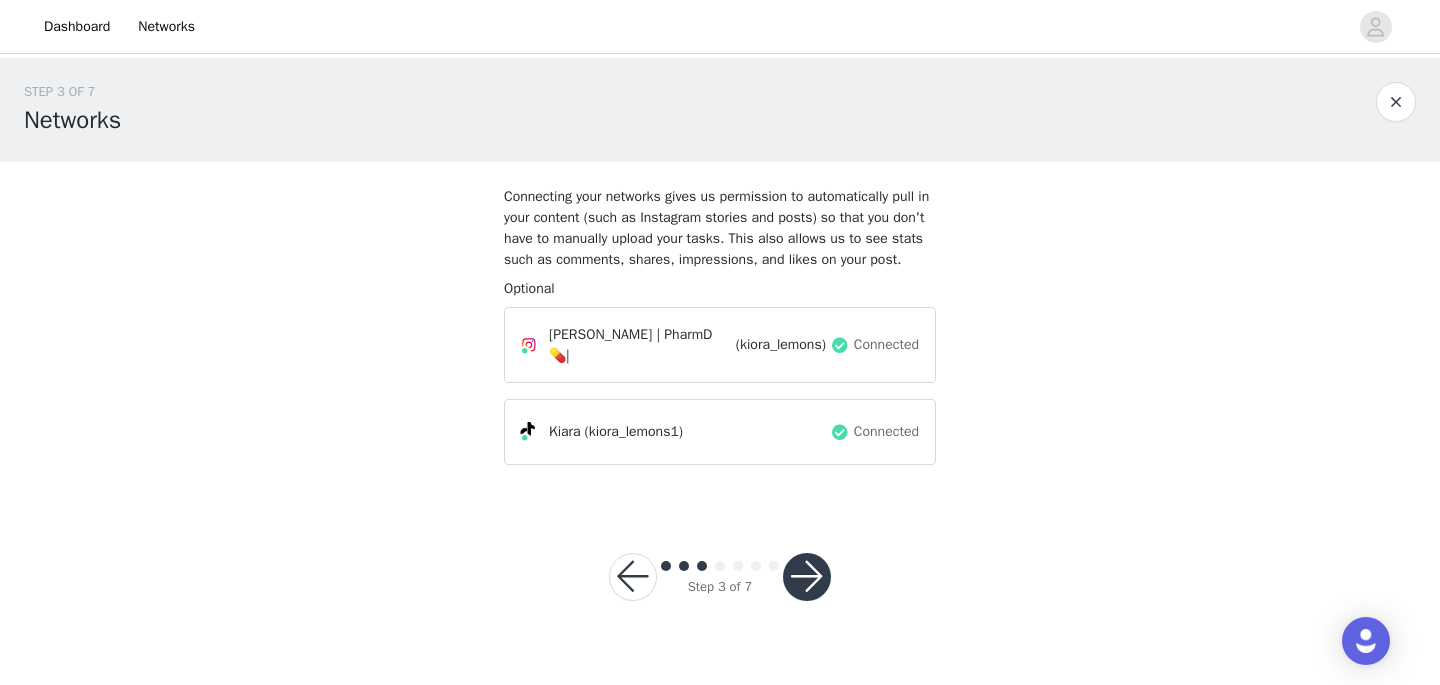 click at bounding box center [807, 577] 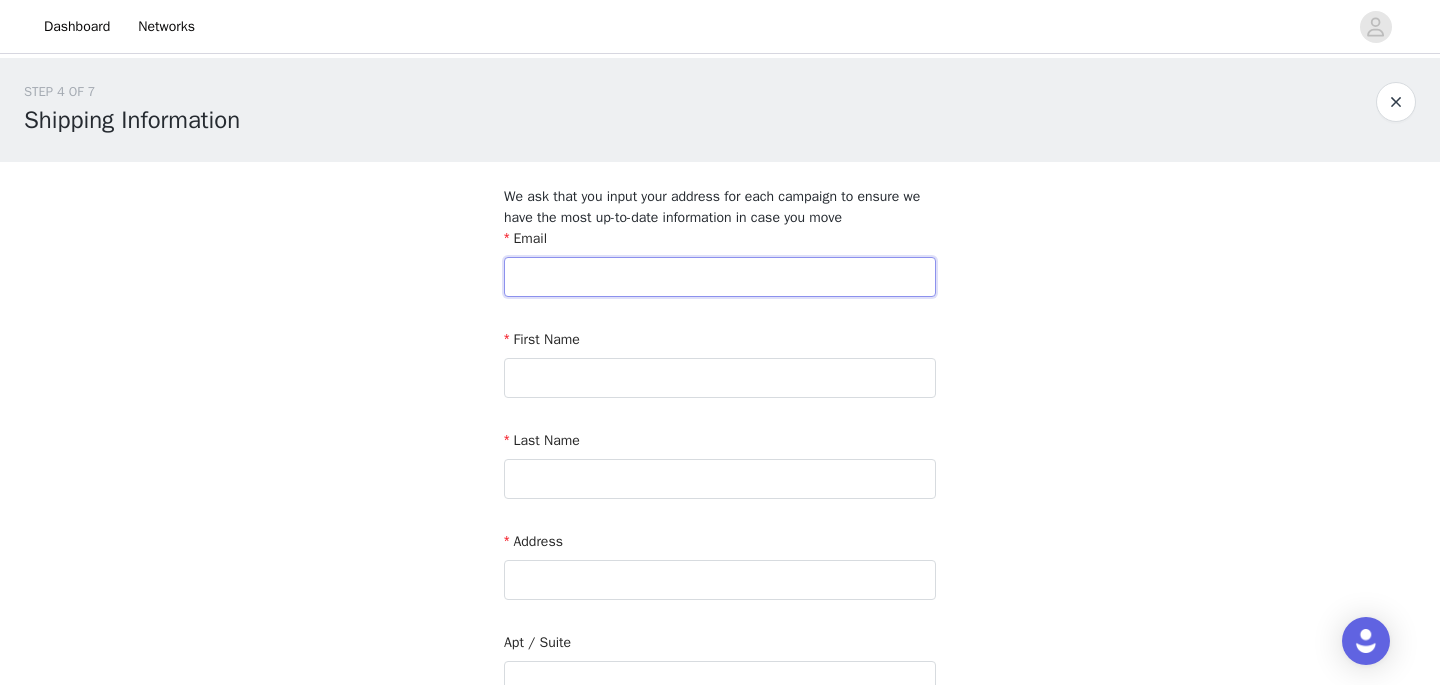 click at bounding box center [720, 277] 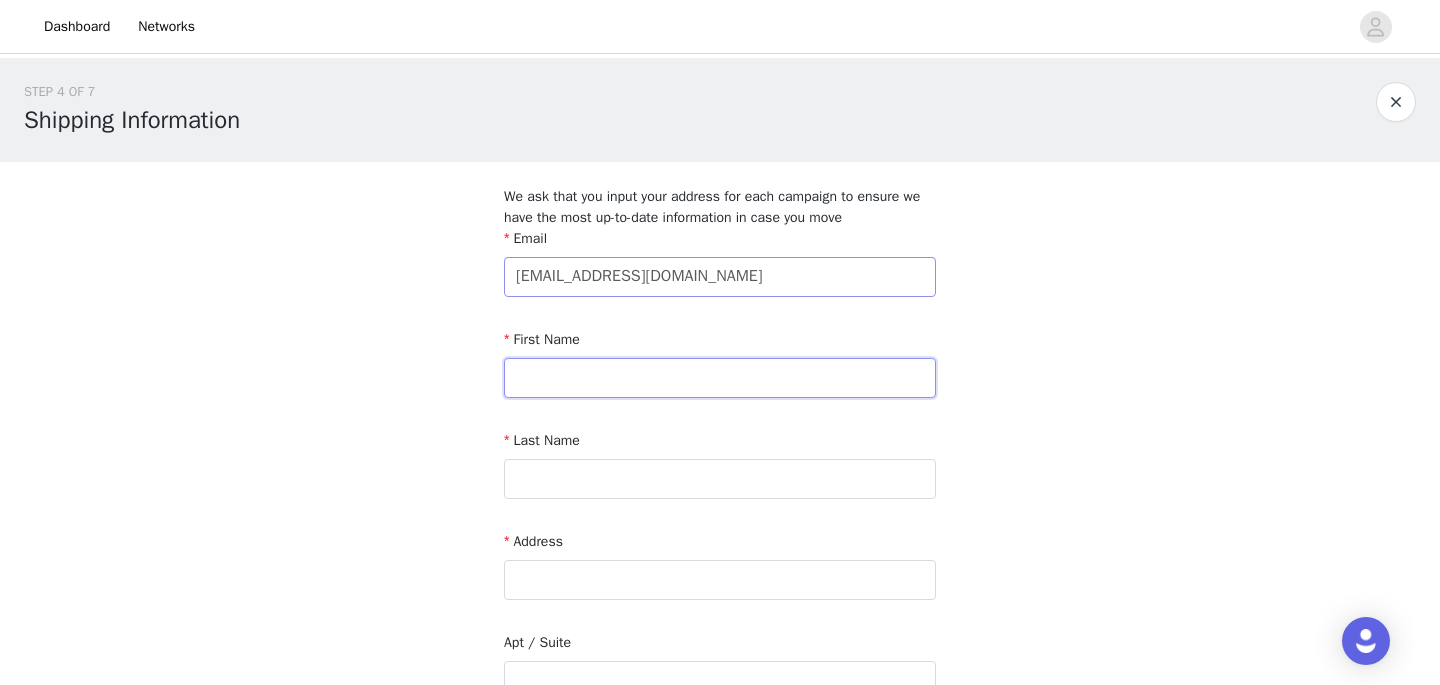 type on "Kiara" 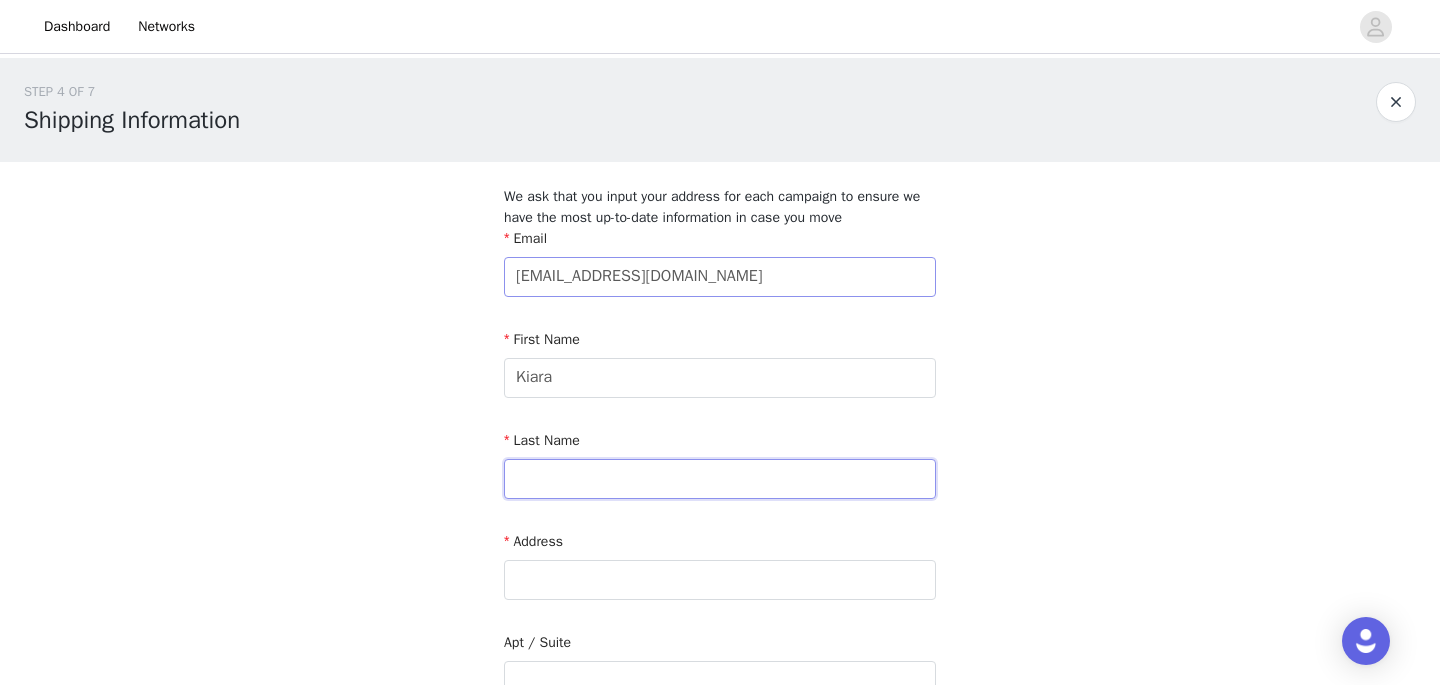 type on "Wilson" 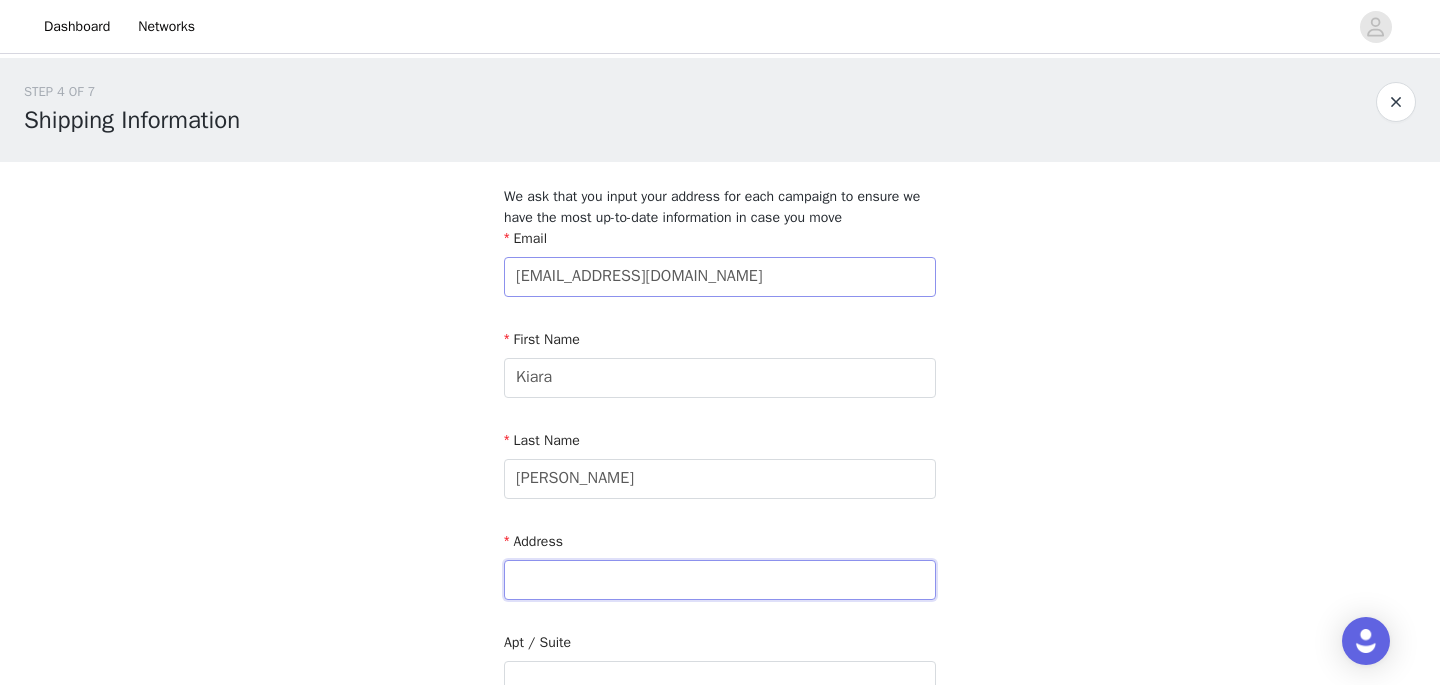 type on "8132 S Avalon Ave" 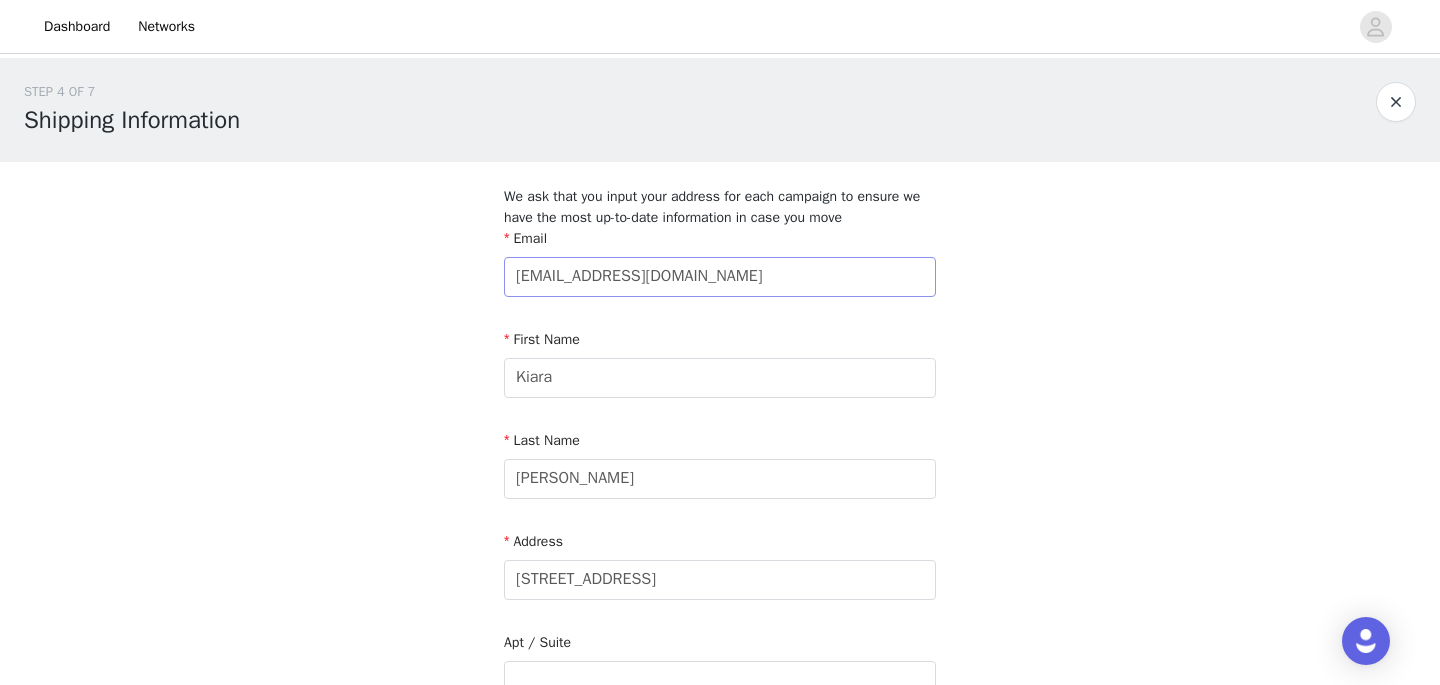 type on "Chicago" 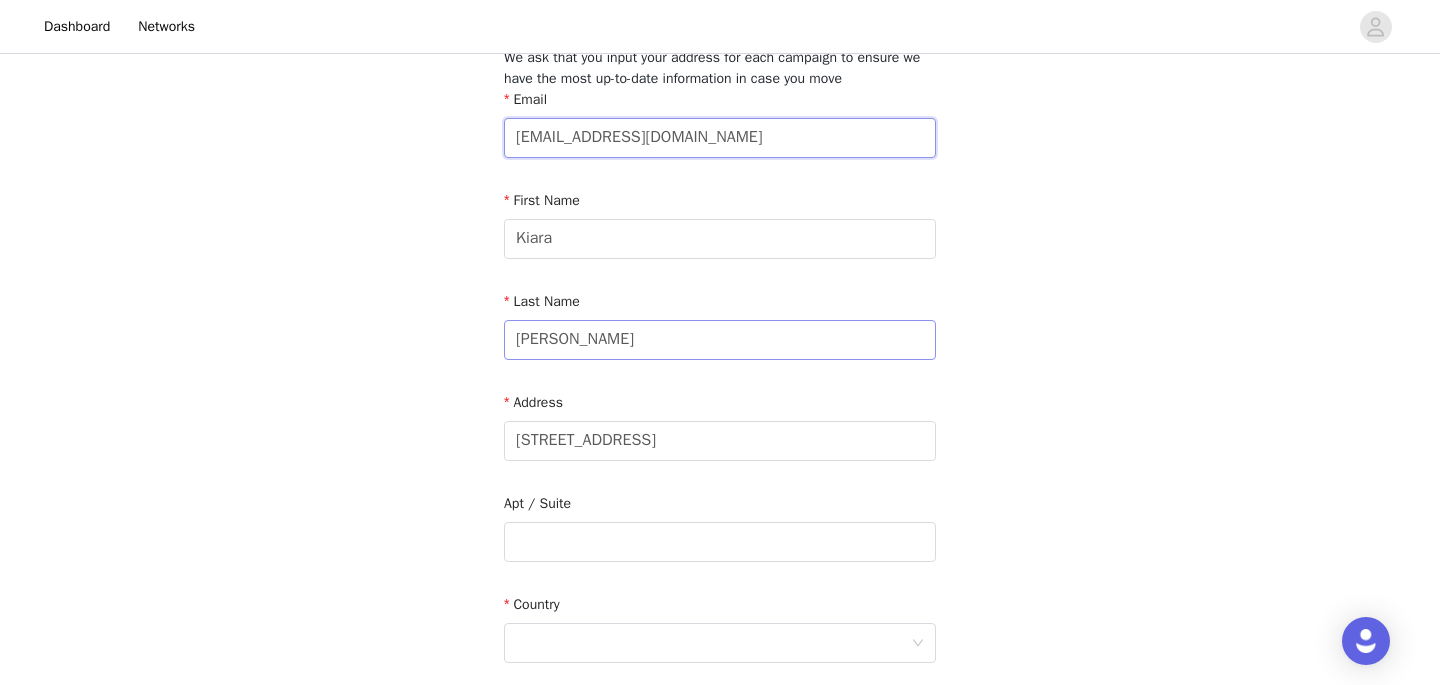 scroll, scrollTop: 163, scrollLeft: 0, axis: vertical 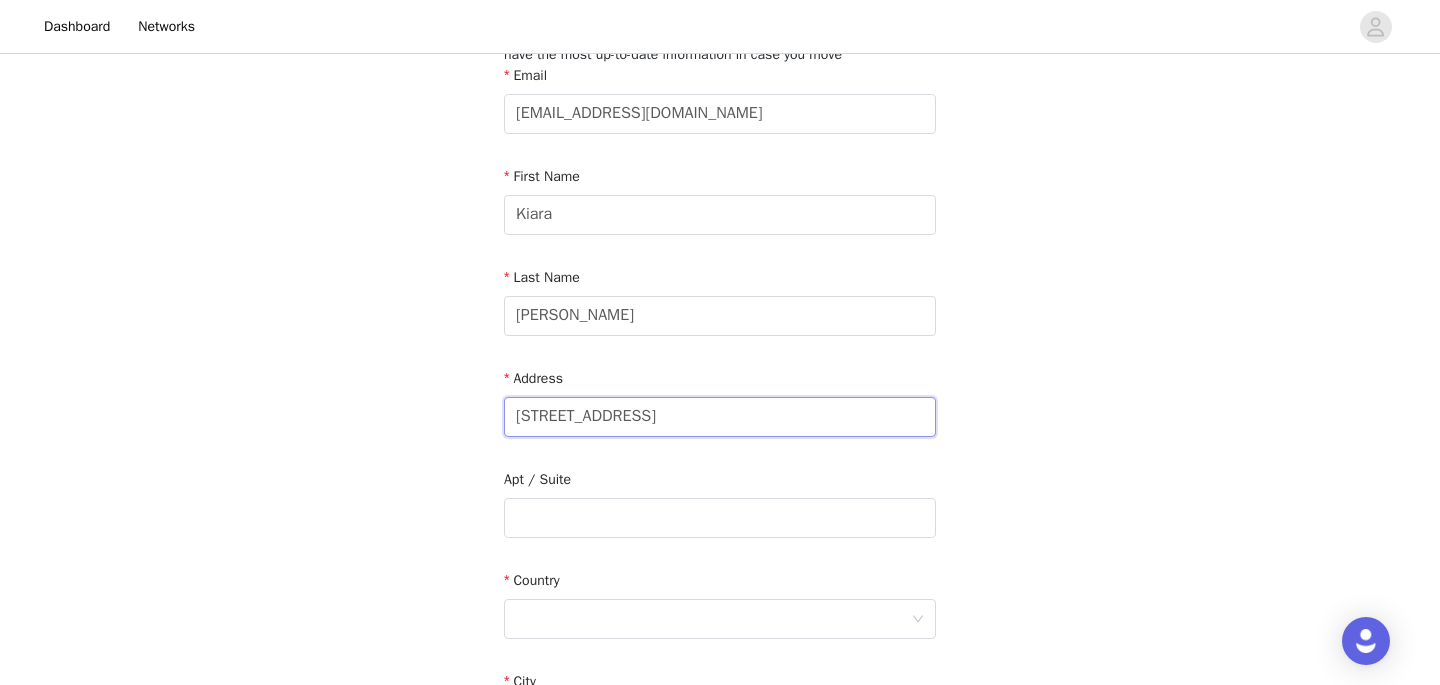click on "8132 S Avalon Ave" at bounding box center (720, 417) 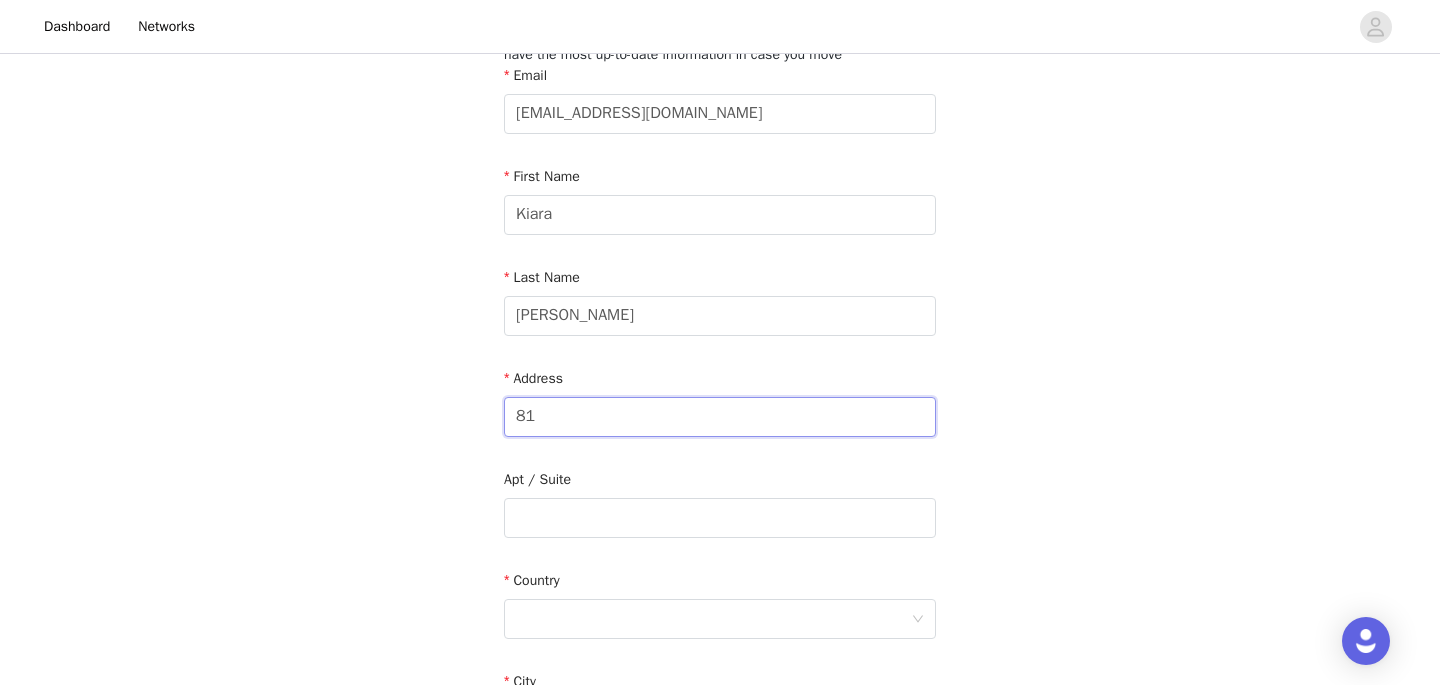 type on "8" 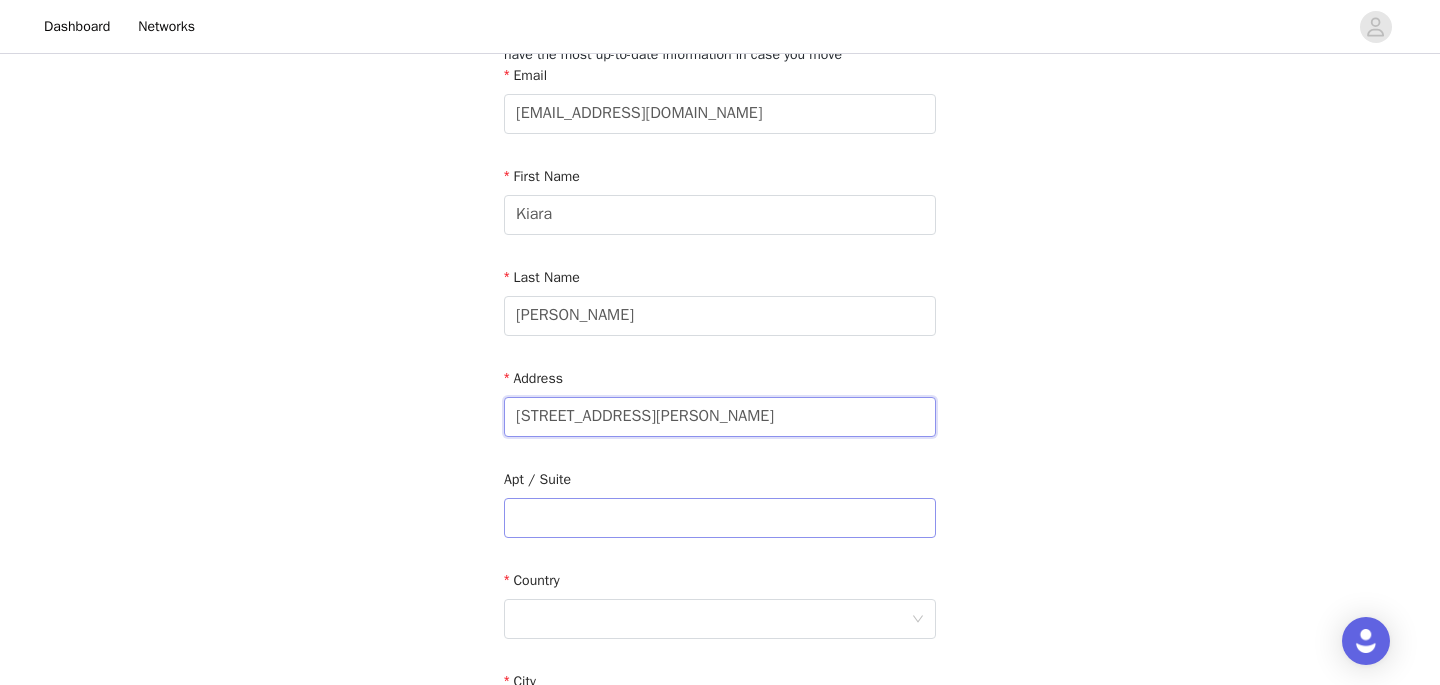 type on "1010 Stillwell drive" 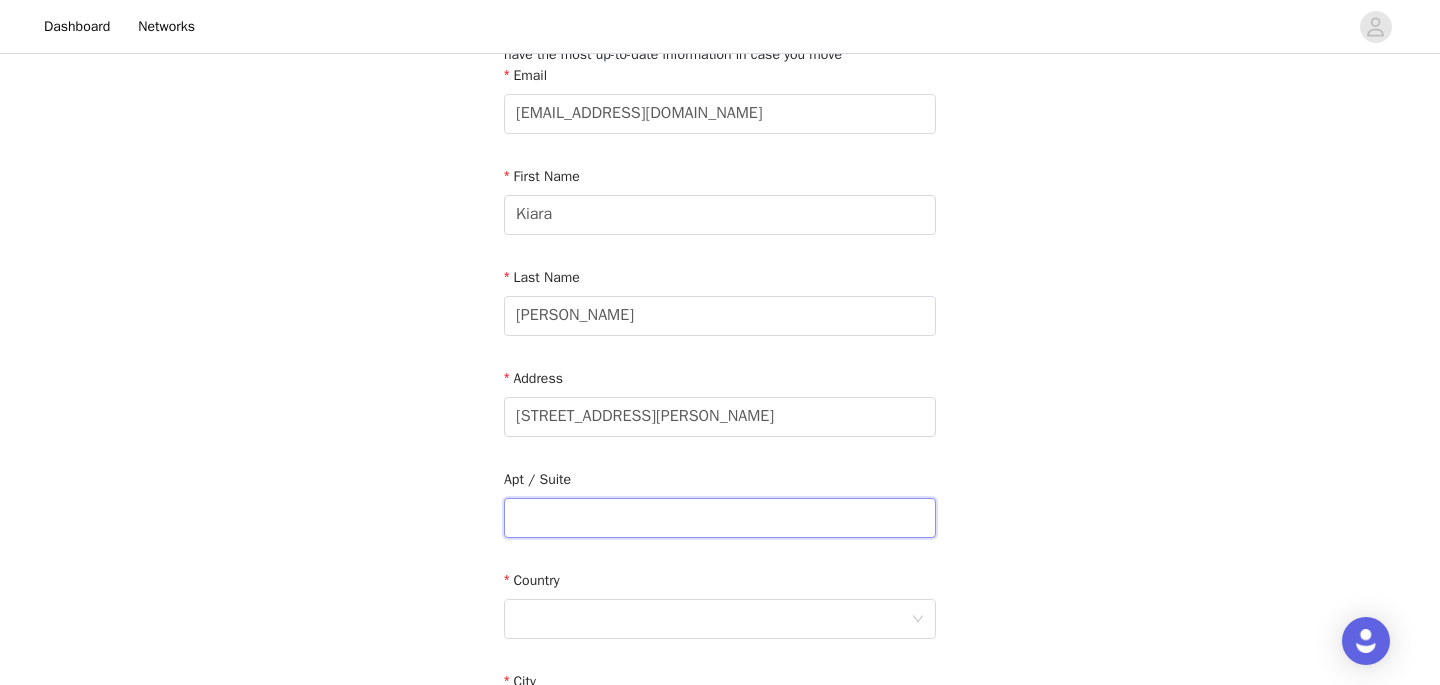 click at bounding box center [720, 518] 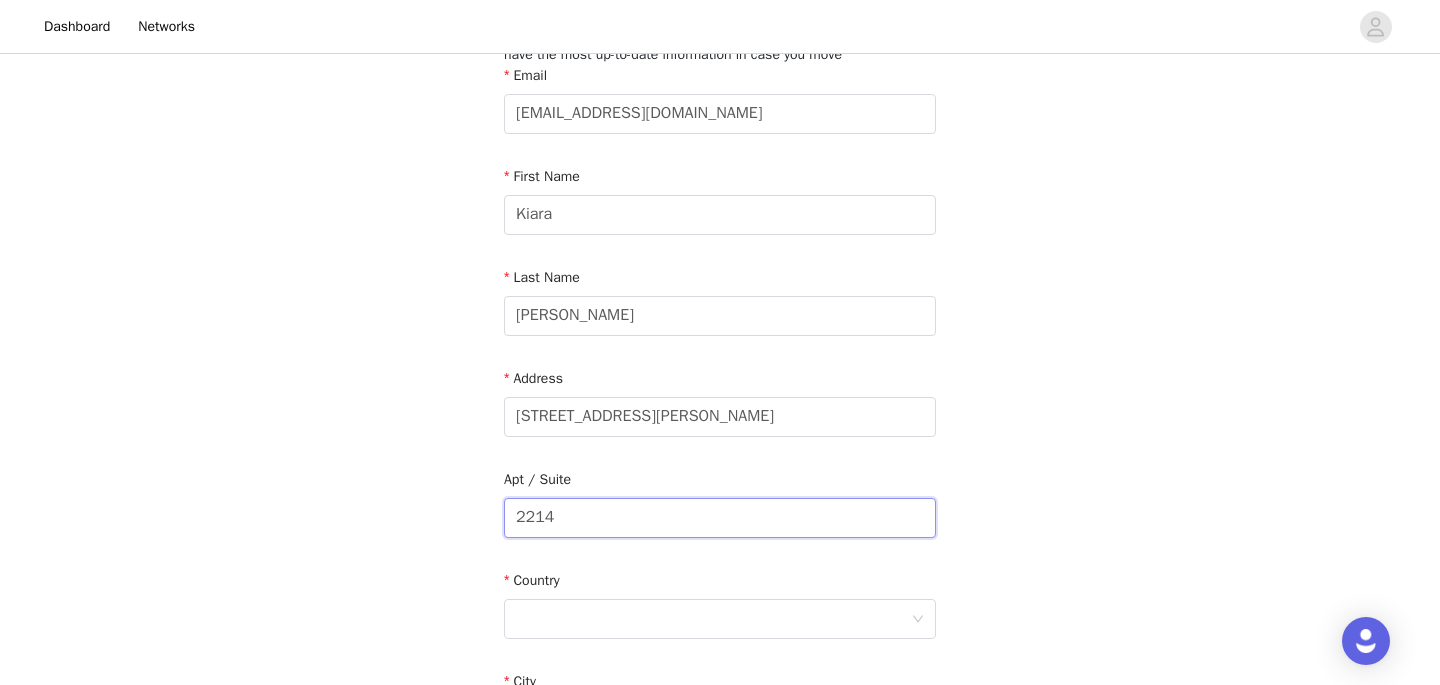 click on "2214" at bounding box center (720, 518) 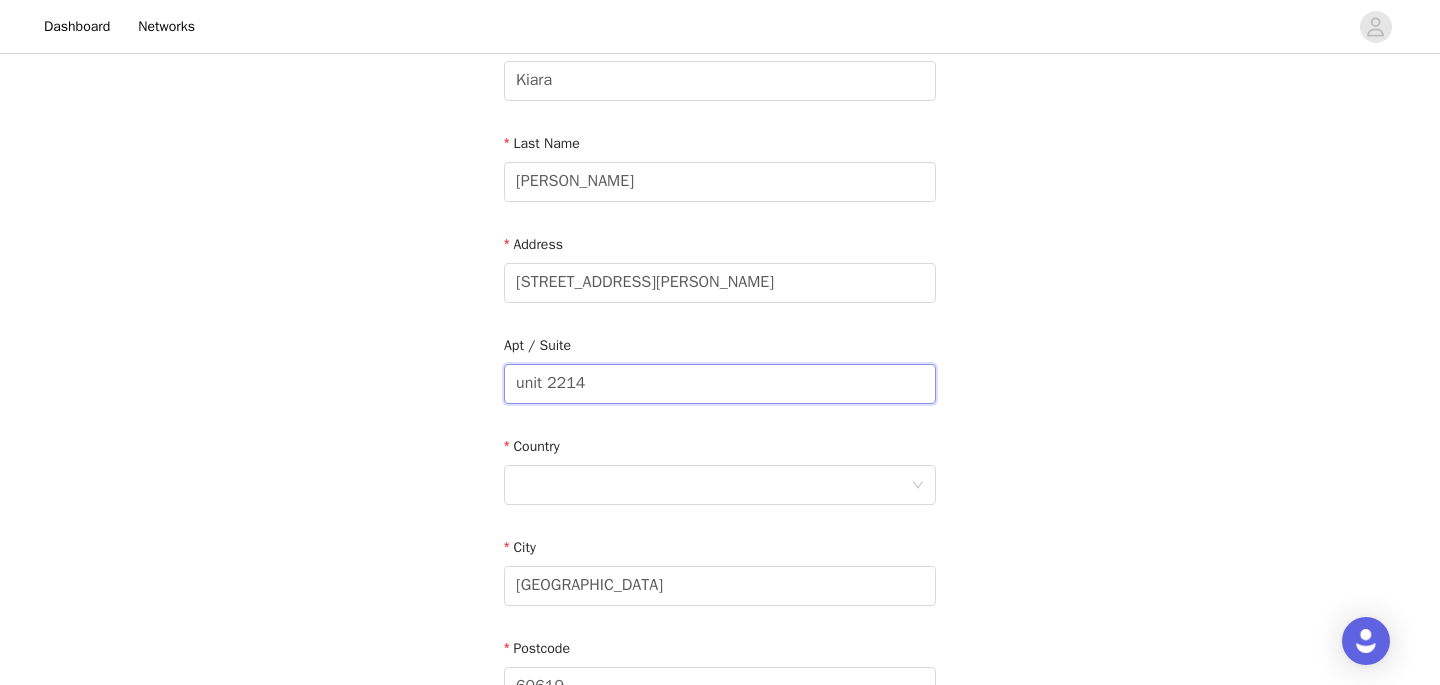 scroll, scrollTop: 326, scrollLeft: 0, axis: vertical 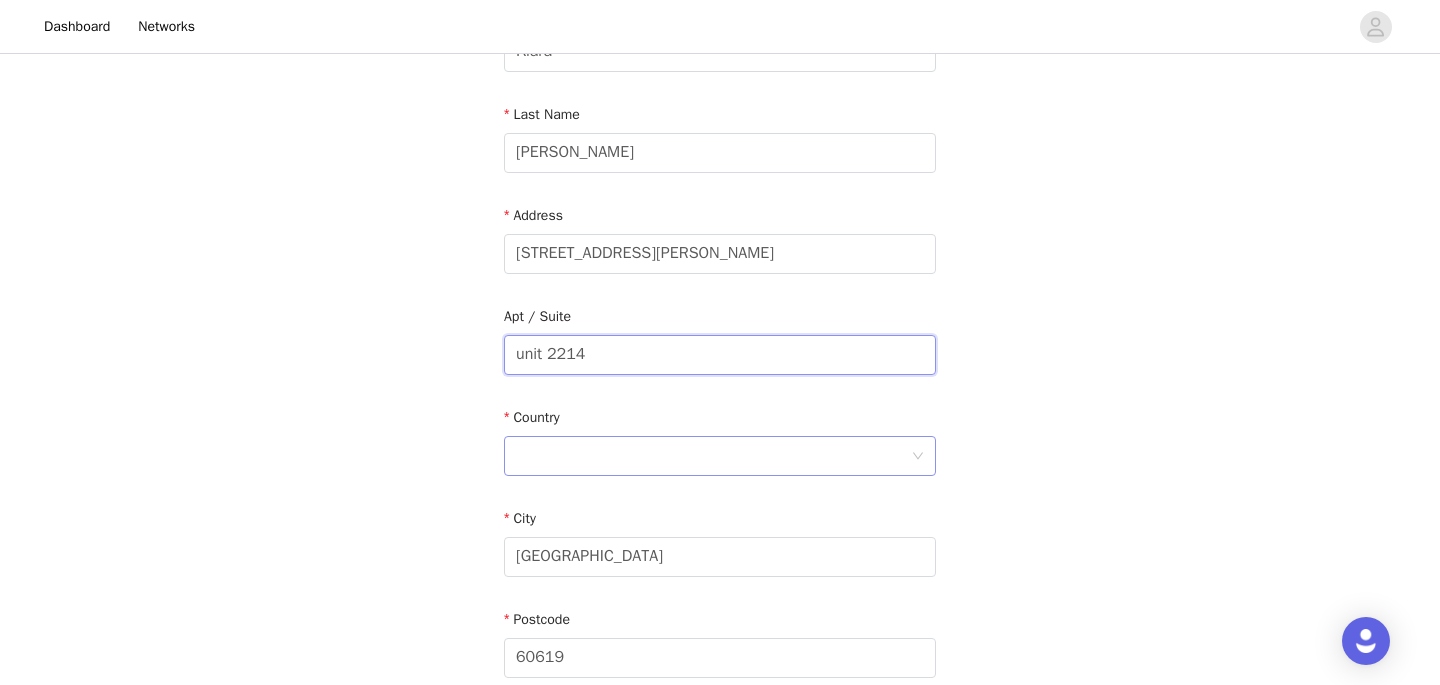 type on "unit 2214" 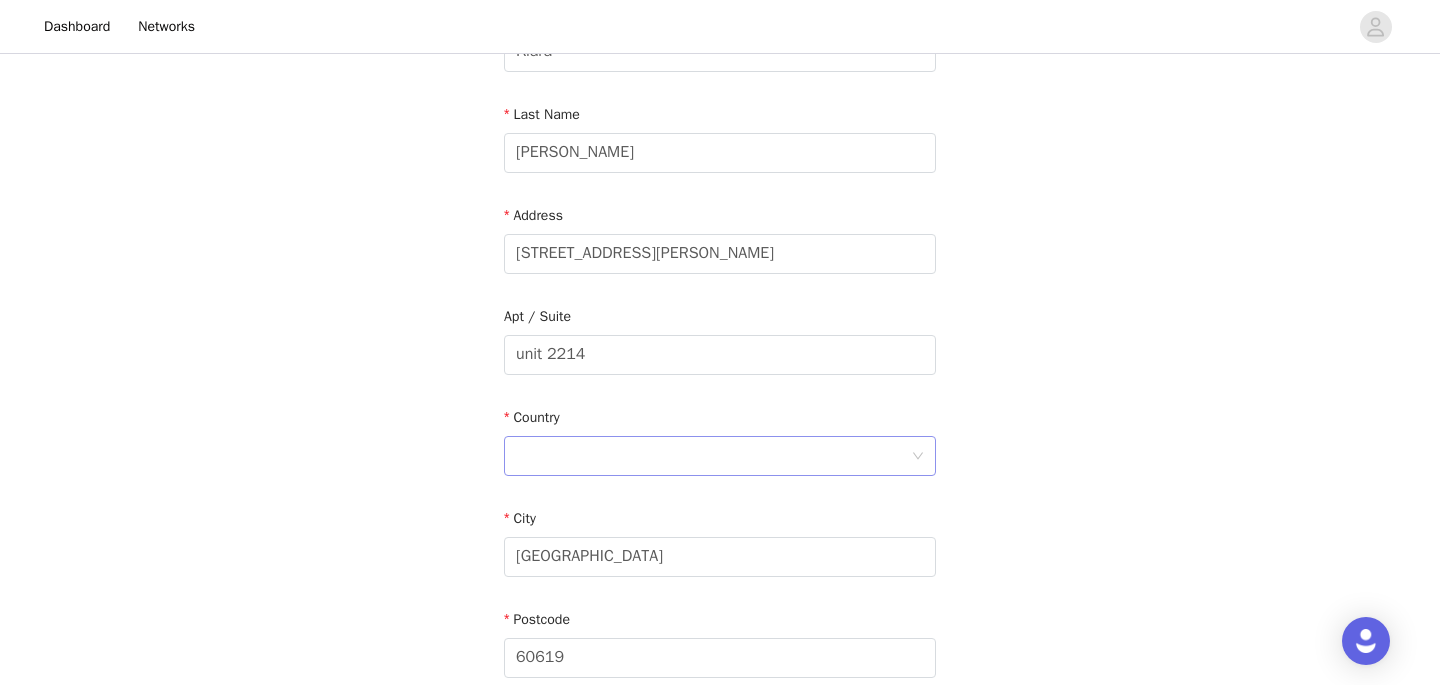 click at bounding box center [713, 456] 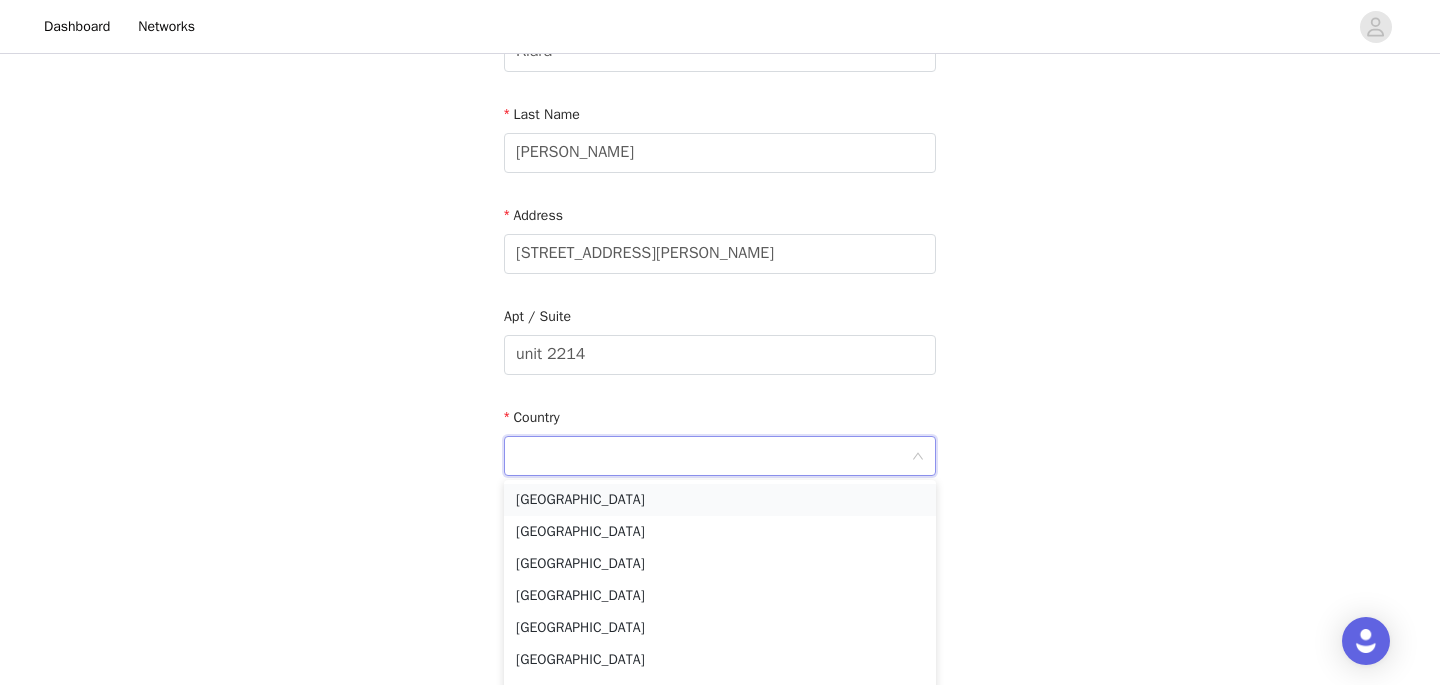 click on "[GEOGRAPHIC_DATA]" at bounding box center [720, 500] 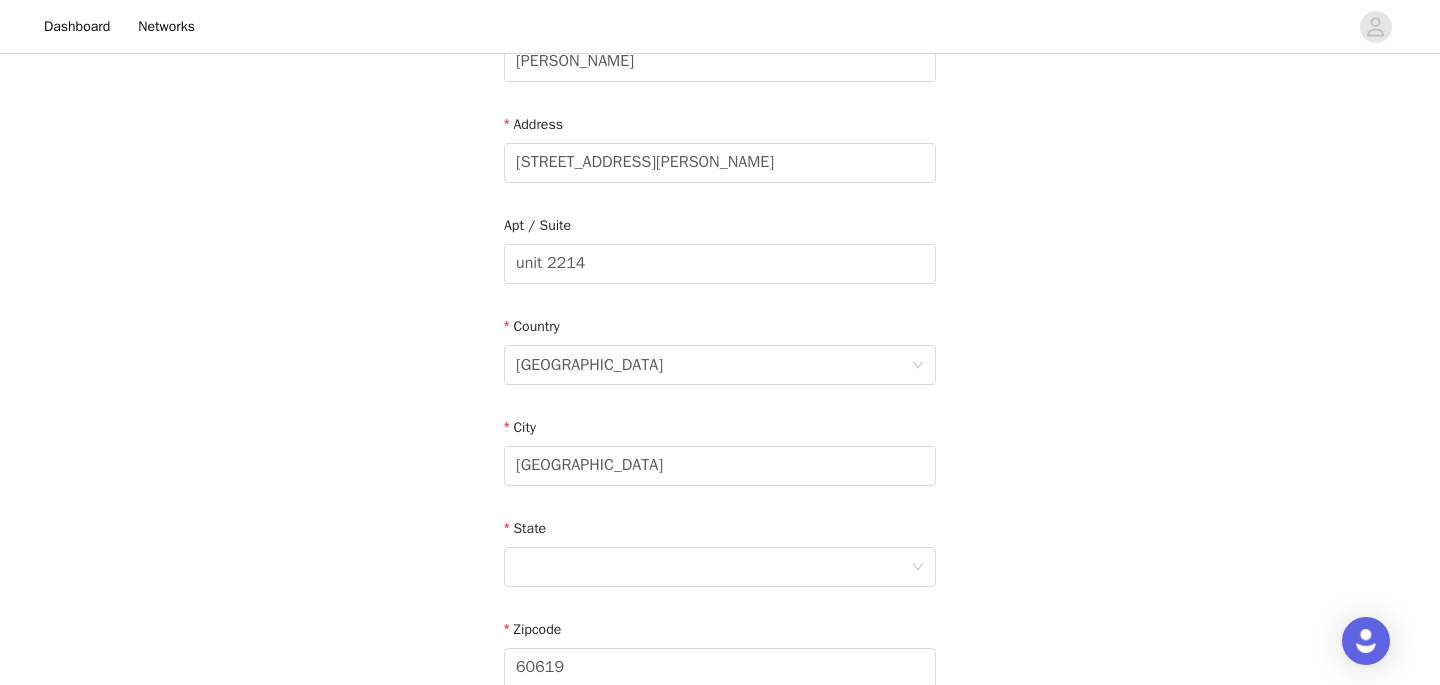 scroll, scrollTop: 424, scrollLeft: 0, axis: vertical 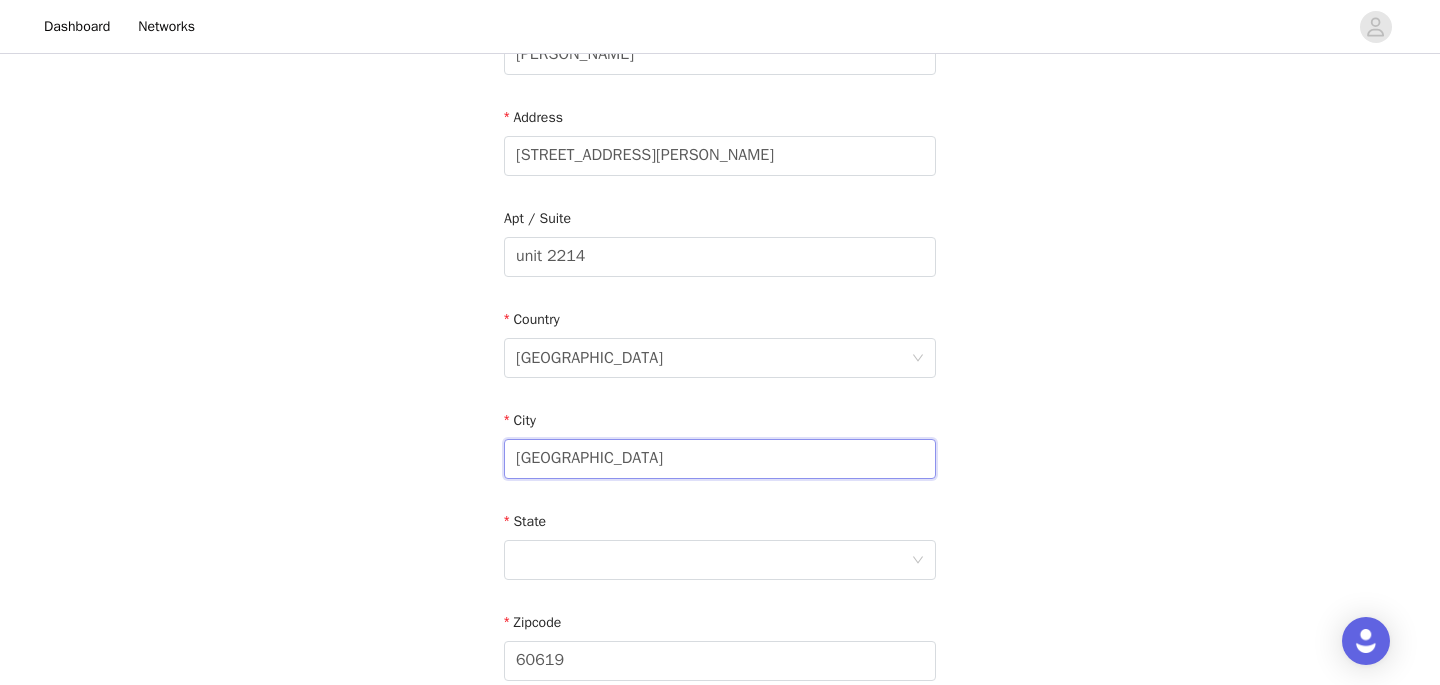 click on "Chicago" at bounding box center (720, 459) 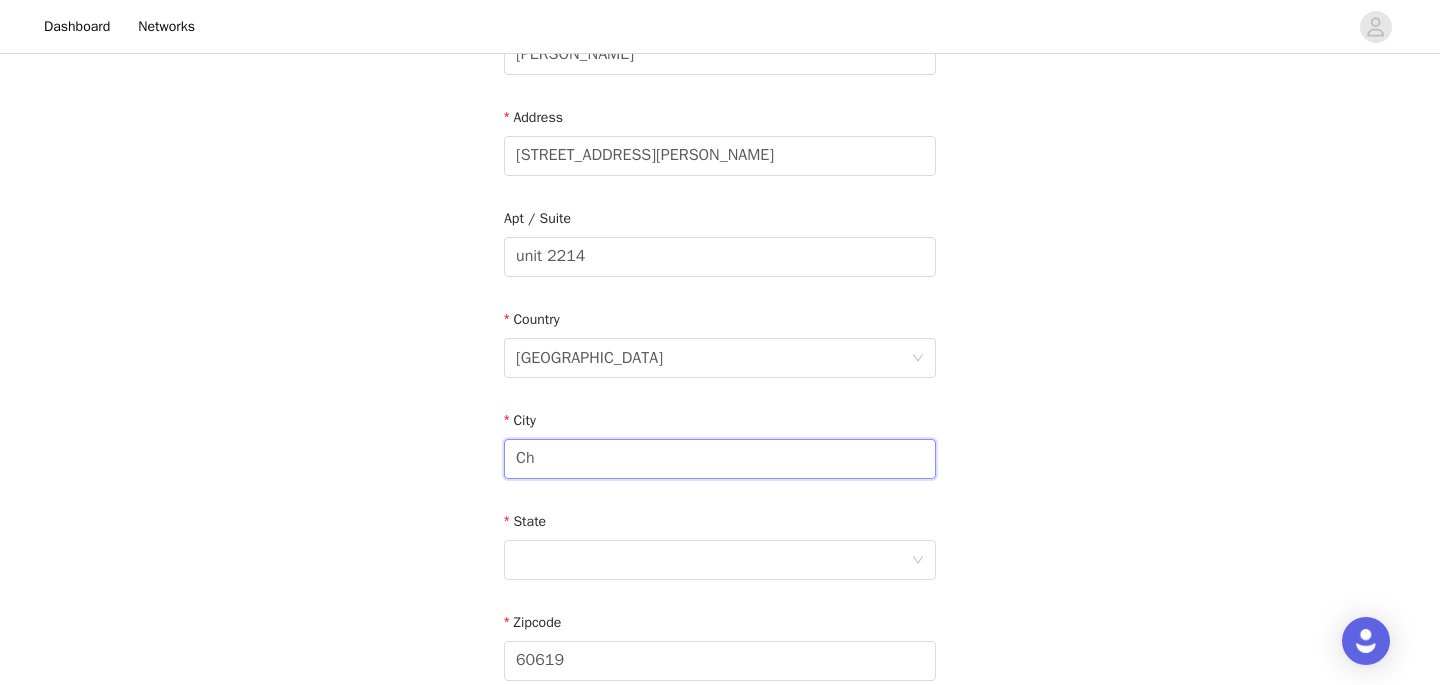 type on "C" 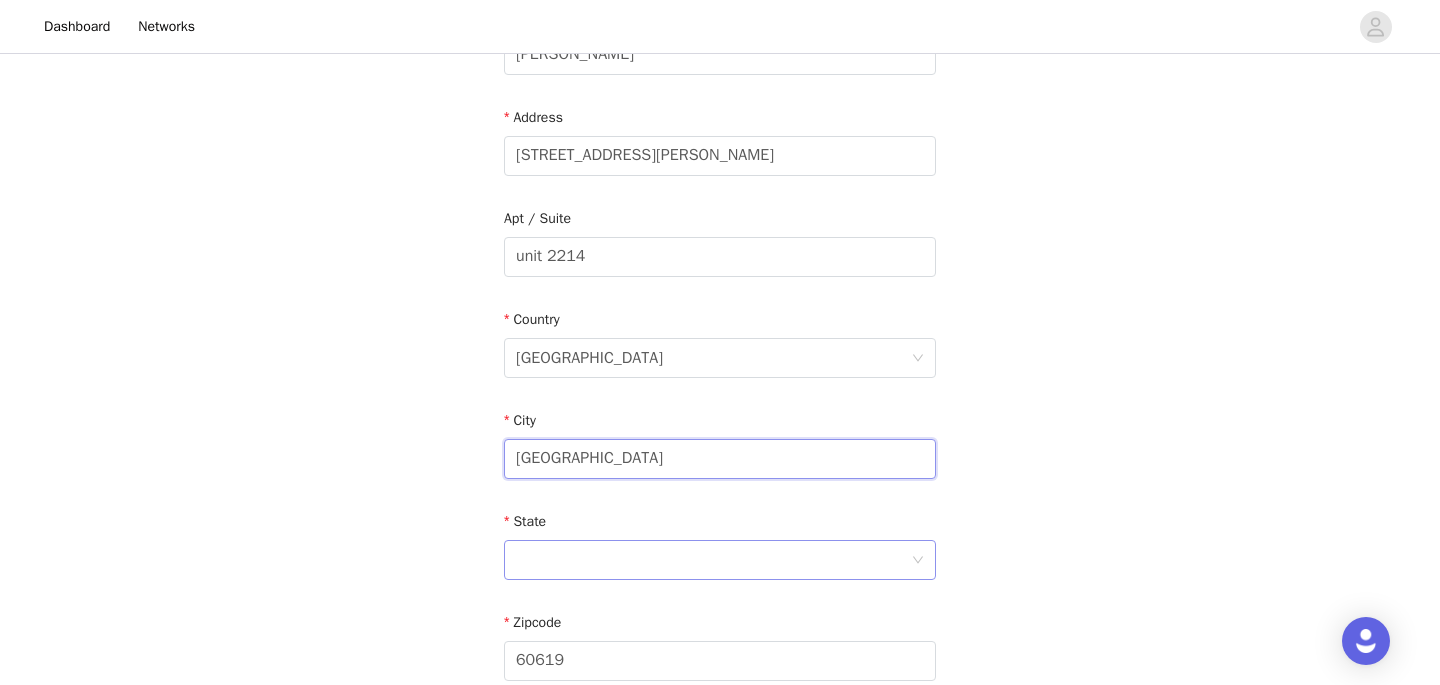 type on "Durham" 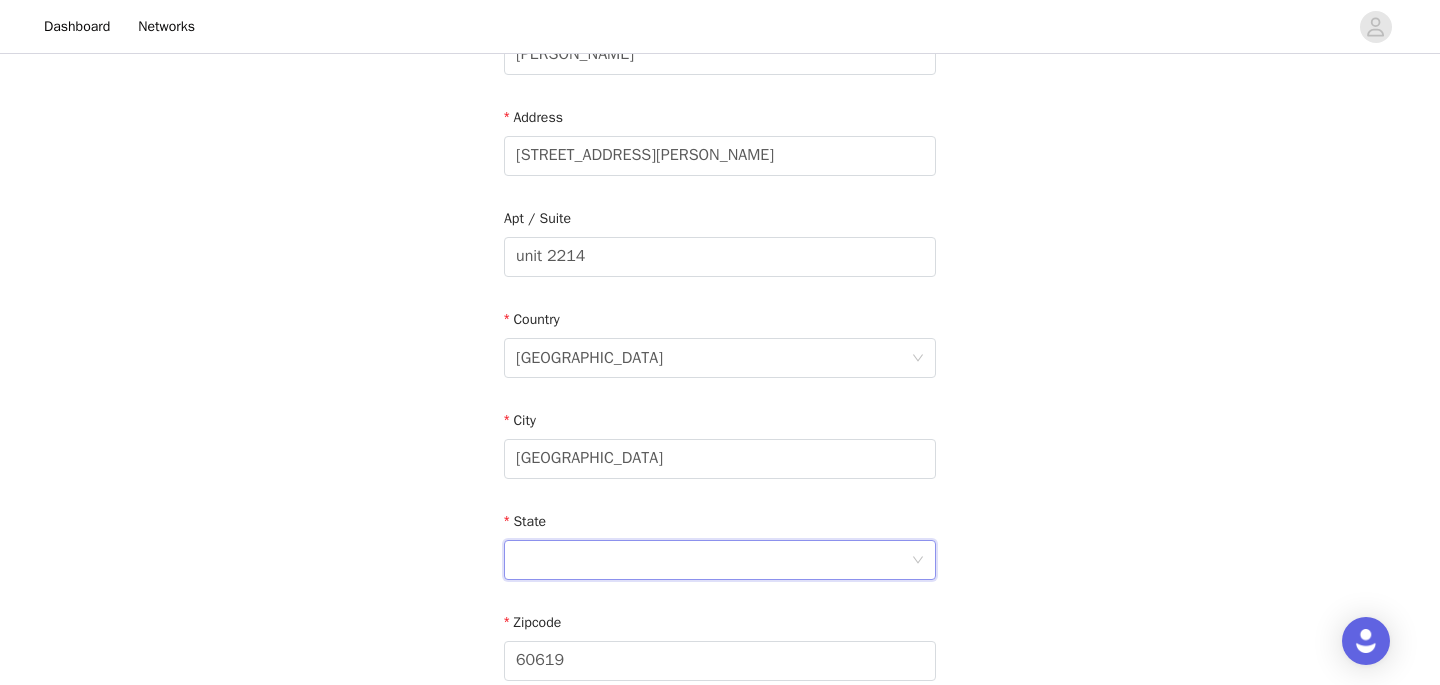 click at bounding box center (713, 560) 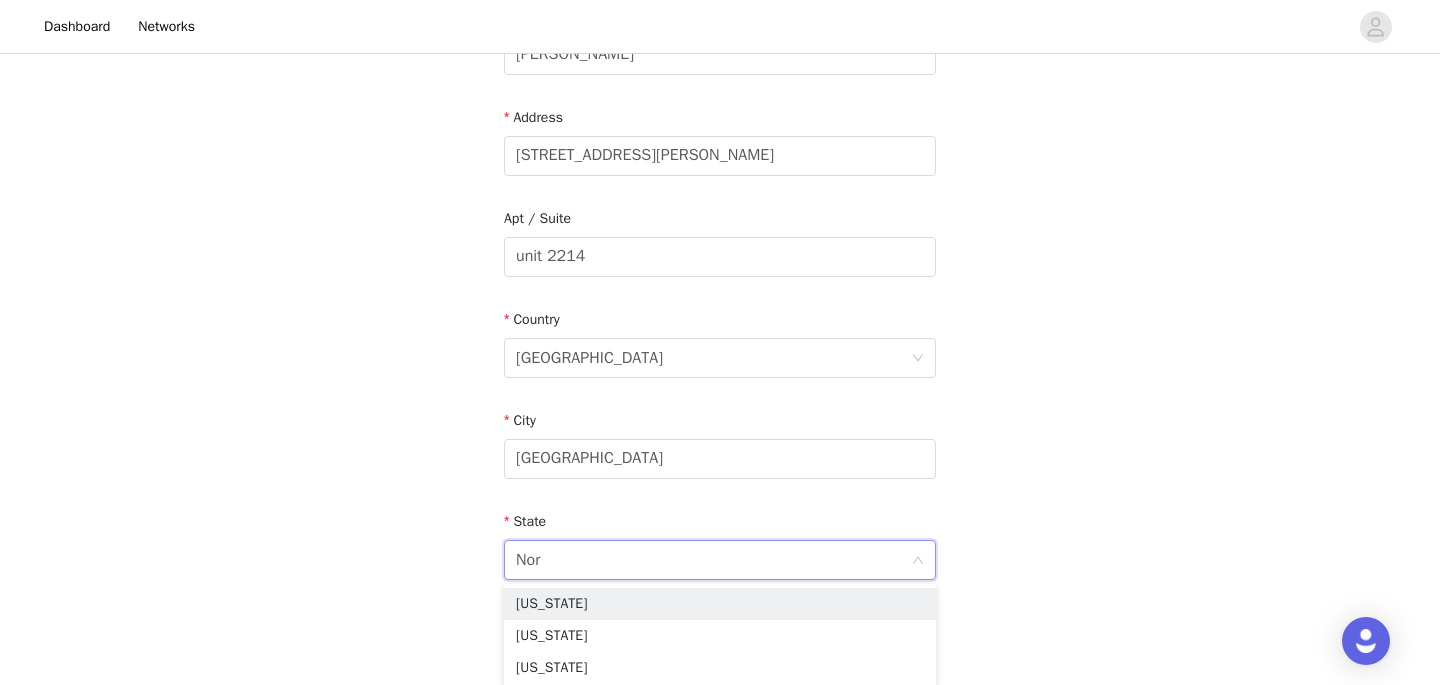 type on "Nort" 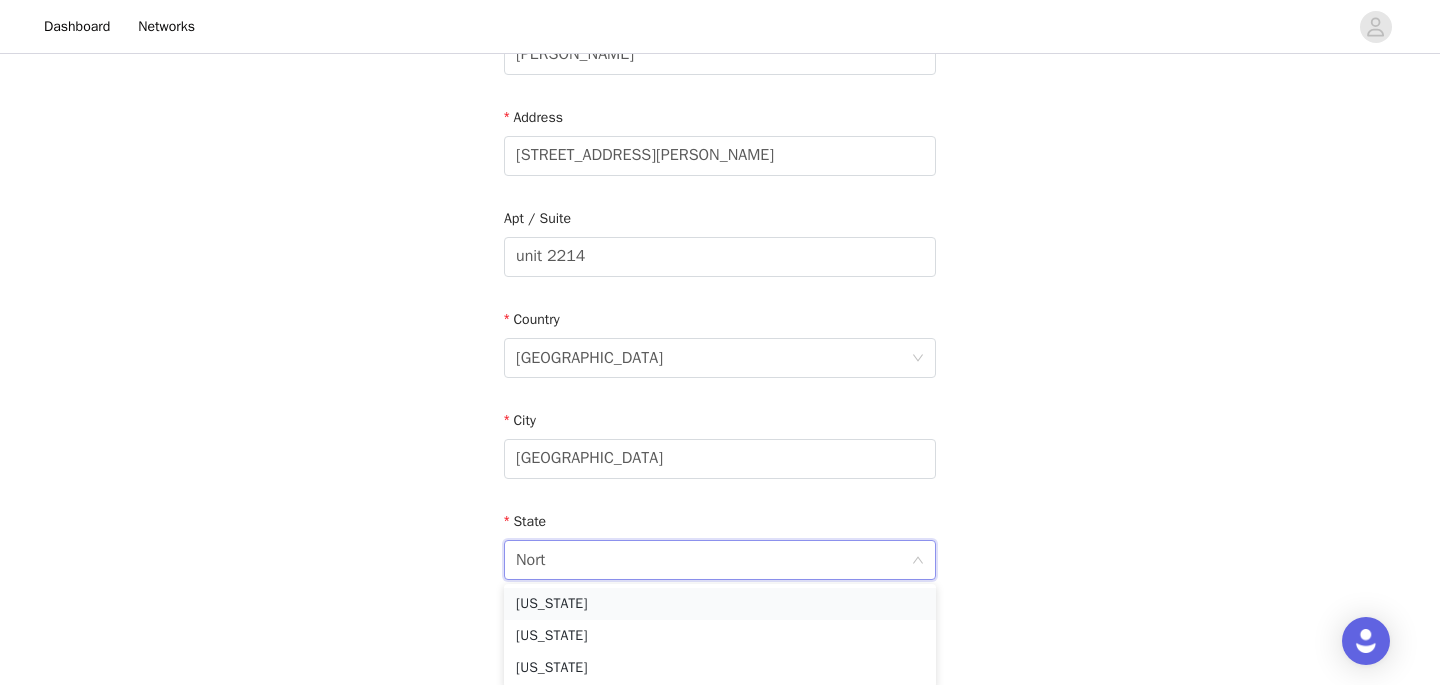 click on "North Carolina" at bounding box center (720, 604) 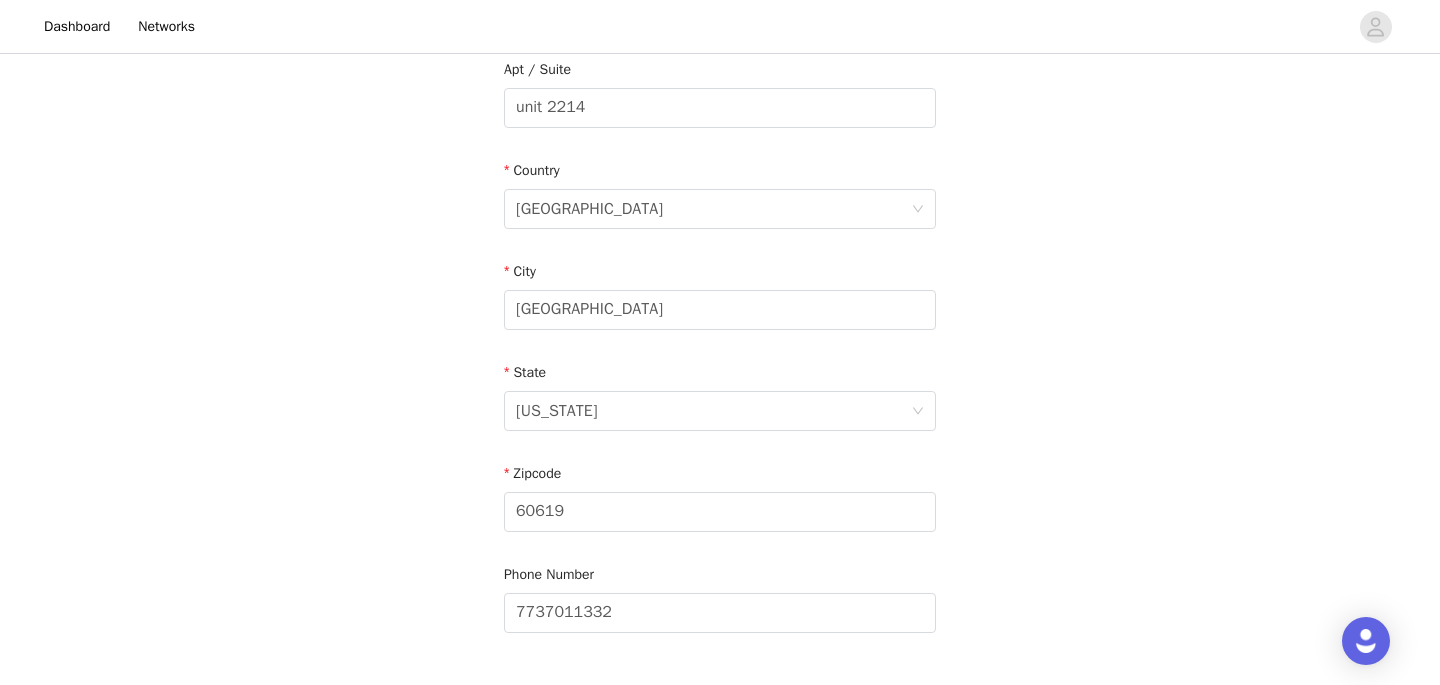 scroll, scrollTop: 578, scrollLeft: 0, axis: vertical 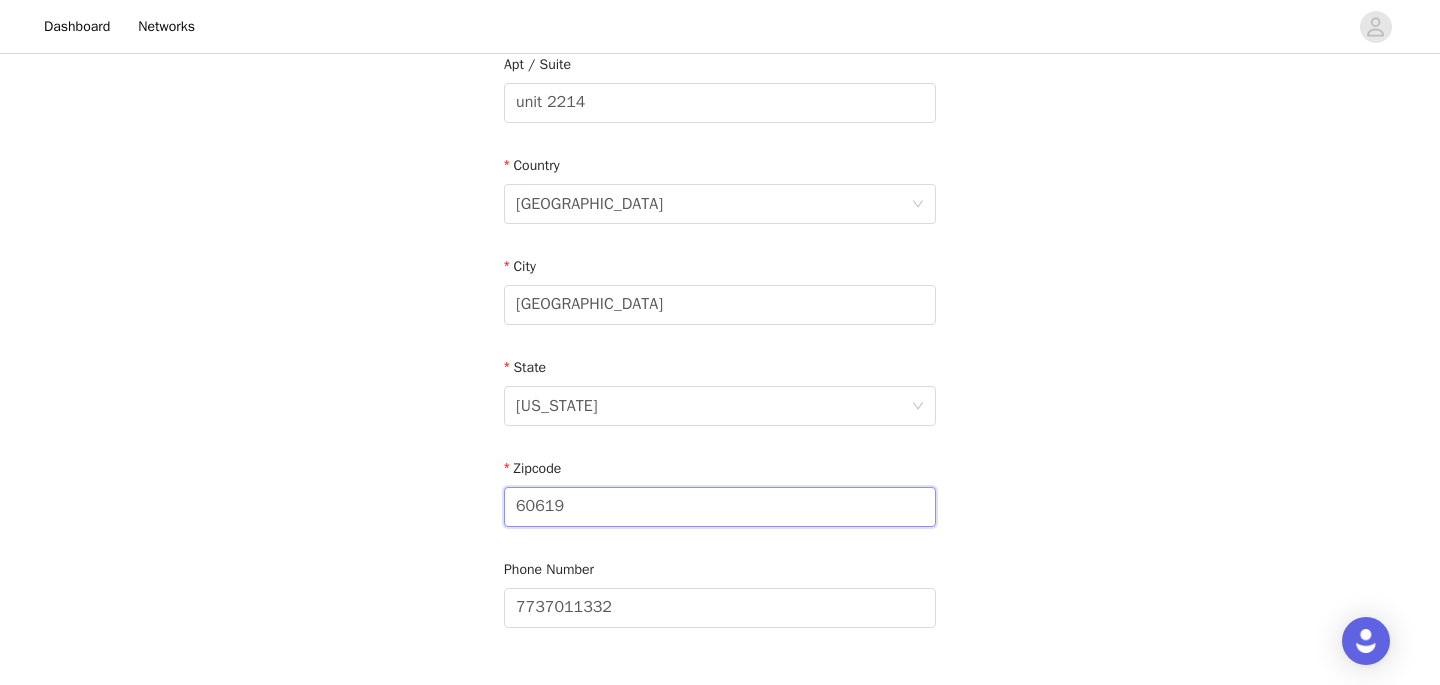 click on "60619" at bounding box center (720, 507) 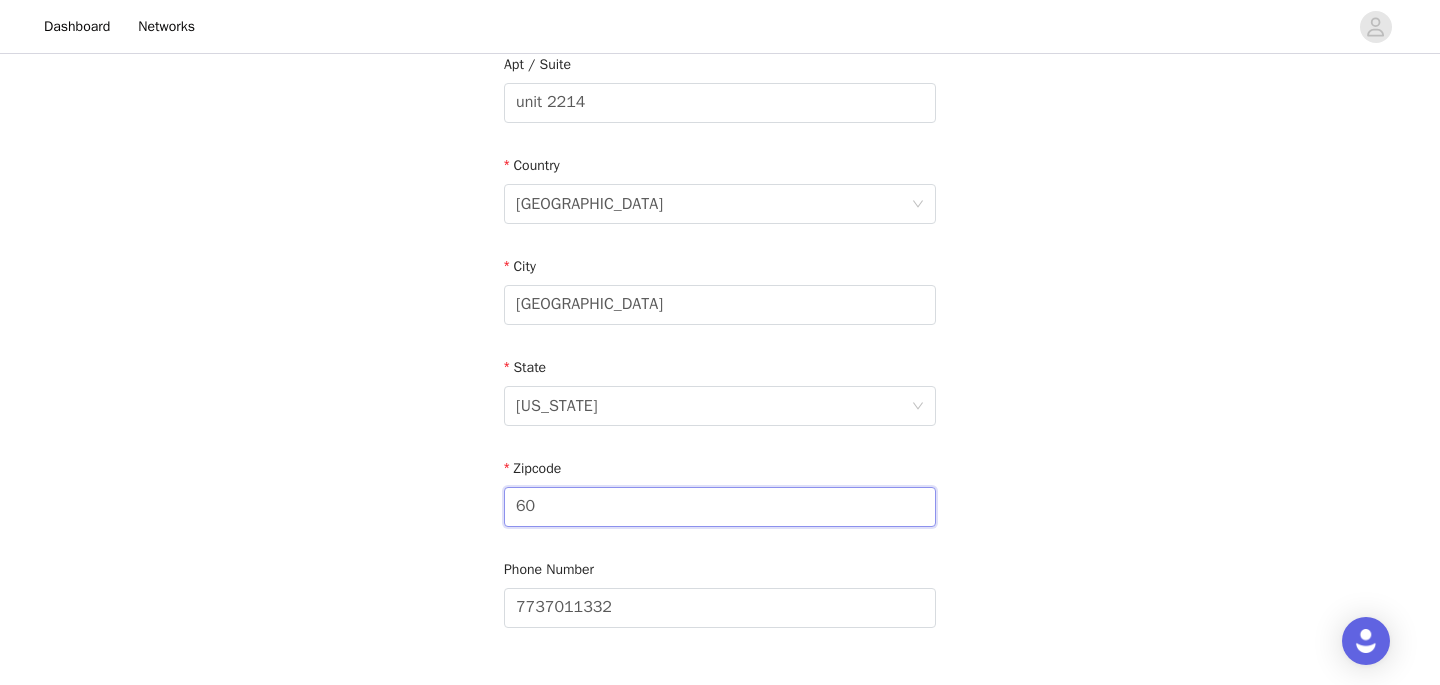 type on "6" 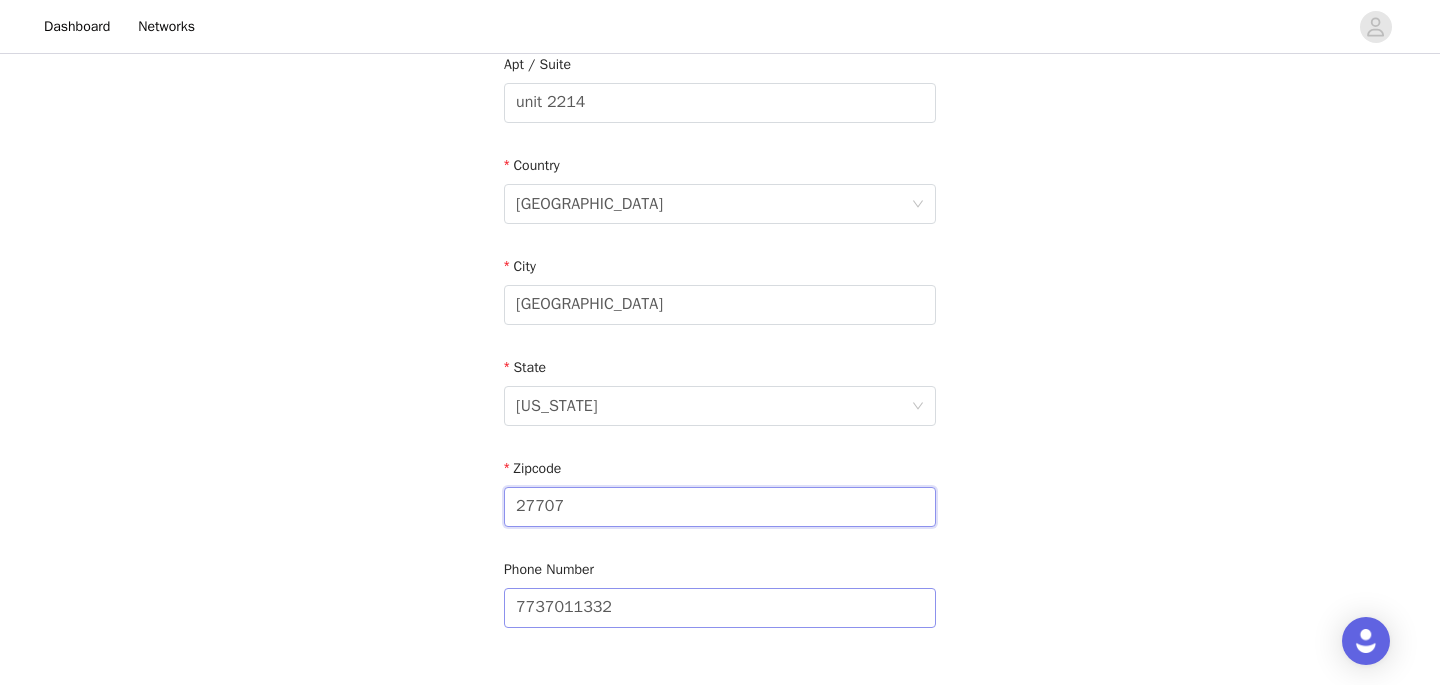 type on "27707" 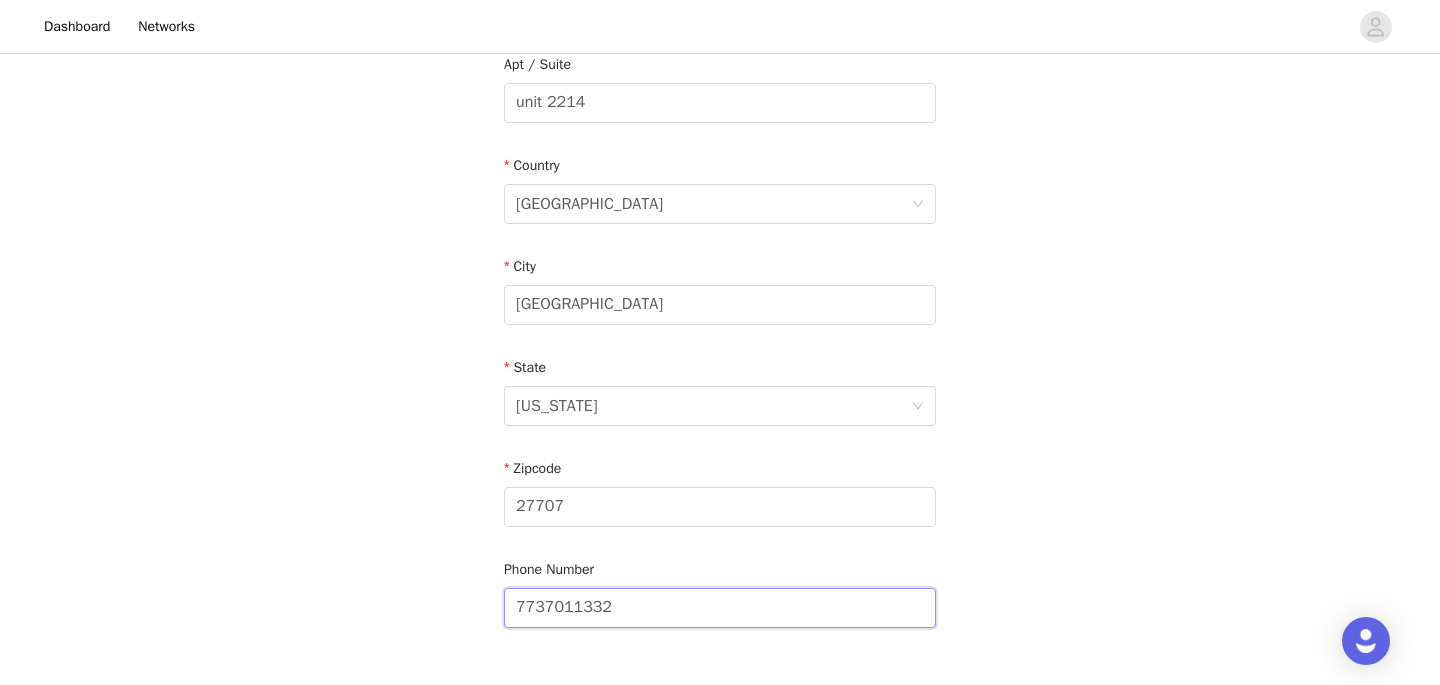 click on "7737011332" at bounding box center (720, 608) 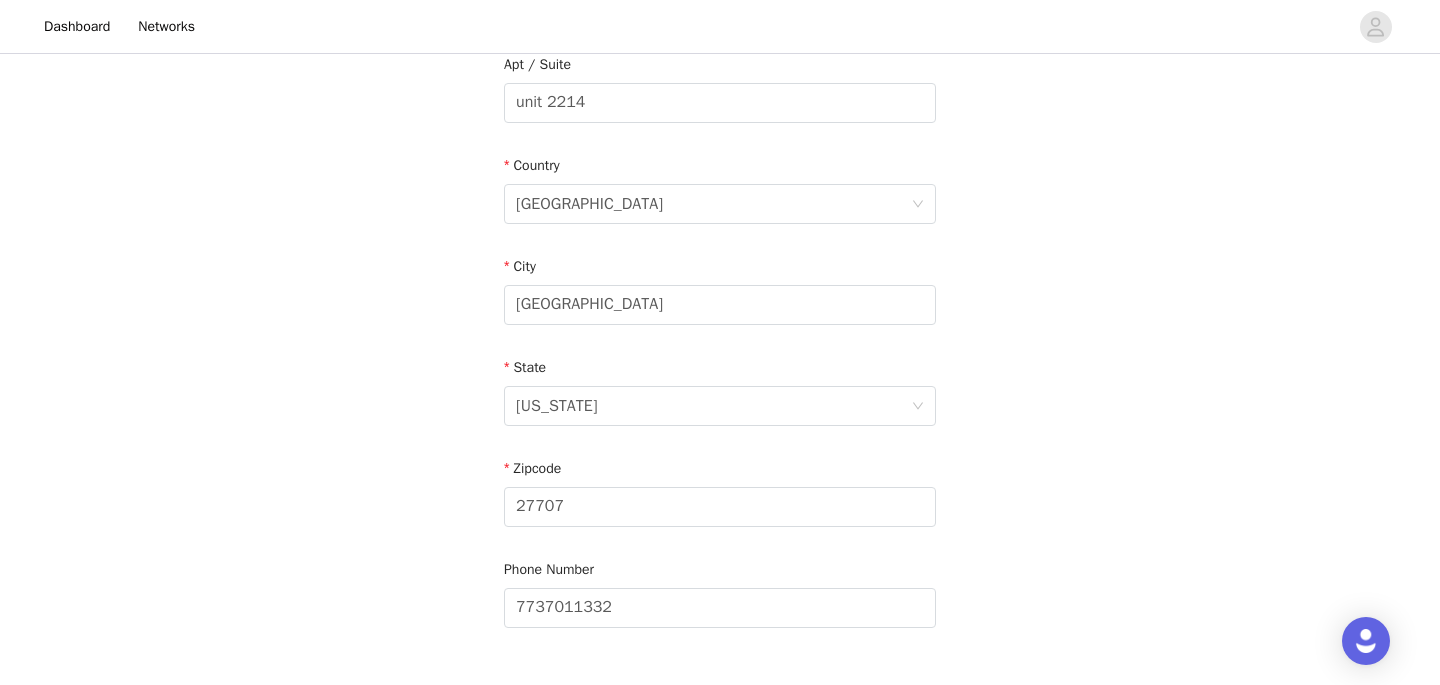 click on "STEP 4 OF 7
Shipping Information
We ask that you input your address for each campaign to ensure we have the most up-to-date information in case you move       Email kiarawilson3@gmail.com   First Name Kiara   Last Name Wilson   Address 1010 Stillwell drive   Apt / Suite unit 2214   Country
United States
City Durham   State
North Carolina
Zipcode 27707   Phone Number 7737011332" at bounding box center [720, 82] 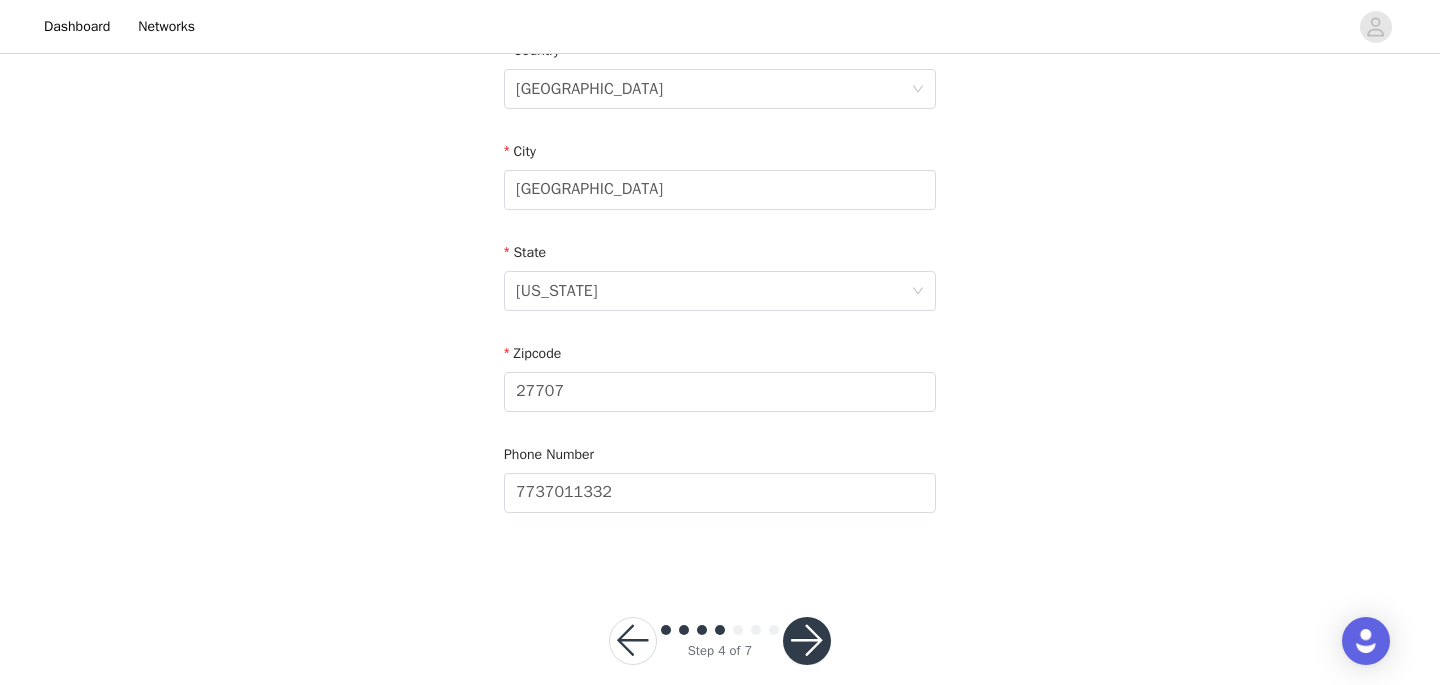 scroll, scrollTop: 720, scrollLeft: 0, axis: vertical 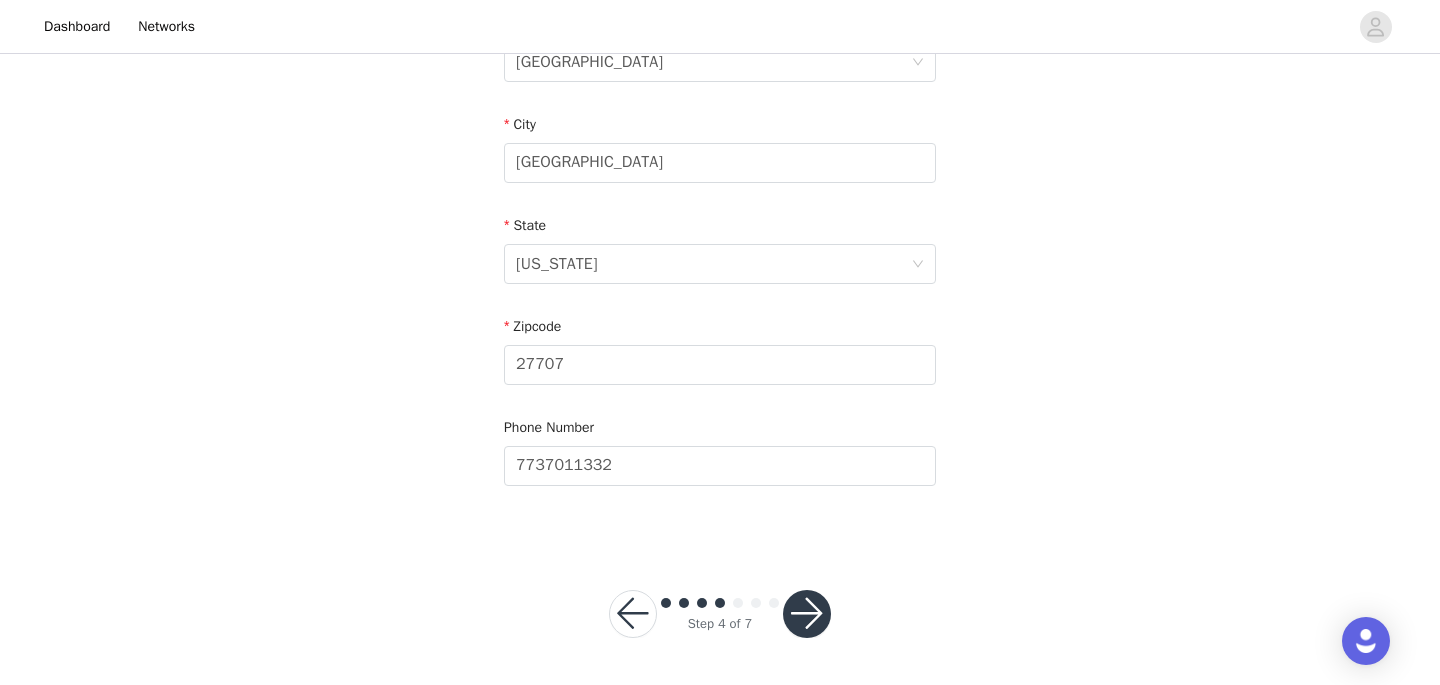 click at bounding box center (807, 614) 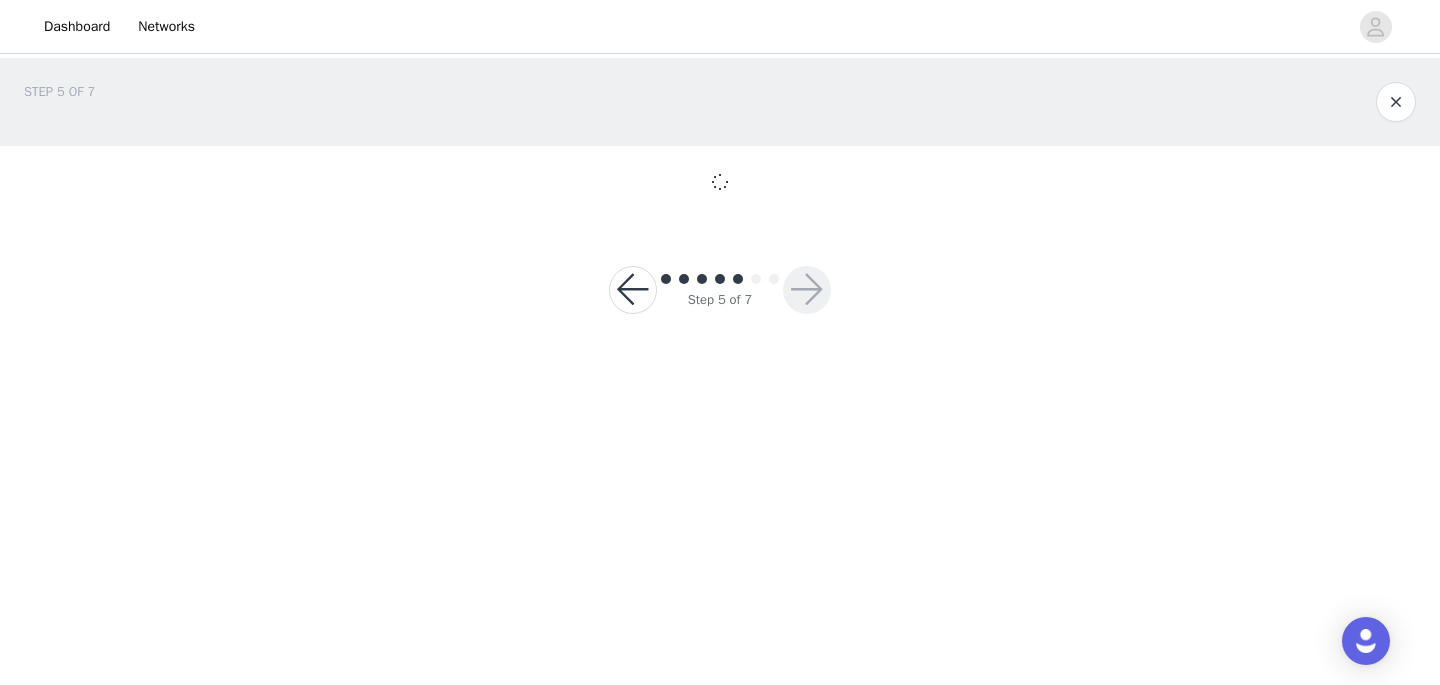 scroll, scrollTop: 0, scrollLeft: 0, axis: both 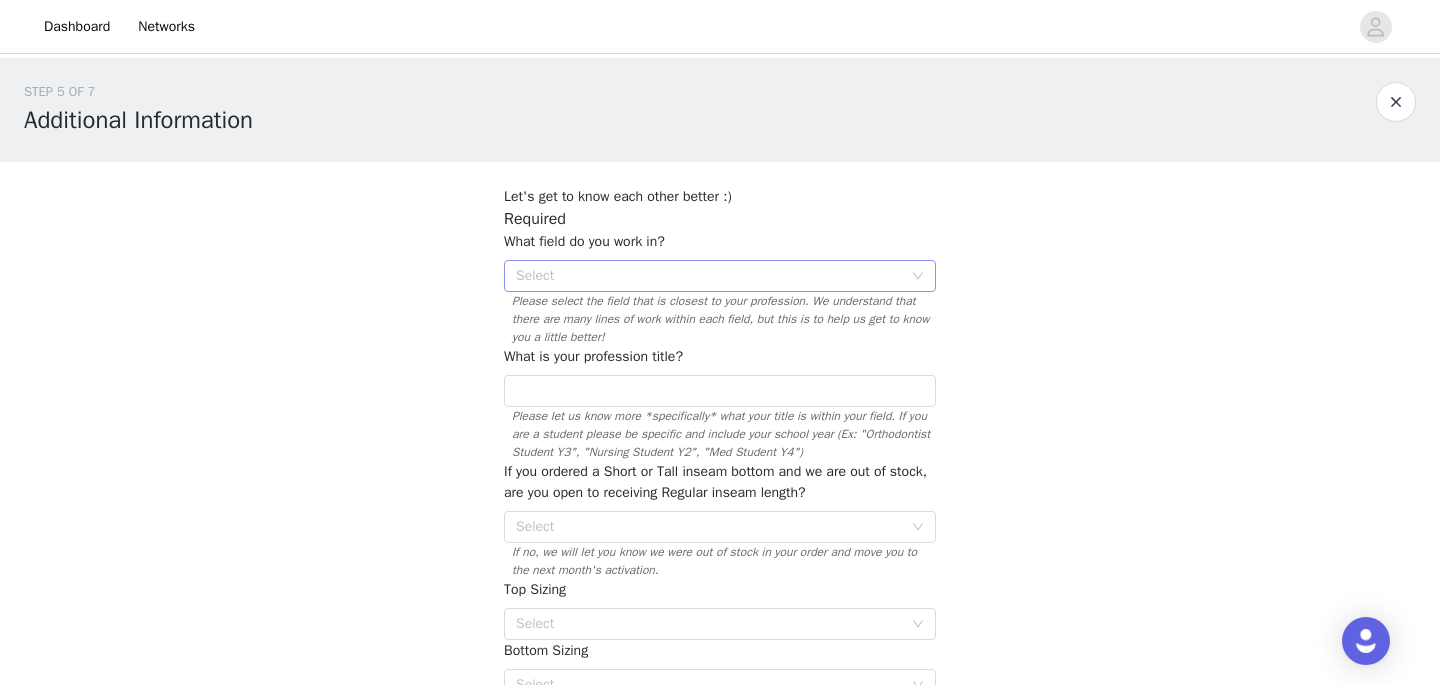 click on "Select" at bounding box center [709, 276] 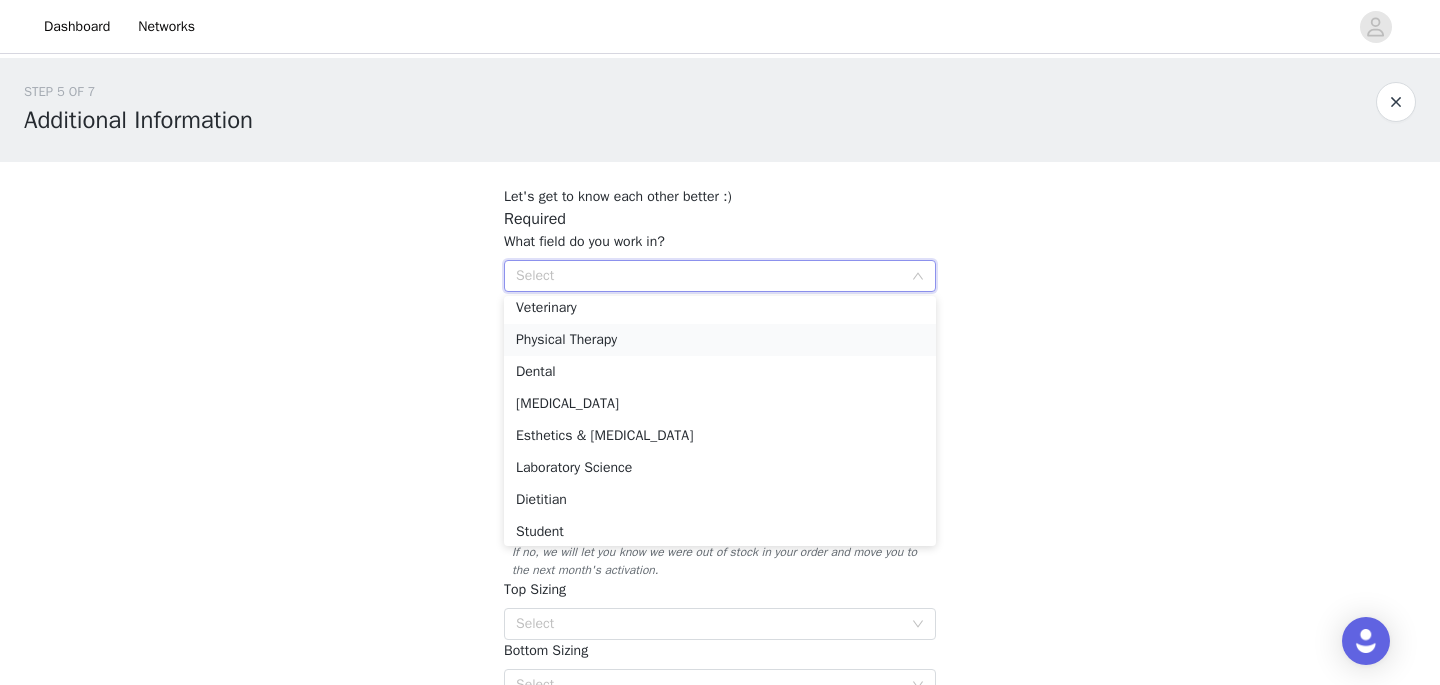 scroll, scrollTop: 142, scrollLeft: 0, axis: vertical 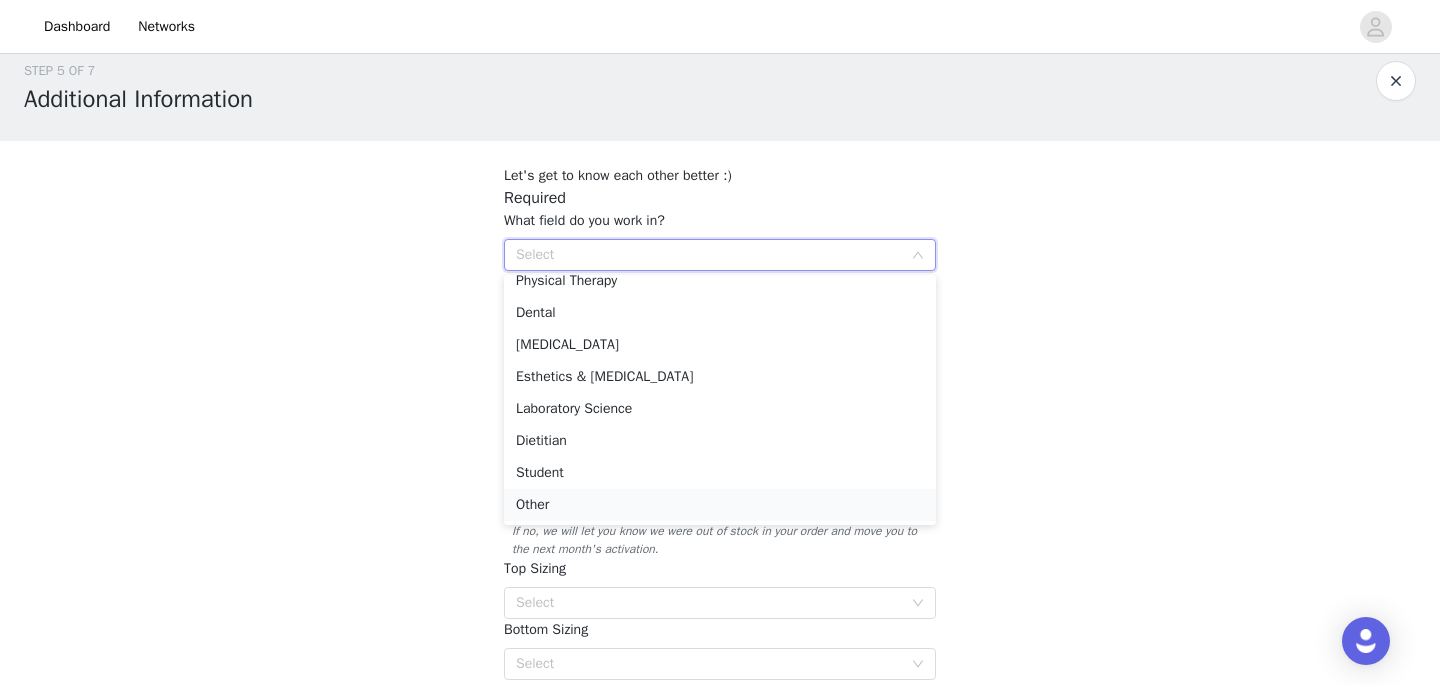 click on "Other" at bounding box center (720, 505) 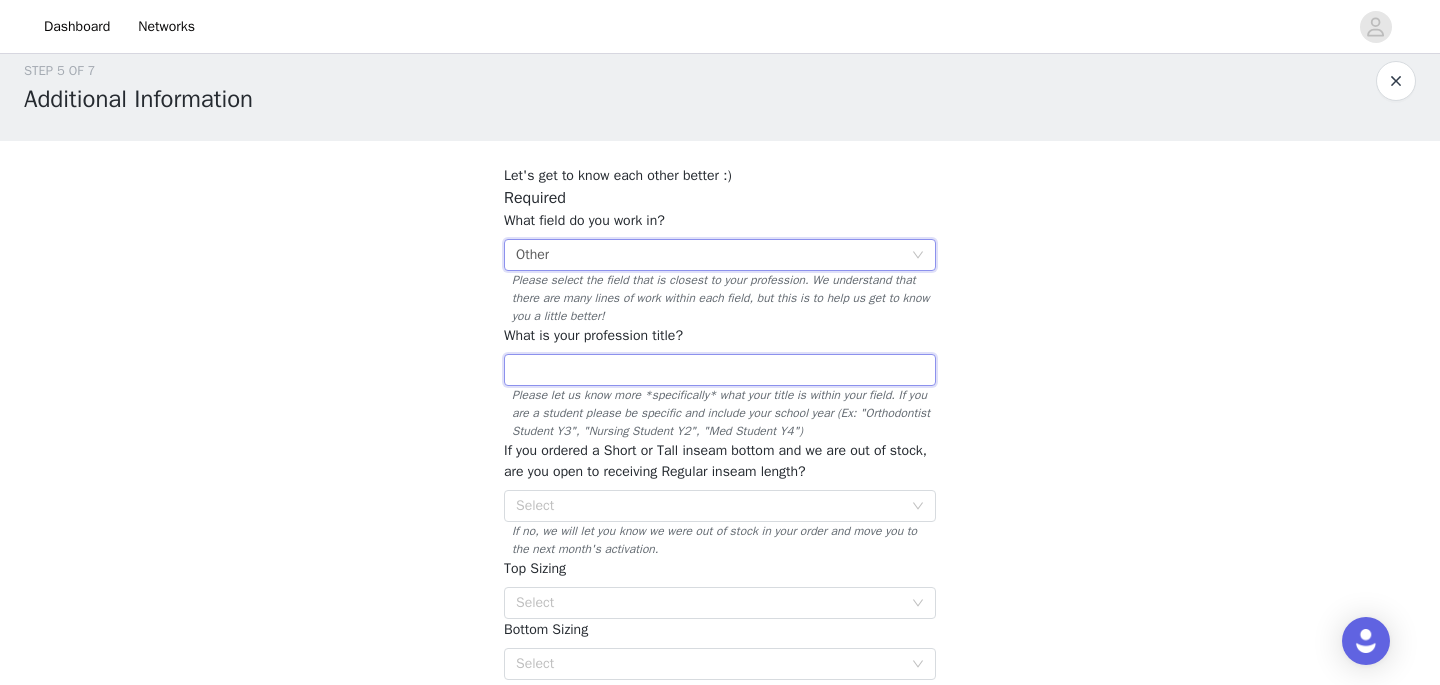 click at bounding box center [720, 370] 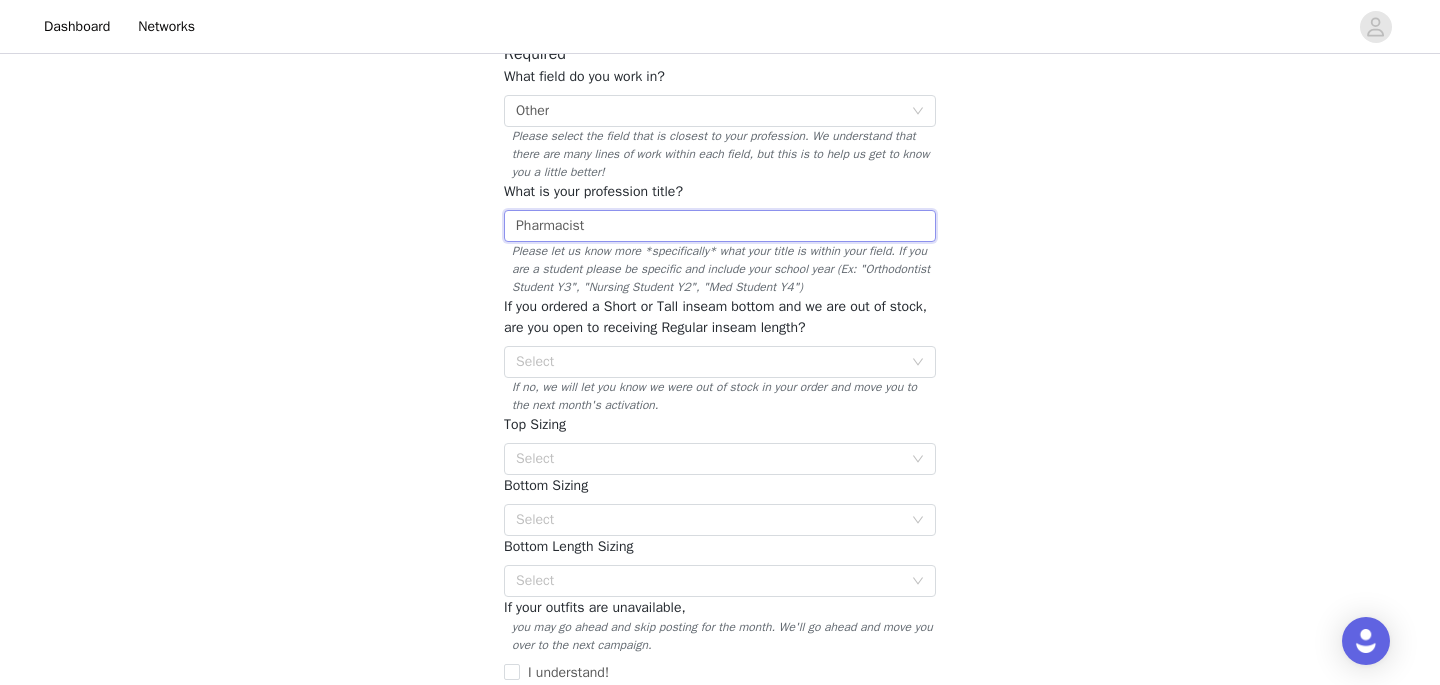 scroll, scrollTop: 171, scrollLeft: 0, axis: vertical 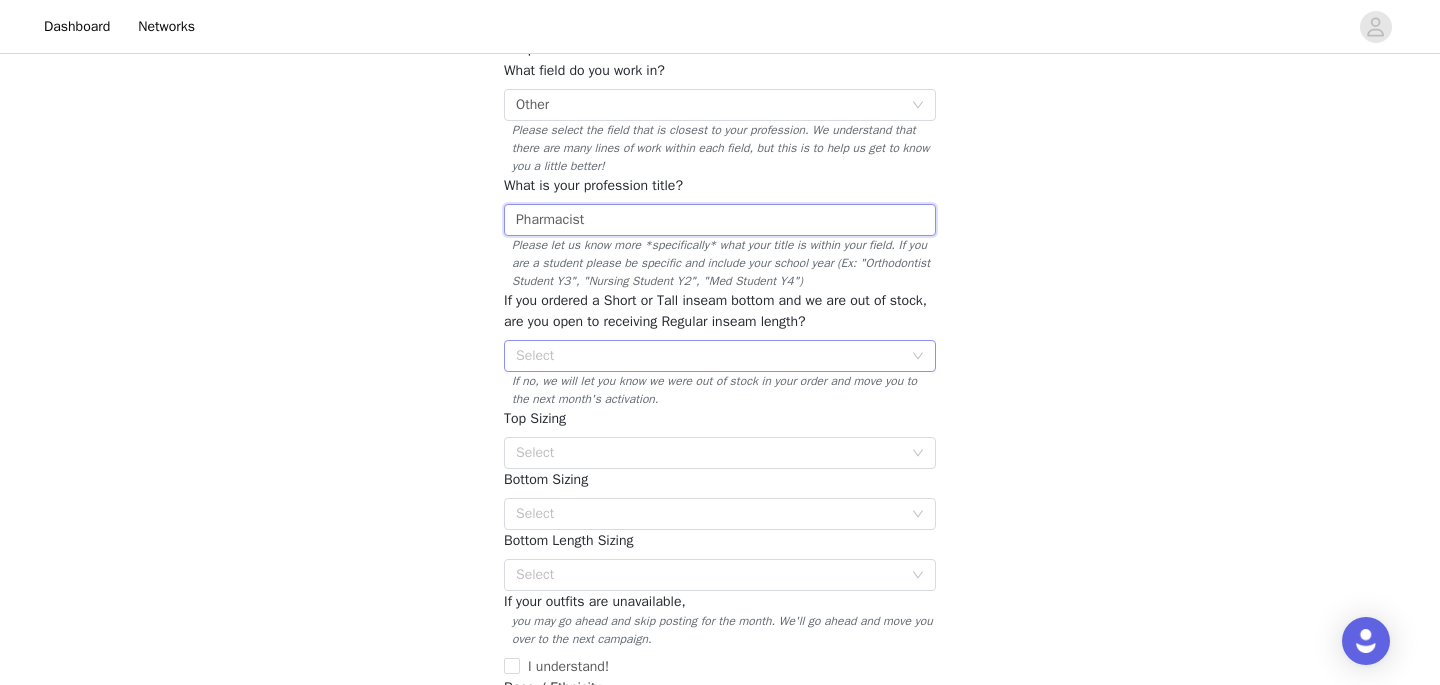 type on "Pharmacist" 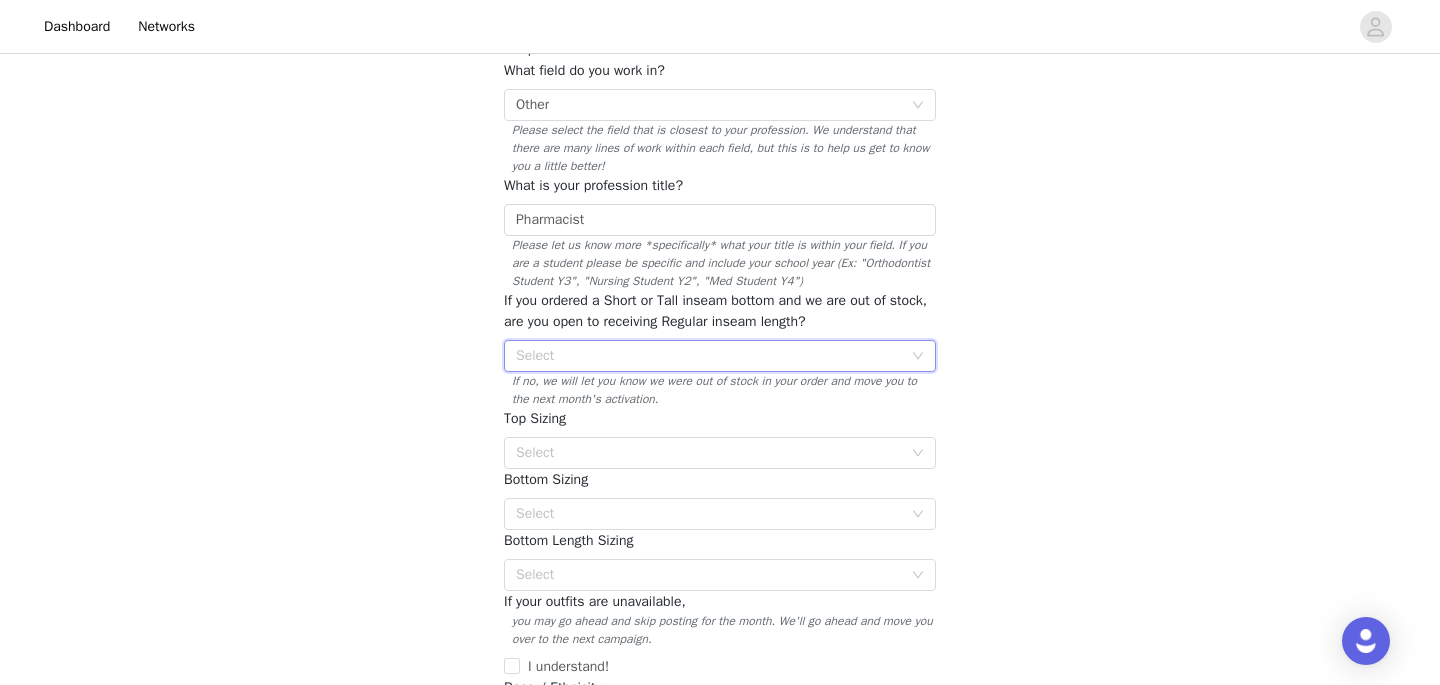 click on "Select" at bounding box center (713, 356) 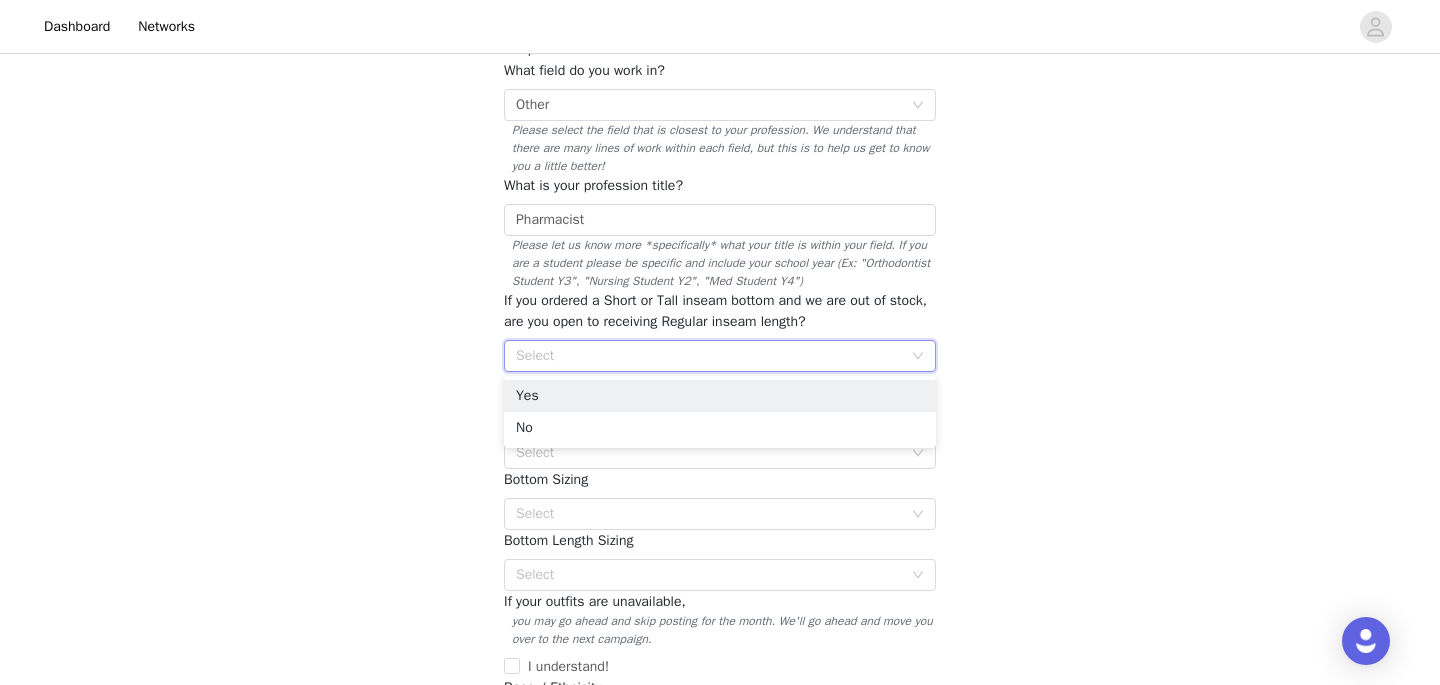 click on "STEP 5 OF 7
Additional Information
Let's get to know each other better :)   Required   What field do you work in?     Select Other   Please select the field that is closest to your profession. We understand that there are many lines of work within each field, but this is to help us get to know you a little better! What is your profession title?     Pharmacist   Please let us know more *specifically* what your title is within your field. If you are a student please be specific and include your school year (Ex: "Orthodontist Student Y3", "Nursing Student Y2", "Med Student Y4") If you ordered a Short or Tall inseam bottom and we are out of stock, are you open to receiving Regular inseam length?     Select   If no, we will let you know we were out of stock in your order and move you to the next month's activation. Top Sizing     Select   Bottom Sizing     Select   Bottom Length Sizing     Select       I understand!" at bounding box center (720, 527) 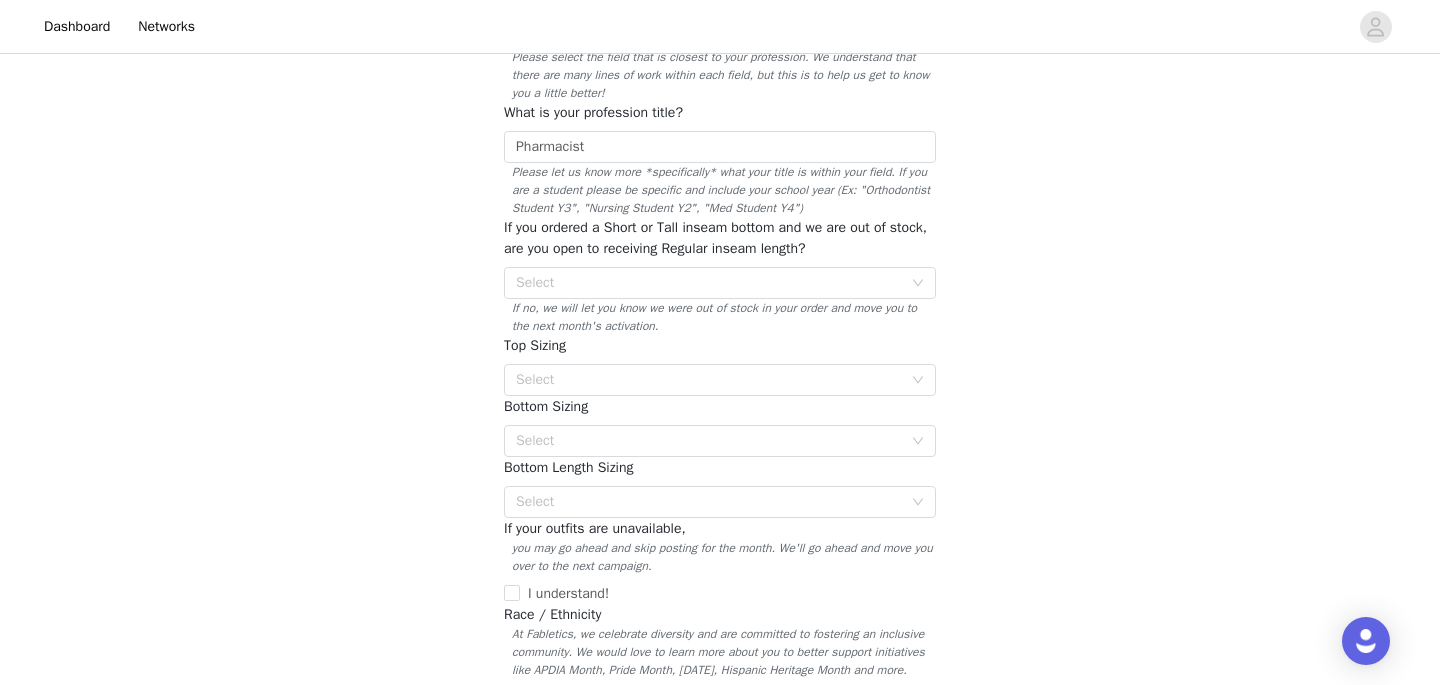 scroll, scrollTop: 248, scrollLeft: 0, axis: vertical 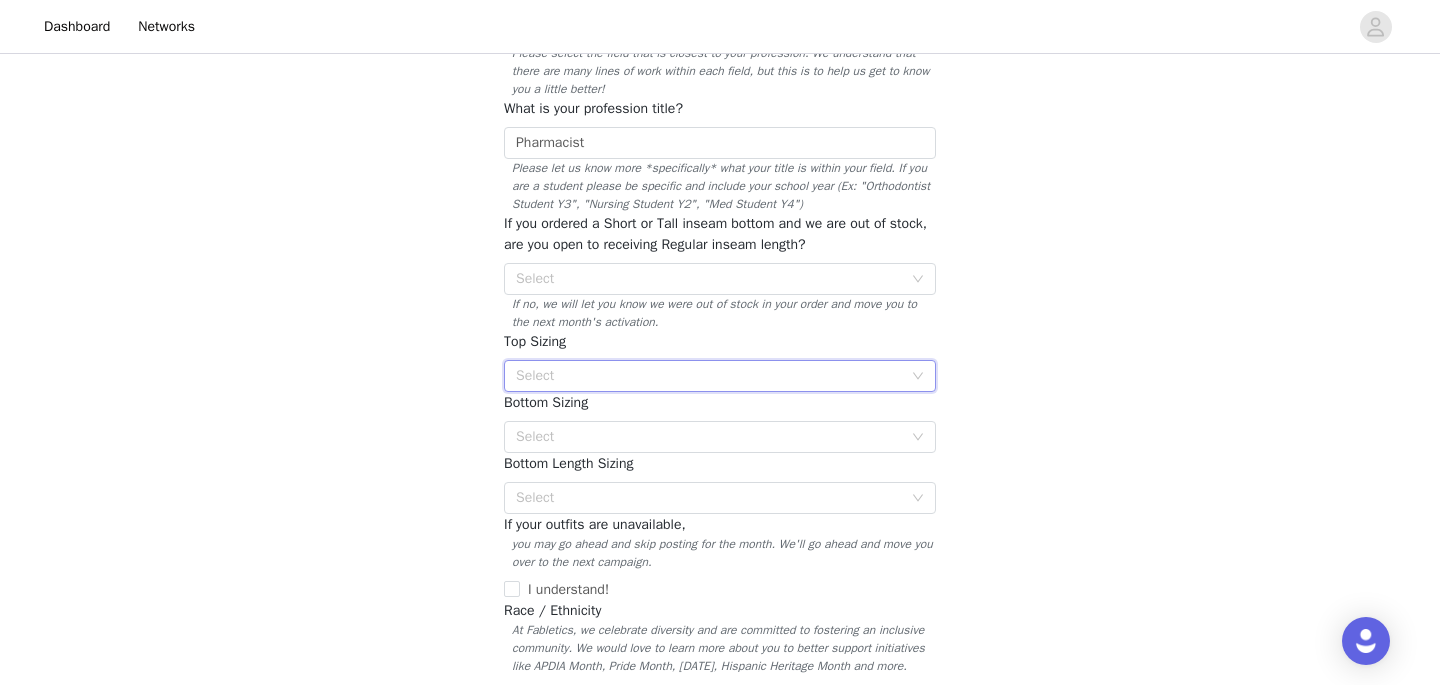 click 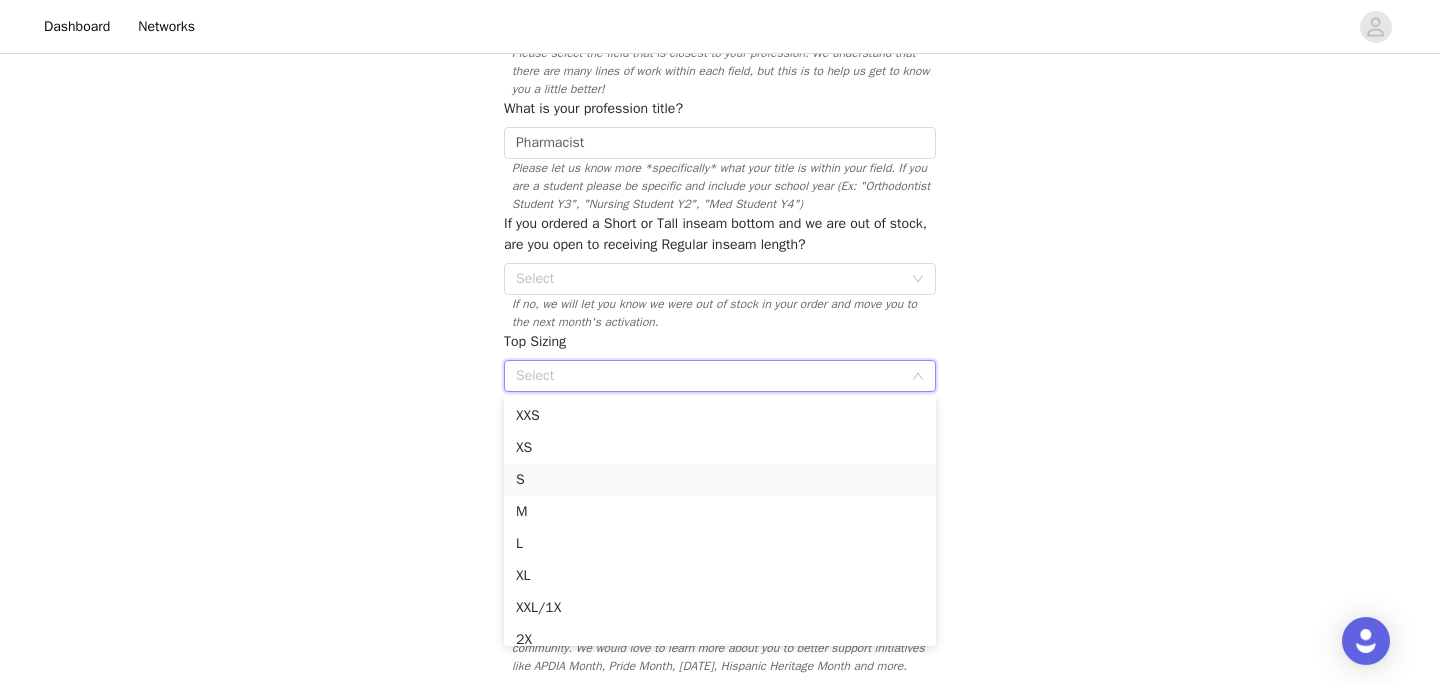 click on "S" at bounding box center (720, 480) 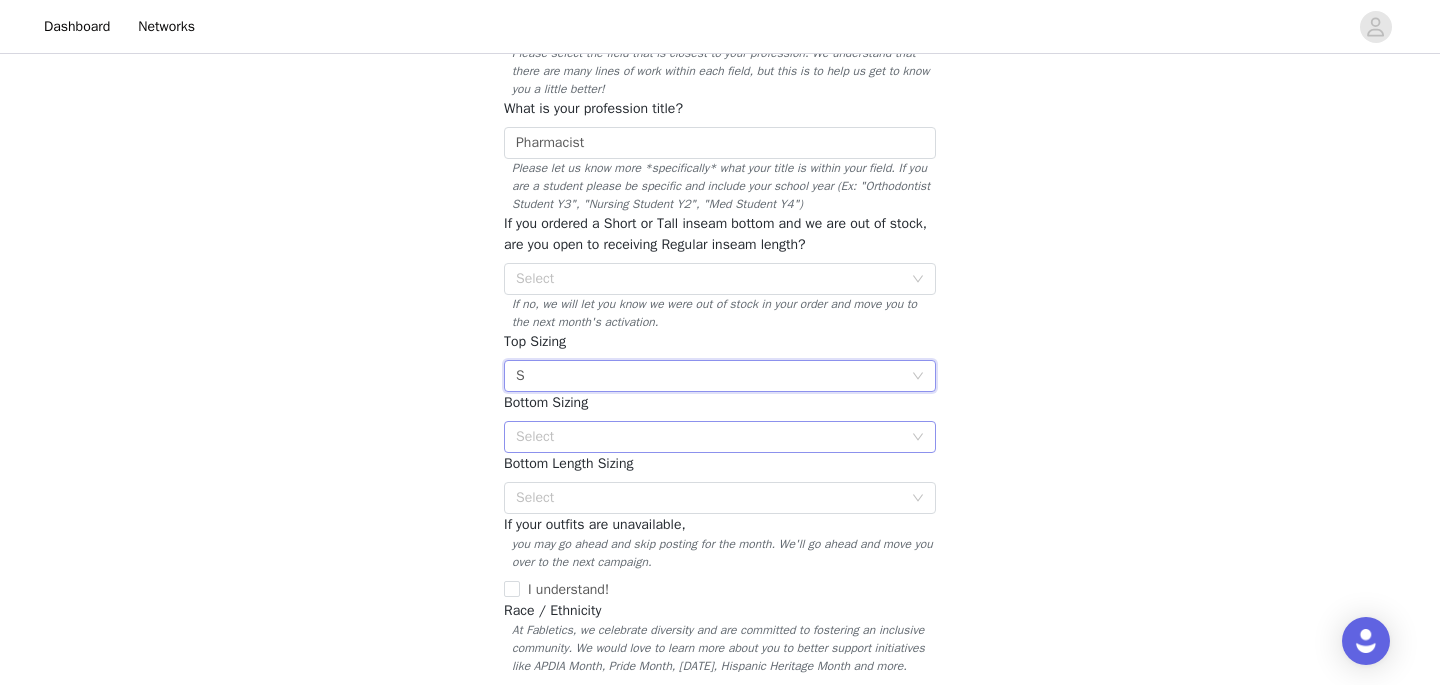 click on "Select" at bounding box center (709, 437) 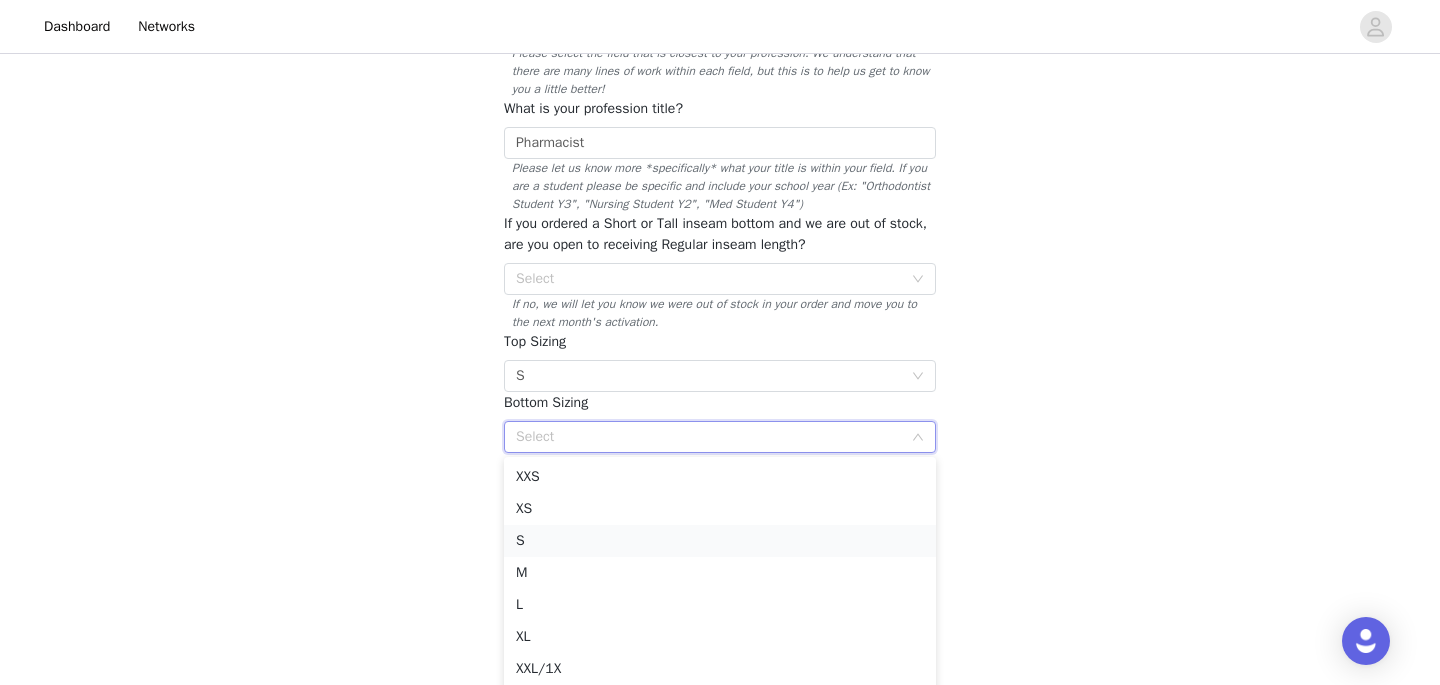 click on "S" at bounding box center [720, 541] 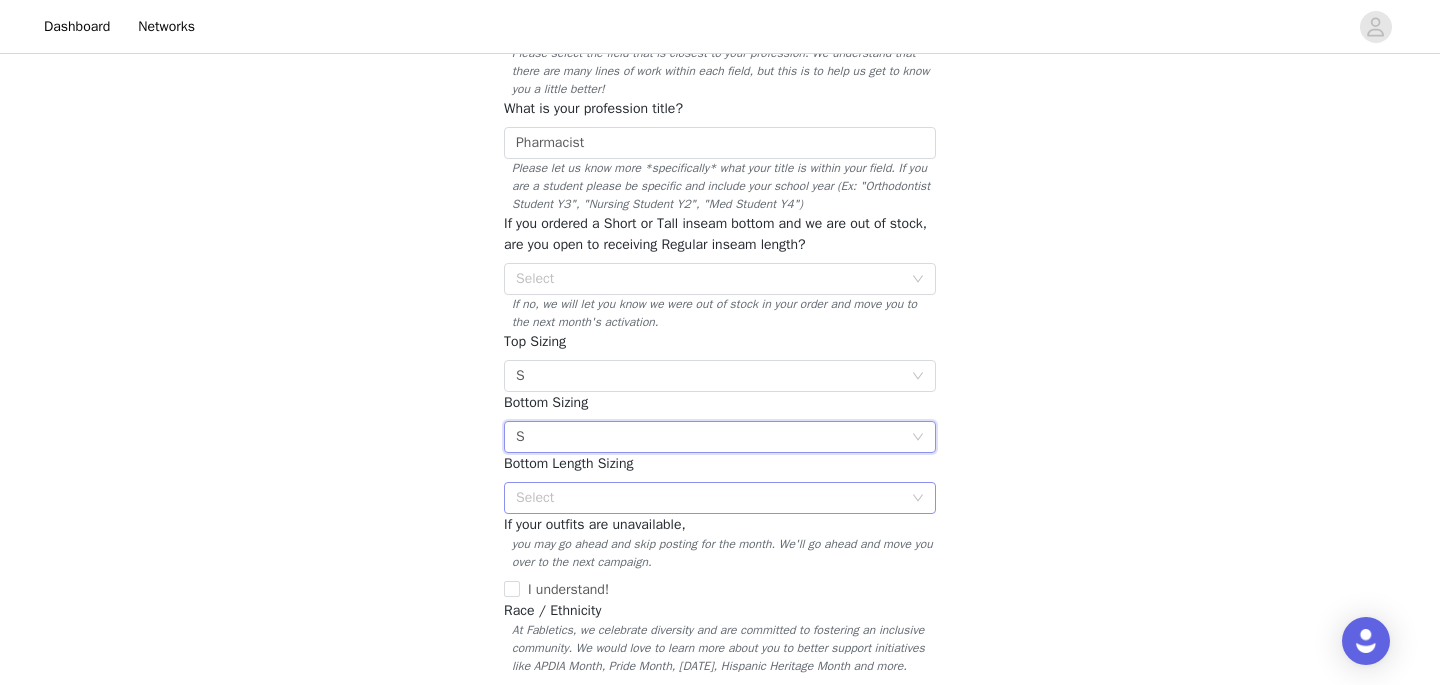 click on "Select" at bounding box center [709, 498] 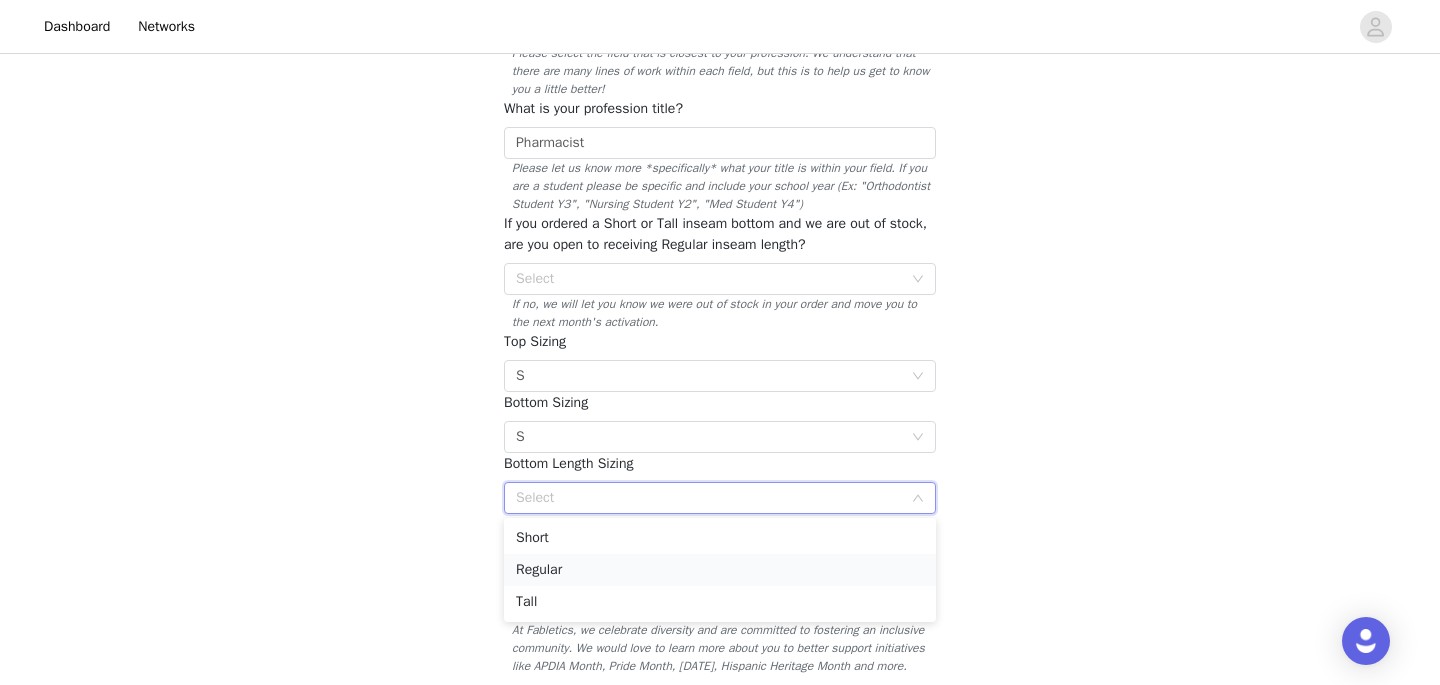 click on "Regular" at bounding box center [720, 570] 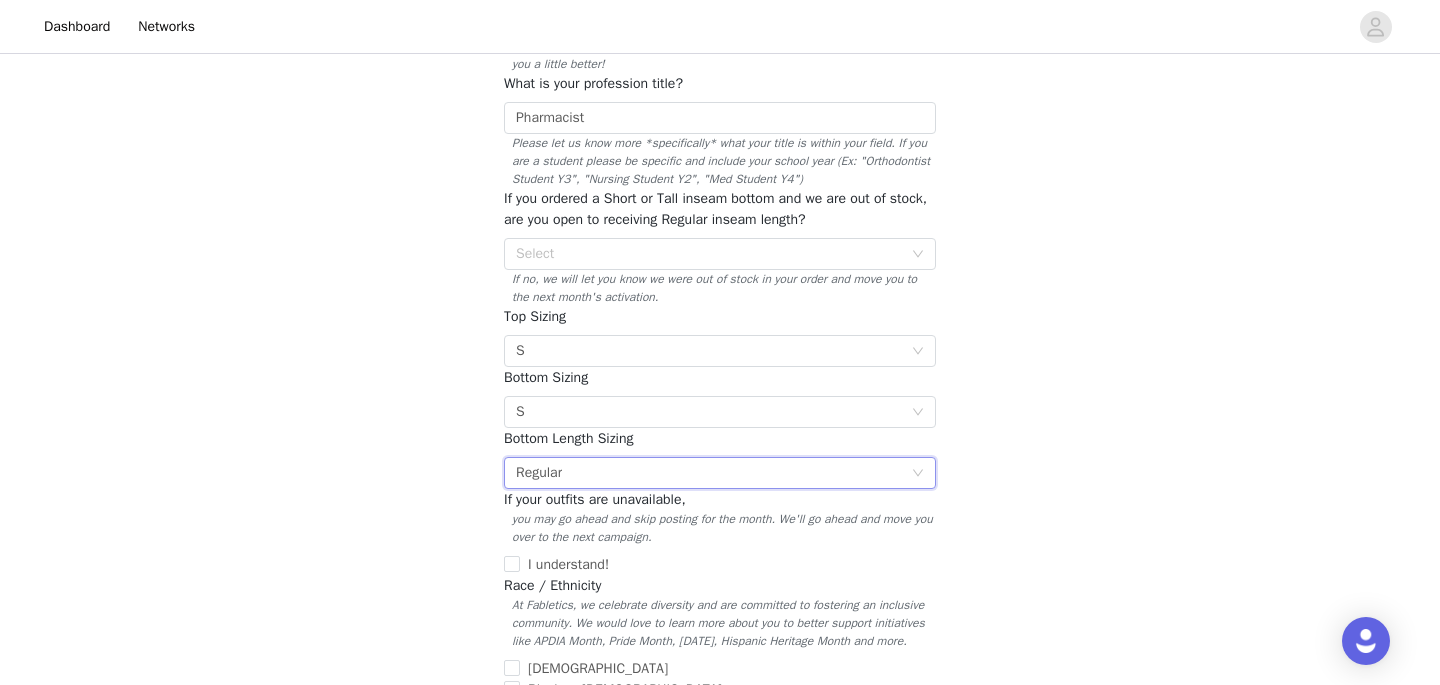 click on "STEP 5 OF 7
Additional Information
Let's get to know each other better :)   Required   What field do you work in?     Select Other   Please select the field that is closest to your profession. We understand that there are many lines of work within each field, but this is to help us get to know you a little better! What is your profession title?     Pharmacist   Please let us know more *specifically* what your title is within your field. If you are a student please be specific and include your school year (Ex: "Orthodontist Student Y3", "Nursing Student Y2", "Med Student Y4") If you ordered a Short or Tall inseam bottom and we are out of stock, are you open to receiving Regular inseam length?     Select   If no, we will let you know we were out of stock in your order and move you to the next month's activation. Top Sizing     Select S   Bottom Sizing     Select S   Bottom Length Sizing     Select Regular" at bounding box center (720, 425) 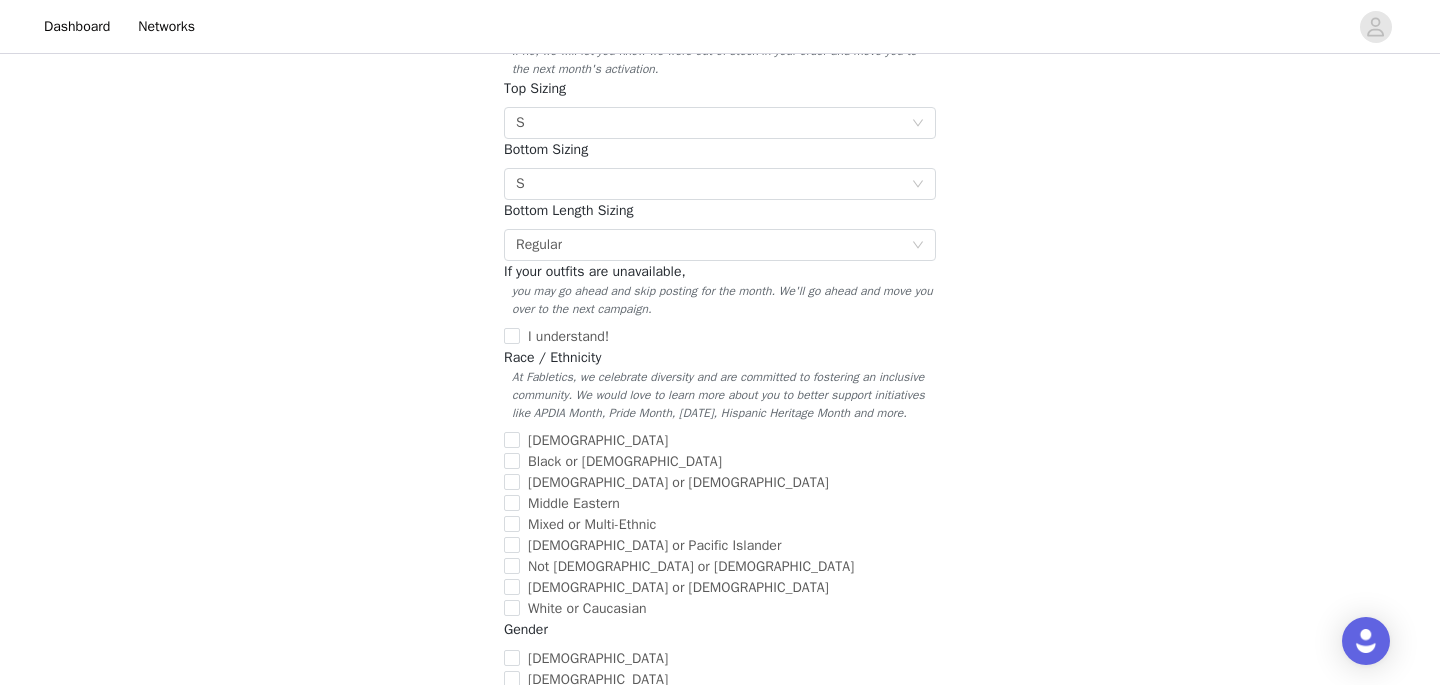 scroll, scrollTop: 502, scrollLeft: 0, axis: vertical 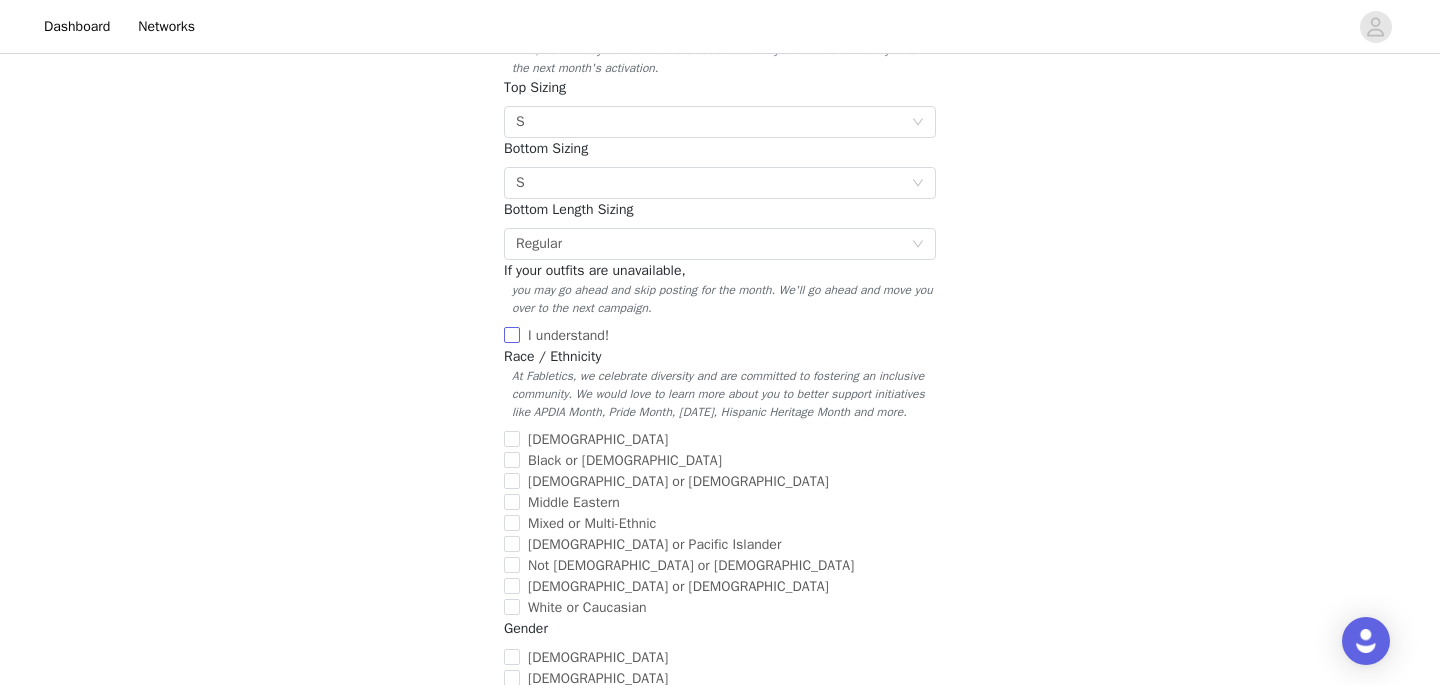 click on "I understand!" at bounding box center (512, 335) 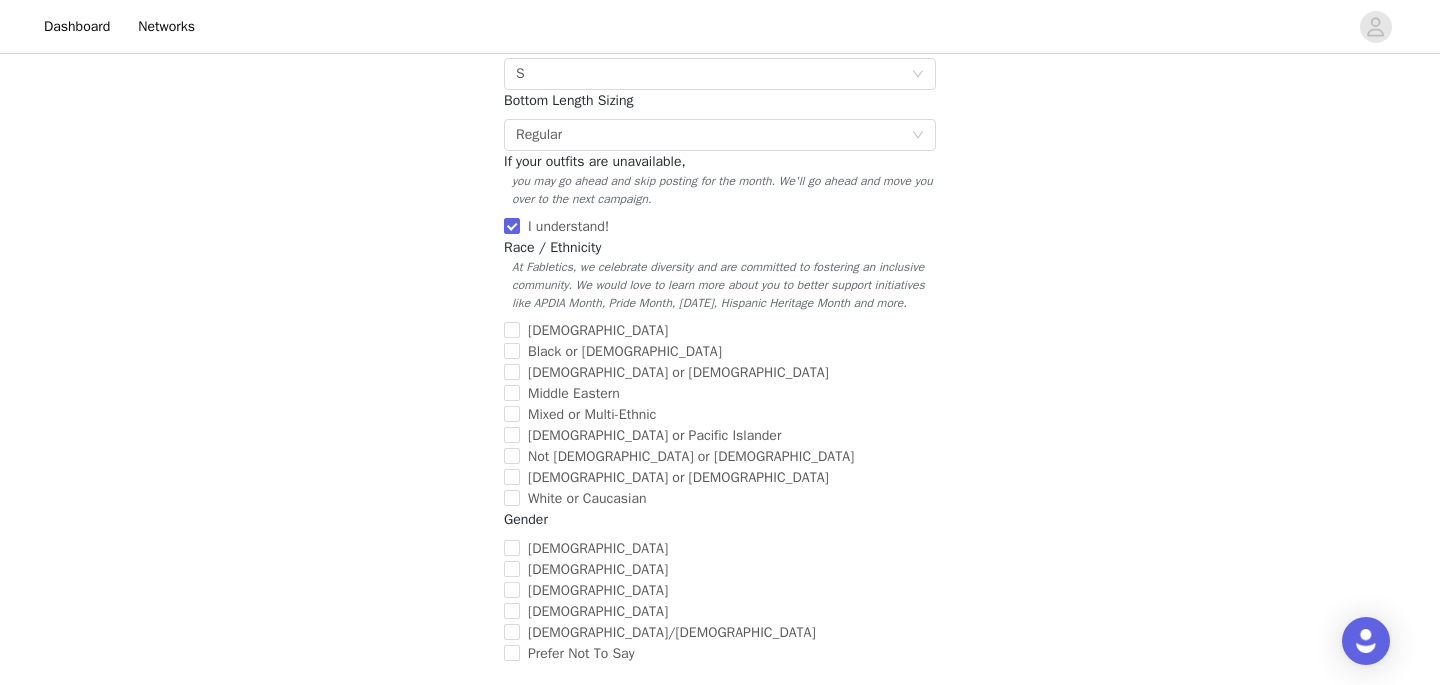 scroll, scrollTop: 615, scrollLeft: 0, axis: vertical 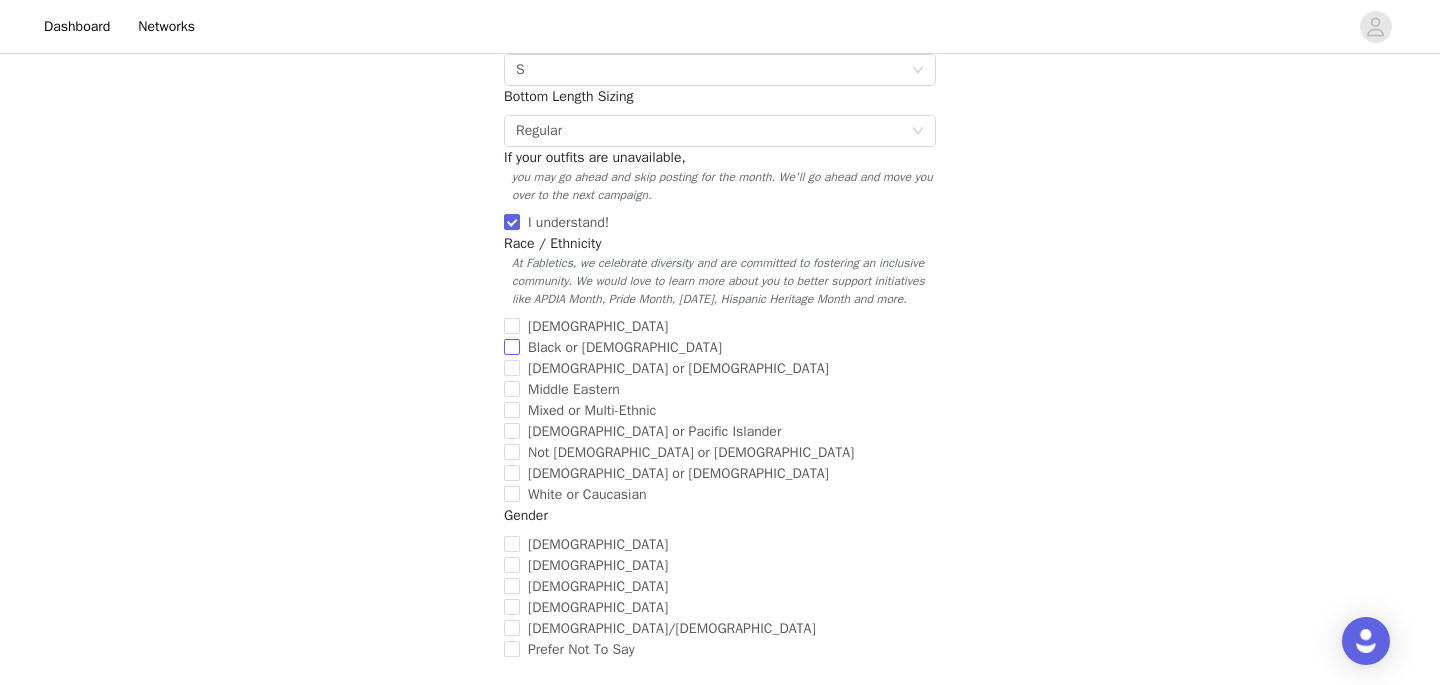 click on "Black or African American" at bounding box center (512, 347) 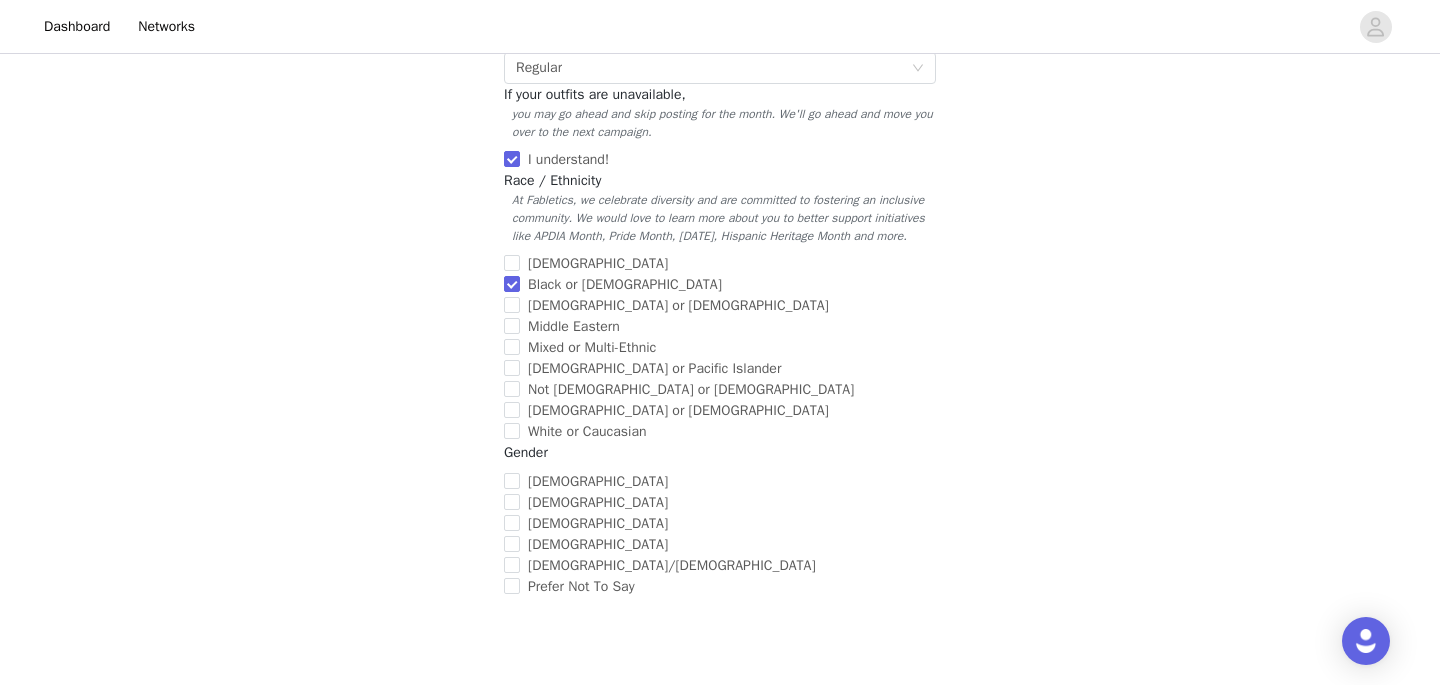 scroll, scrollTop: 689, scrollLeft: 0, axis: vertical 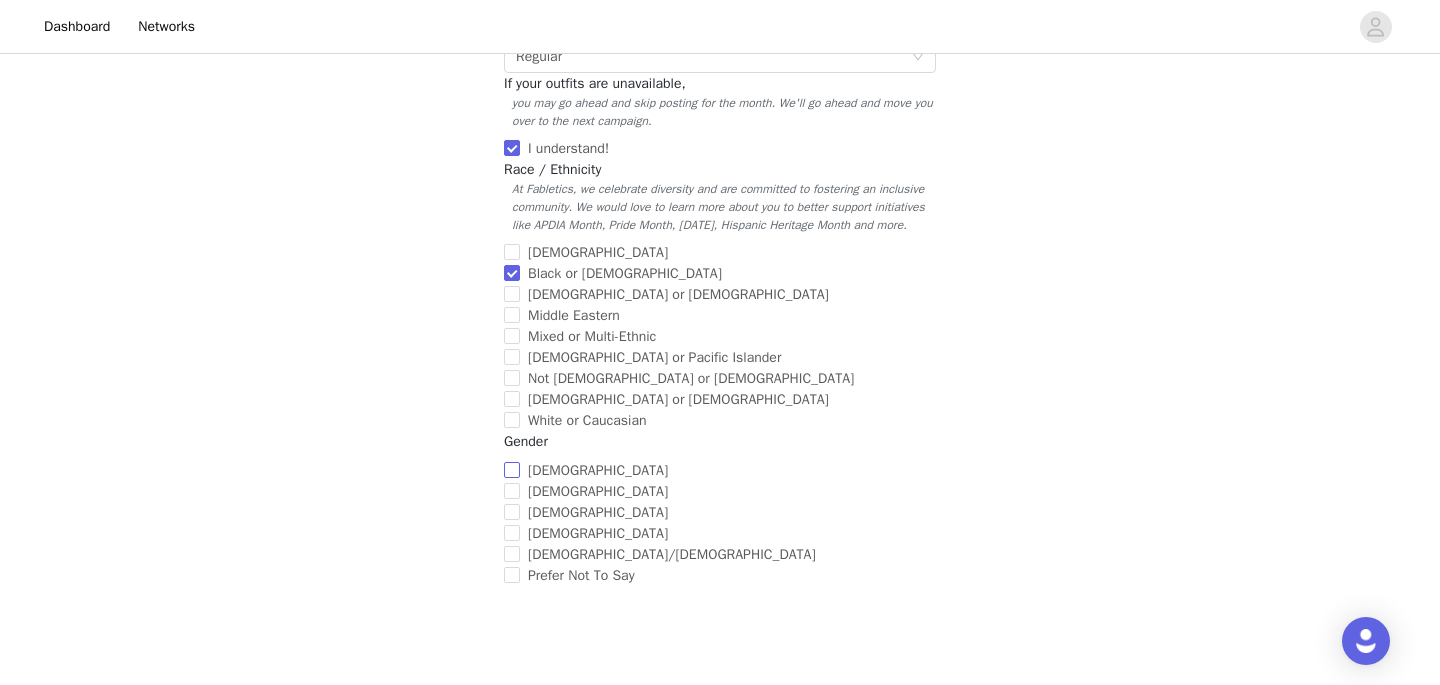 click on "Female" at bounding box center (512, 470) 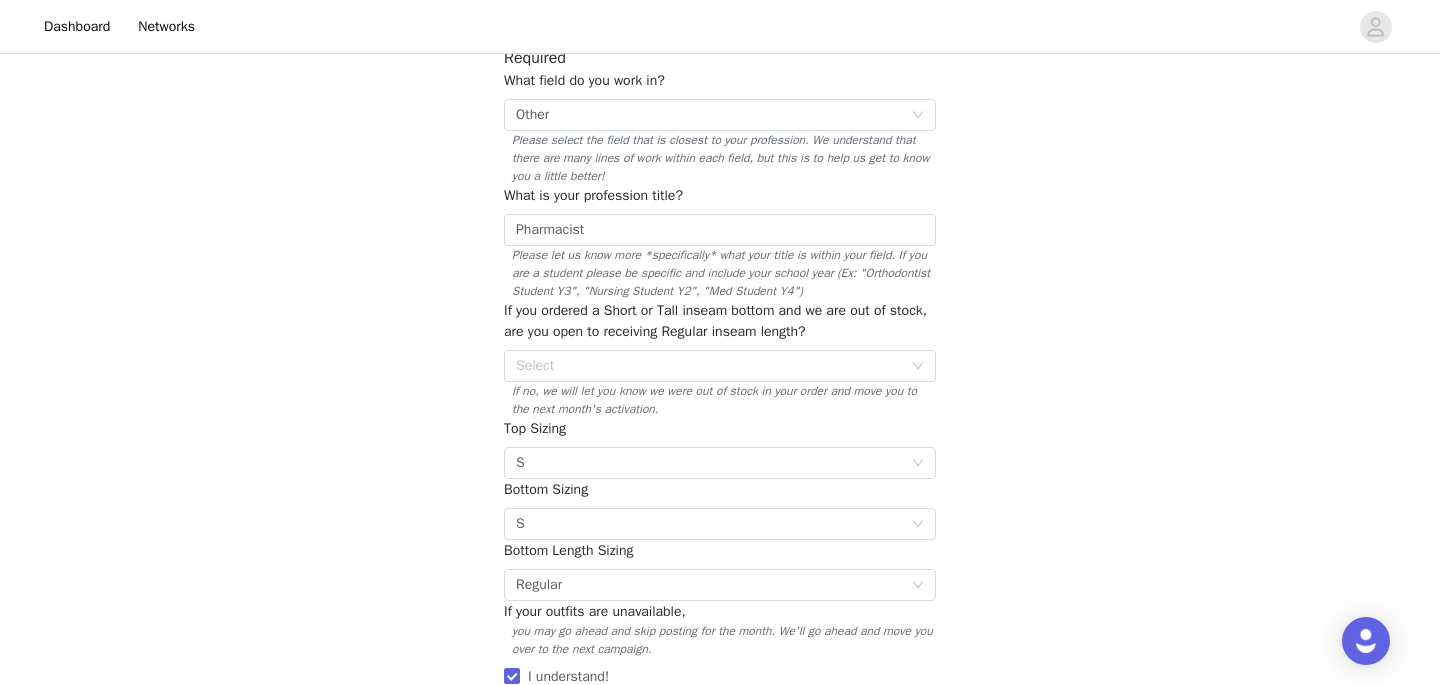 scroll, scrollTop: 87, scrollLeft: 0, axis: vertical 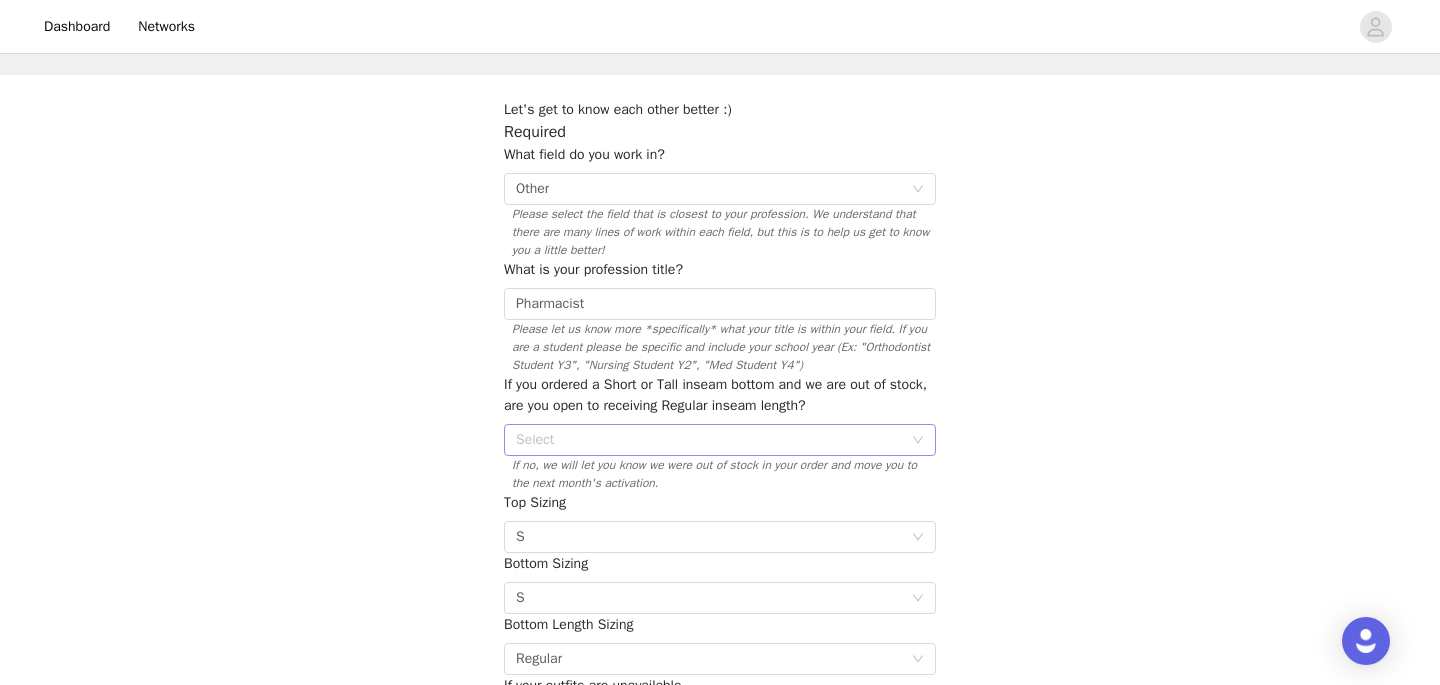 click on "Select" at bounding box center [709, 440] 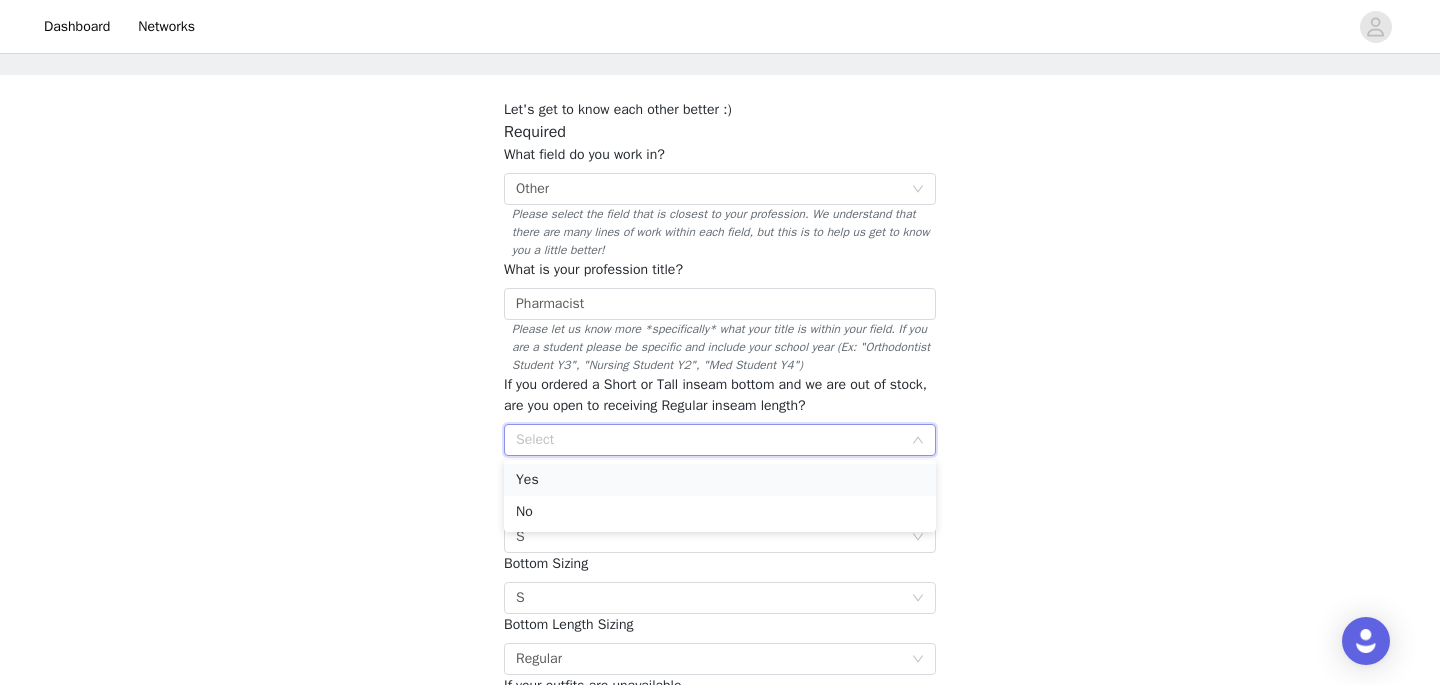 click on "Yes" at bounding box center (720, 480) 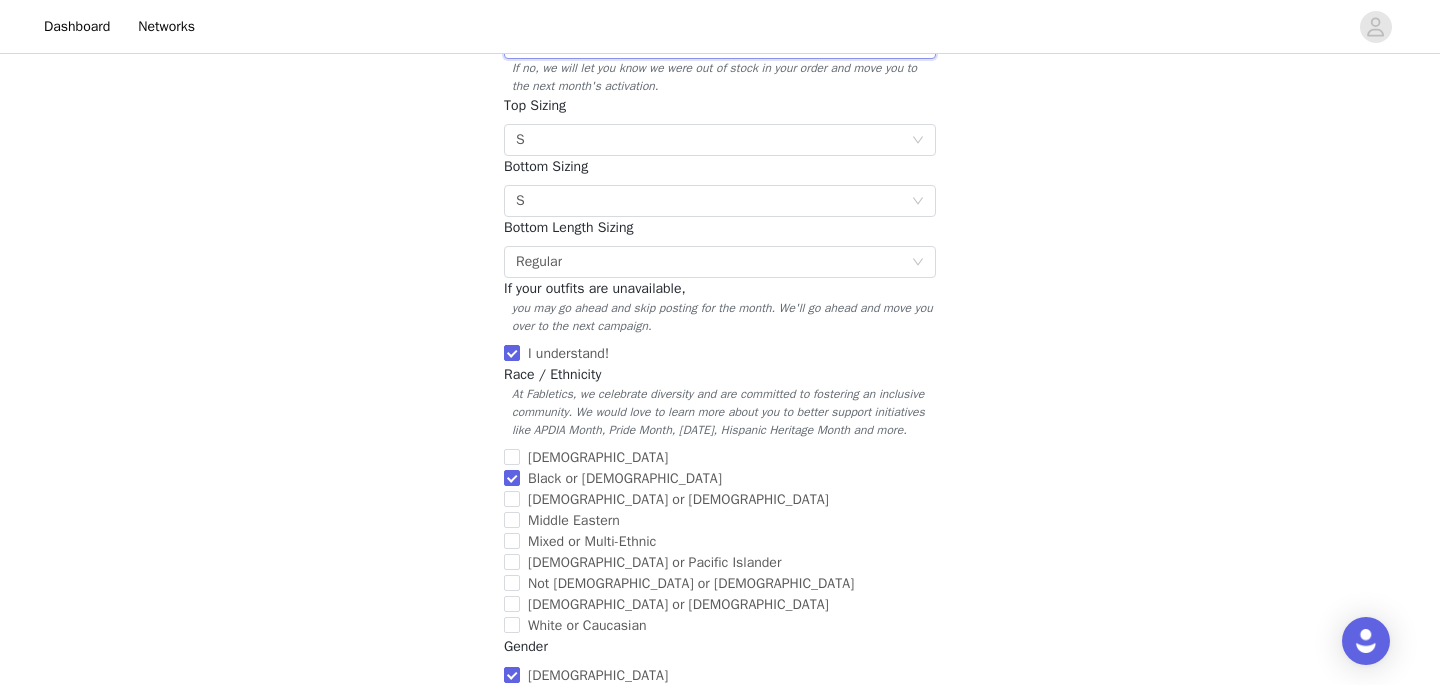 scroll, scrollTop: 814, scrollLeft: 0, axis: vertical 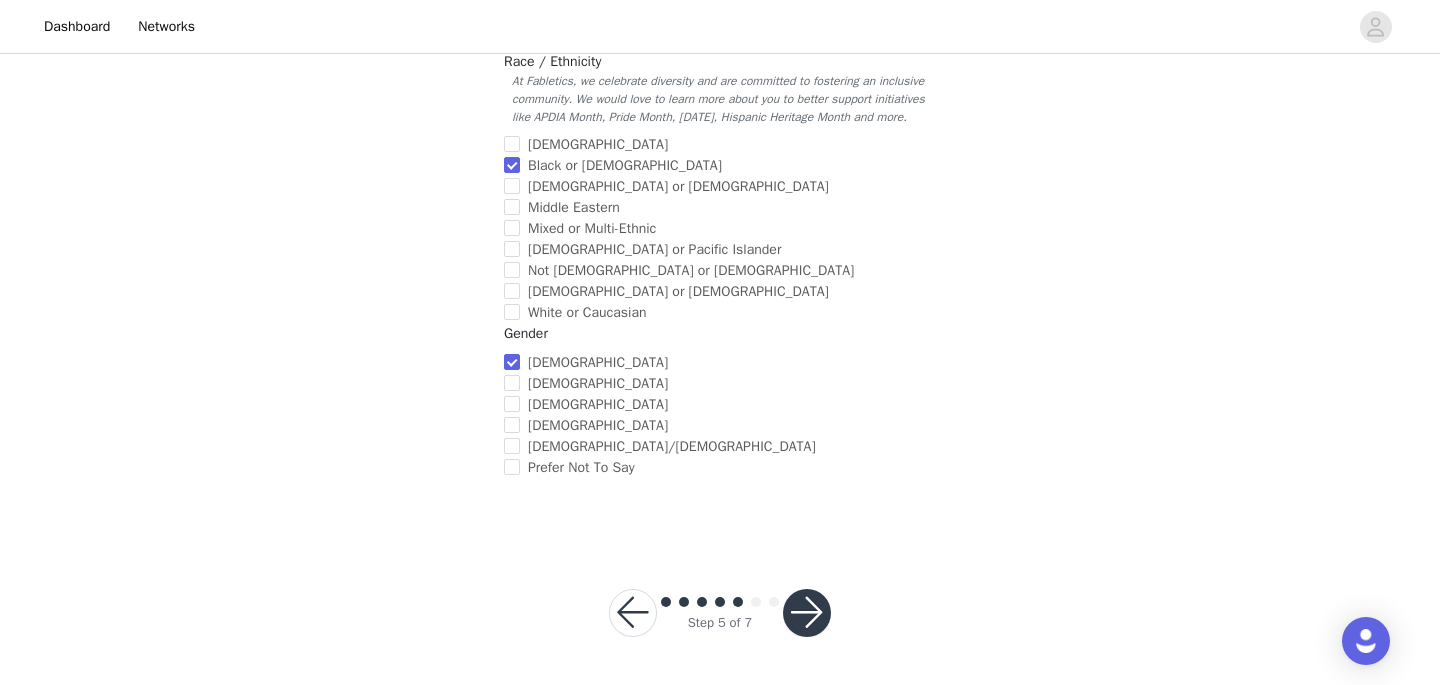 click at bounding box center (807, 613) 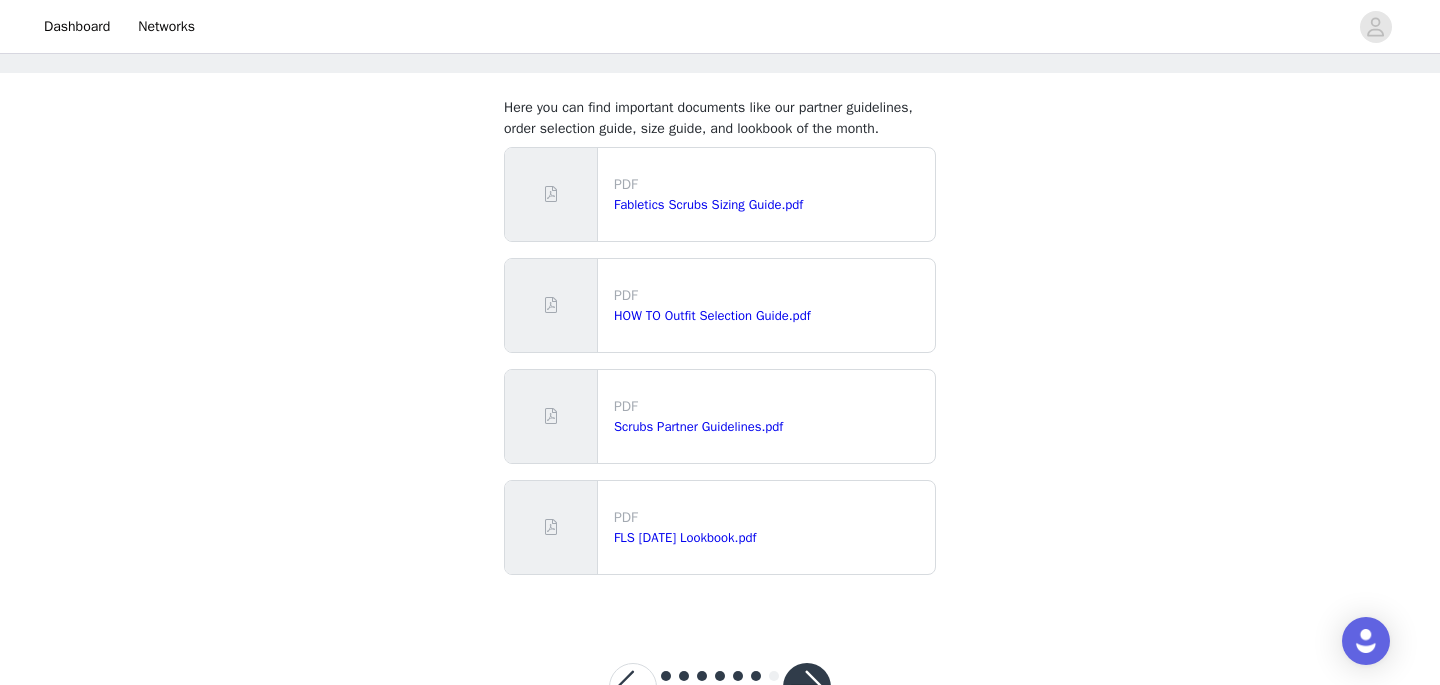scroll, scrollTop: 162, scrollLeft: 0, axis: vertical 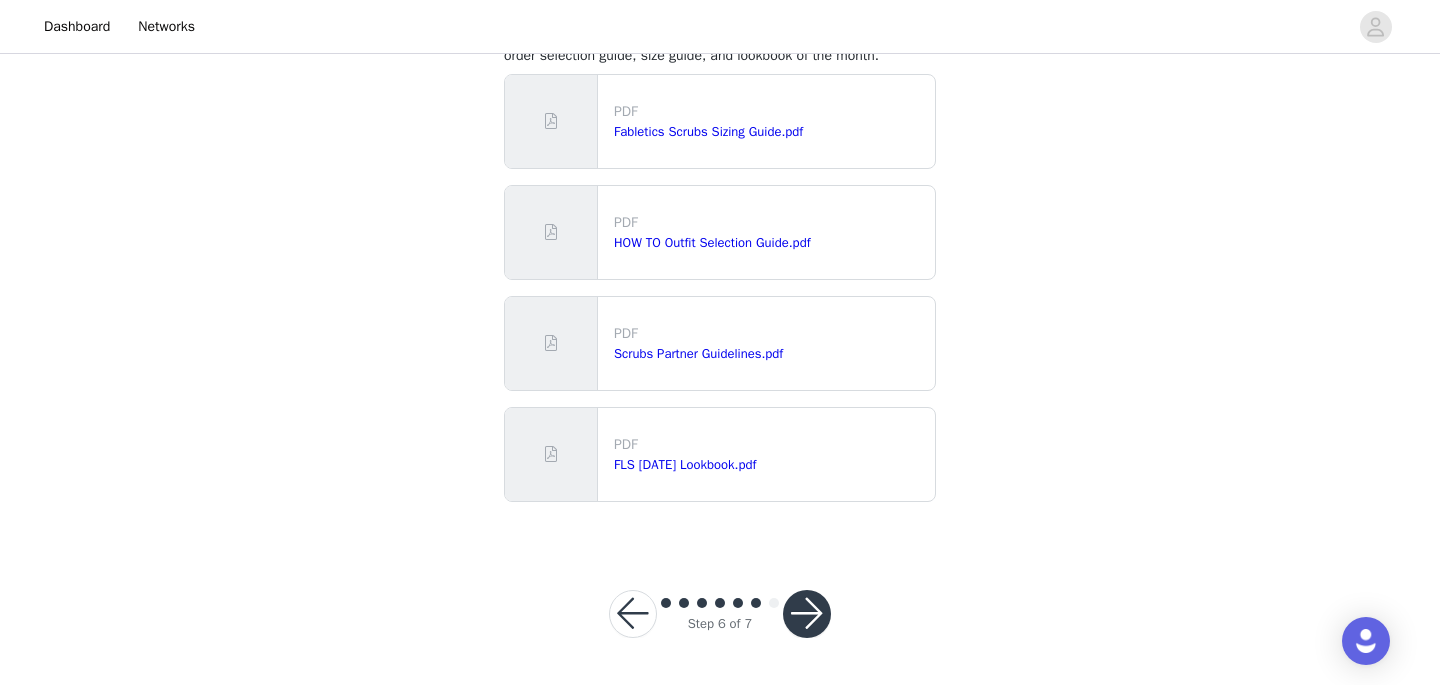 click at bounding box center [807, 614] 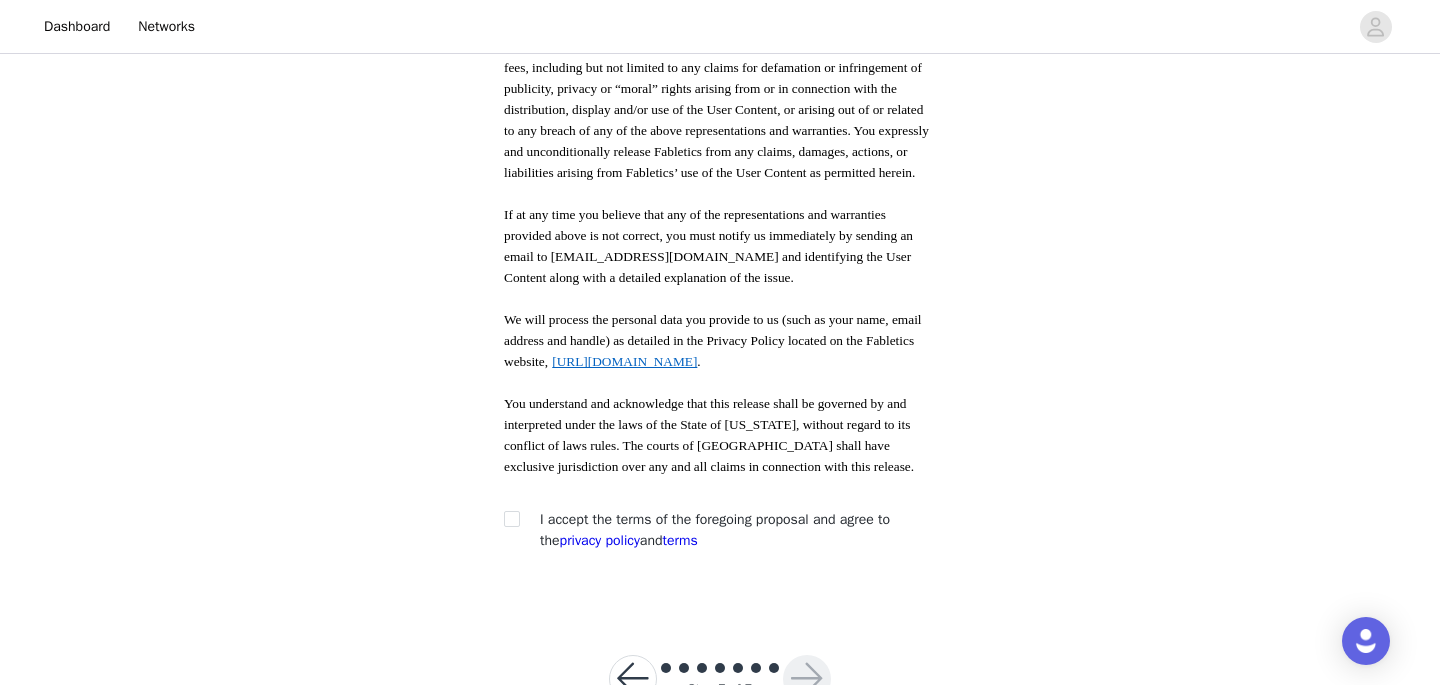 scroll, scrollTop: 1121, scrollLeft: 0, axis: vertical 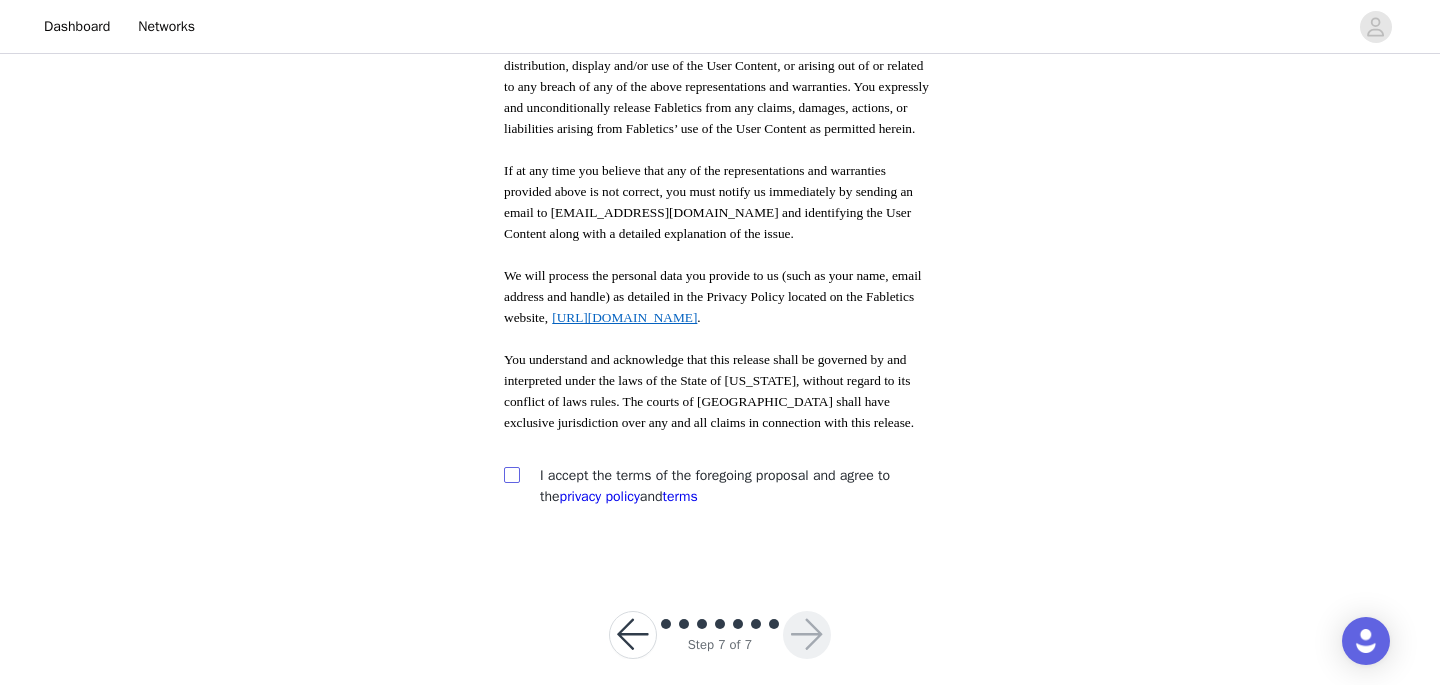 click at bounding box center (511, 474) 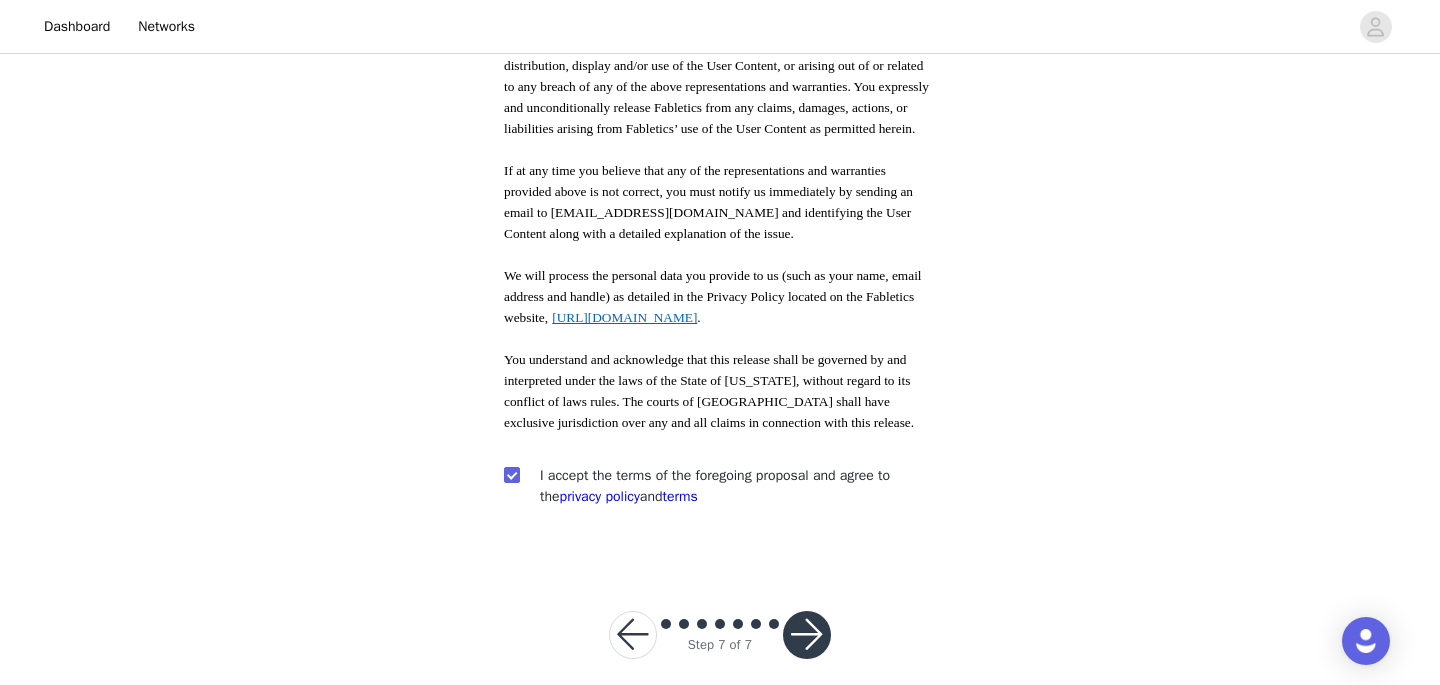 click at bounding box center [807, 635] 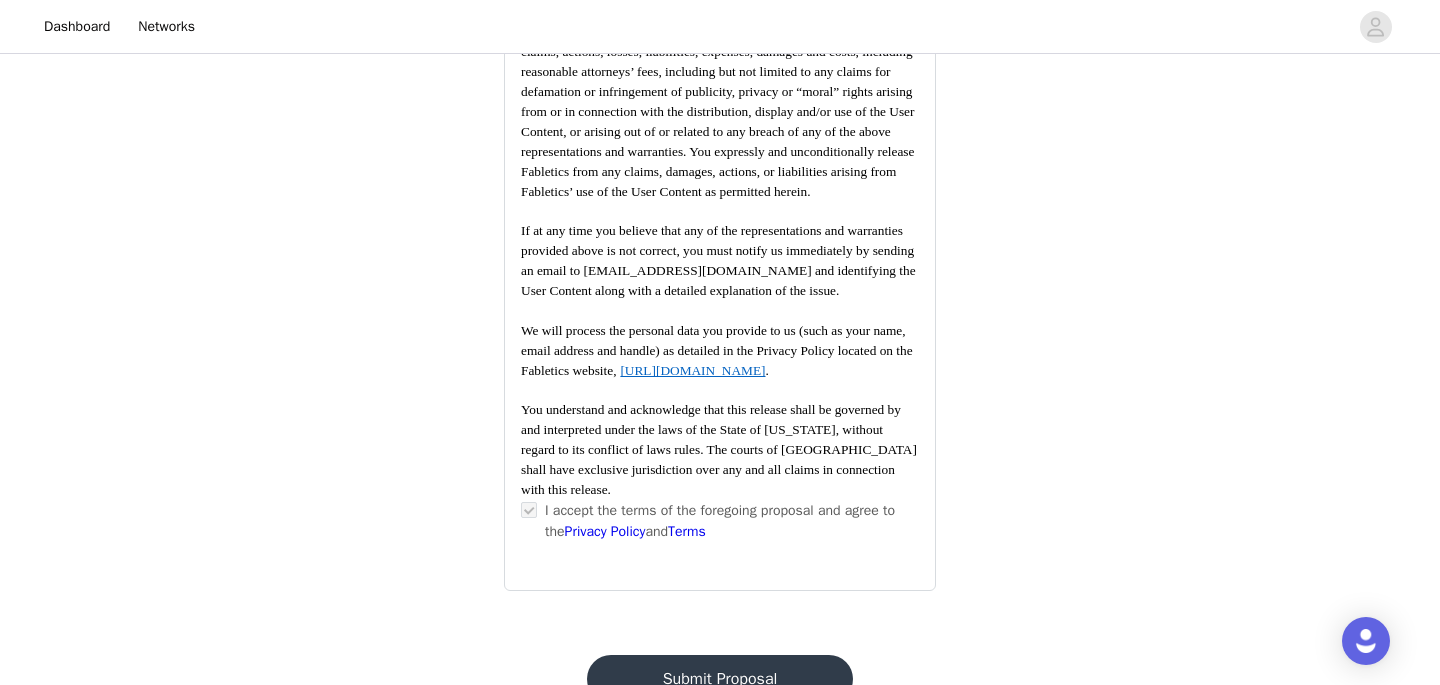 scroll, scrollTop: 2539, scrollLeft: 0, axis: vertical 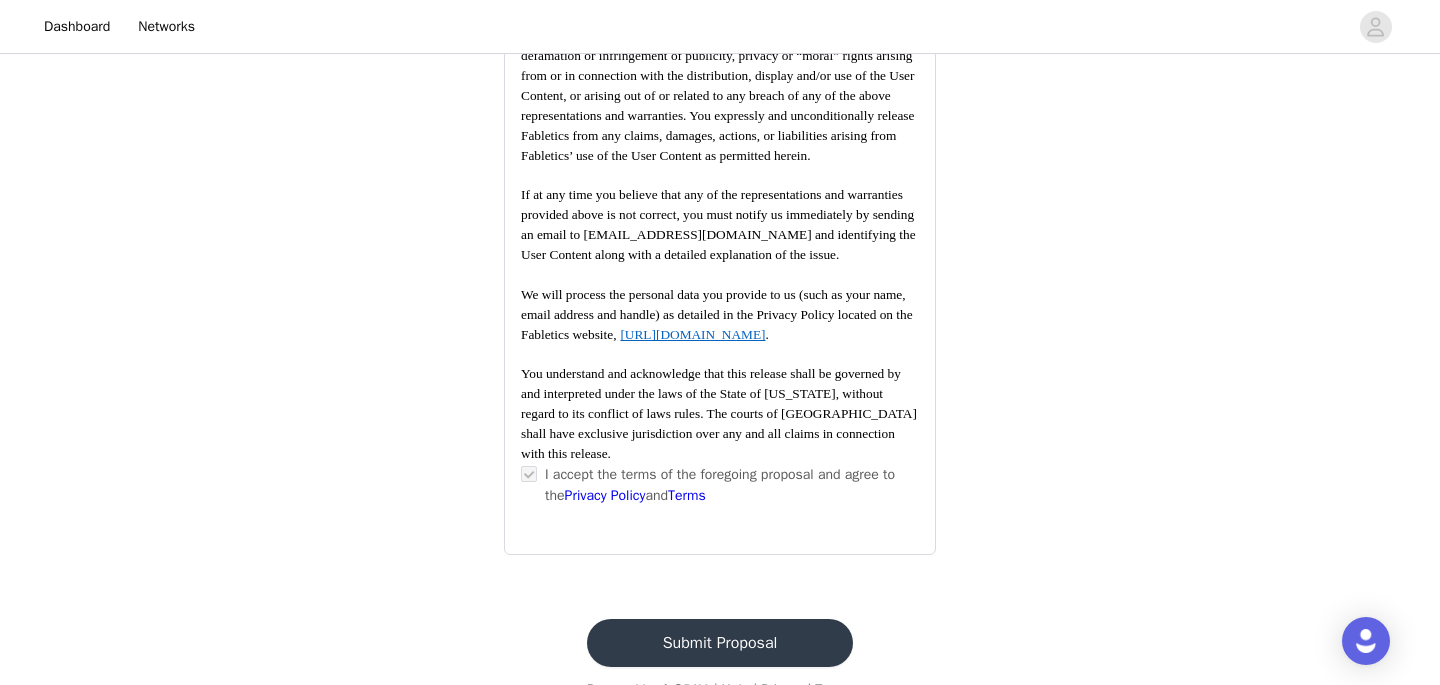 click on "Submit Proposal" at bounding box center (720, 643) 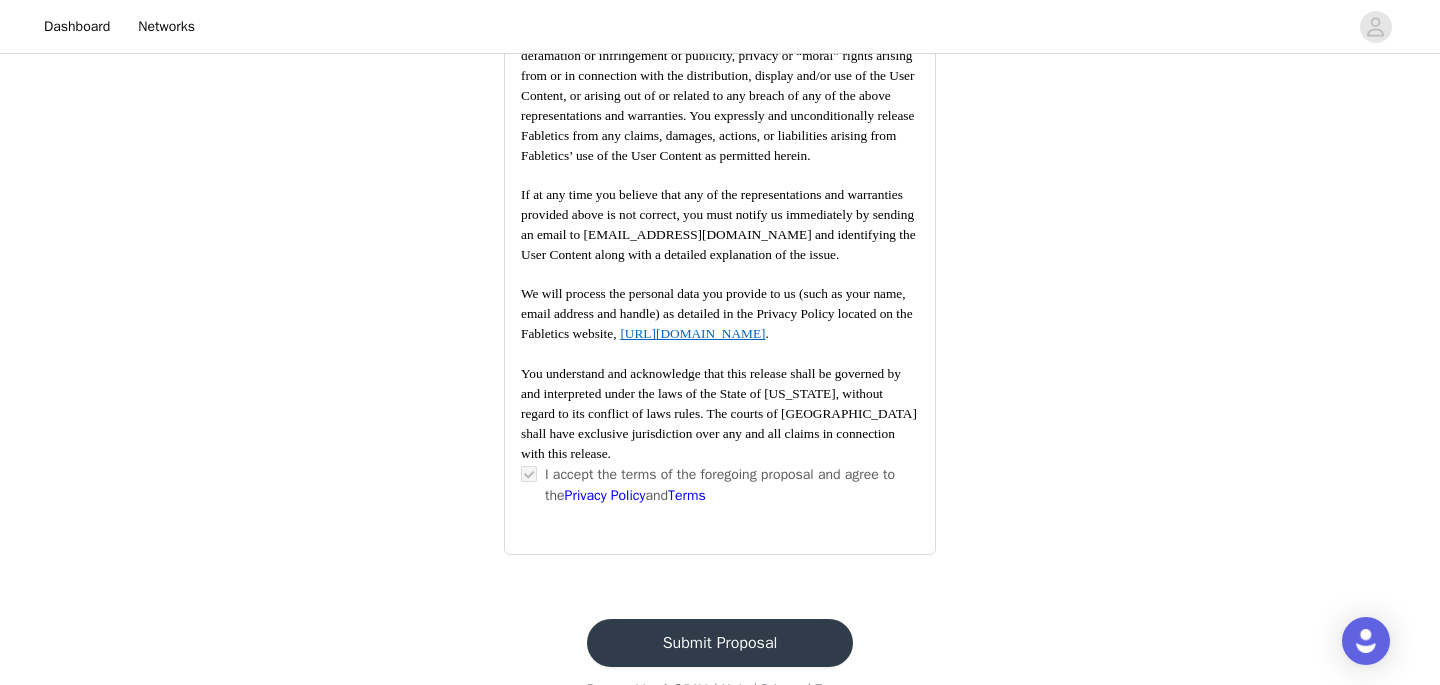 scroll, scrollTop: 0, scrollLeft: 0, axis: both 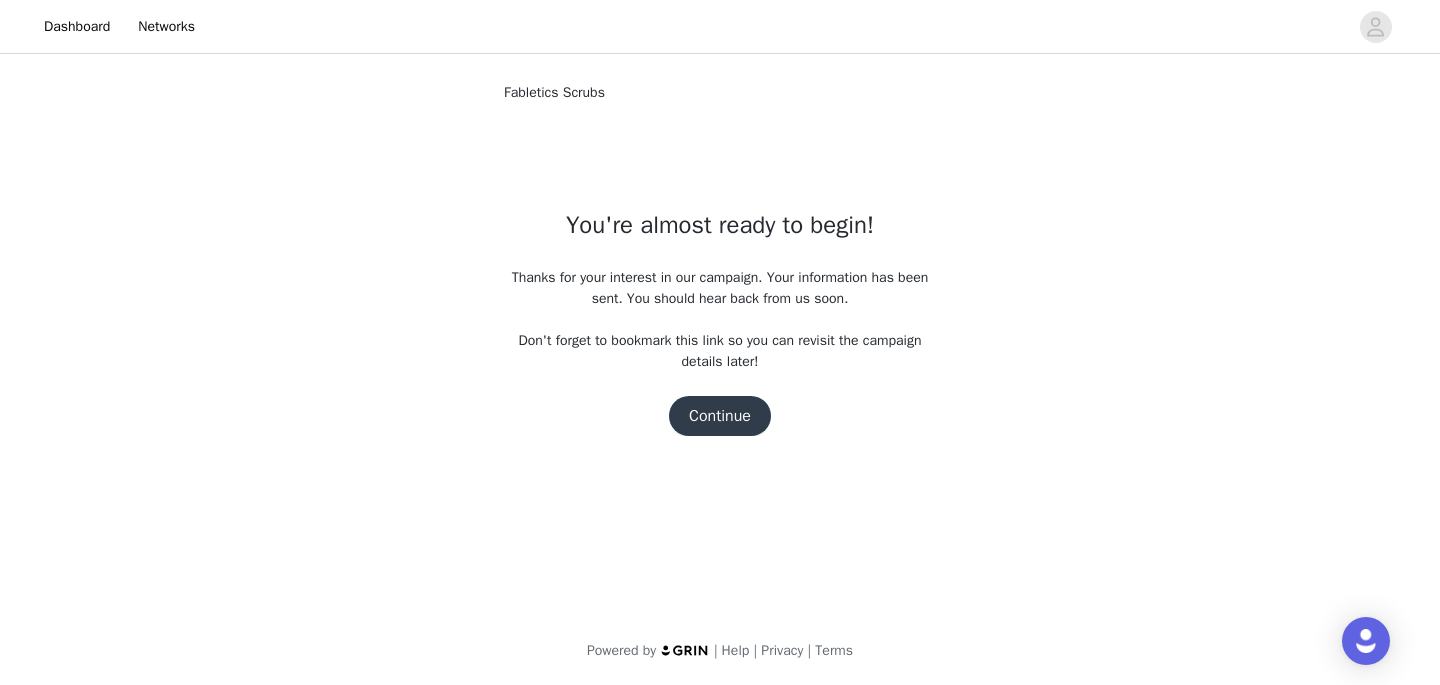 click on "Continue" at bounding box center (720, 416) 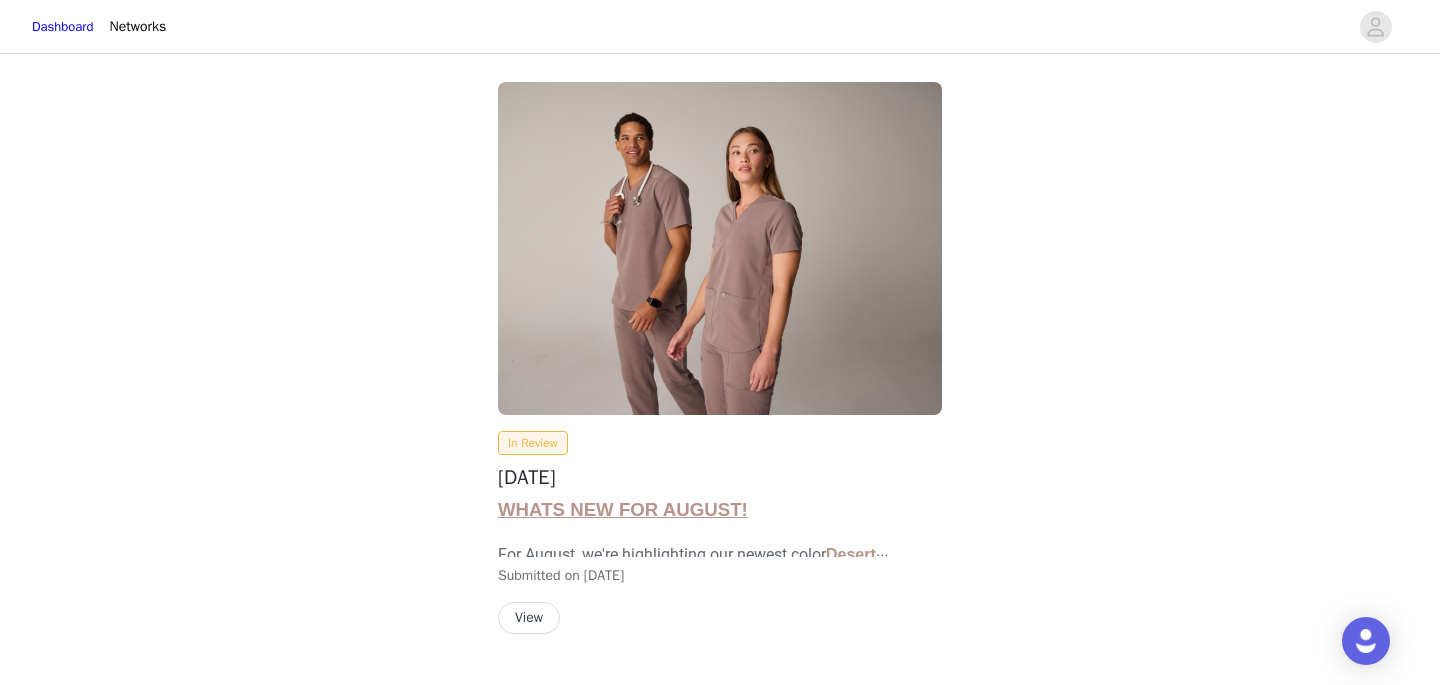 scroll, scrollTop: 50, scrollLeft: 0, axis: vertical 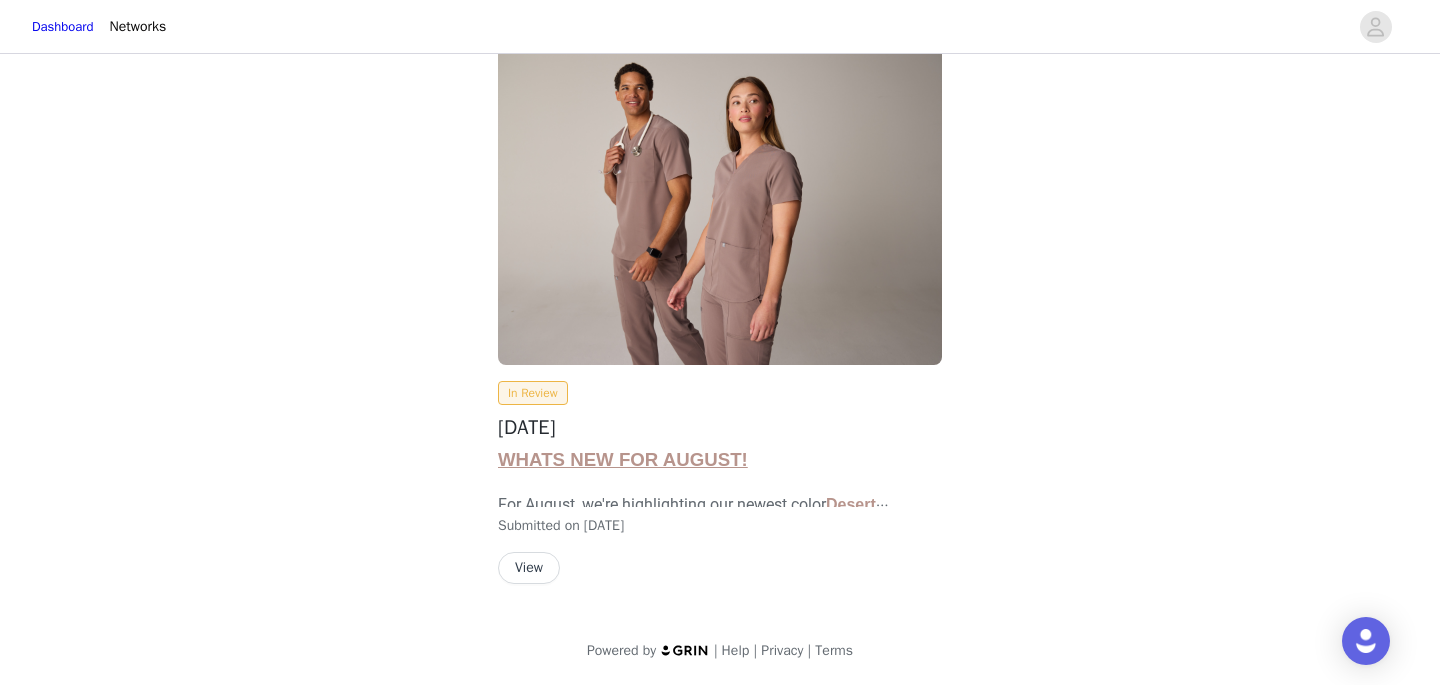 click on "View" at bounding box center [529, 568] 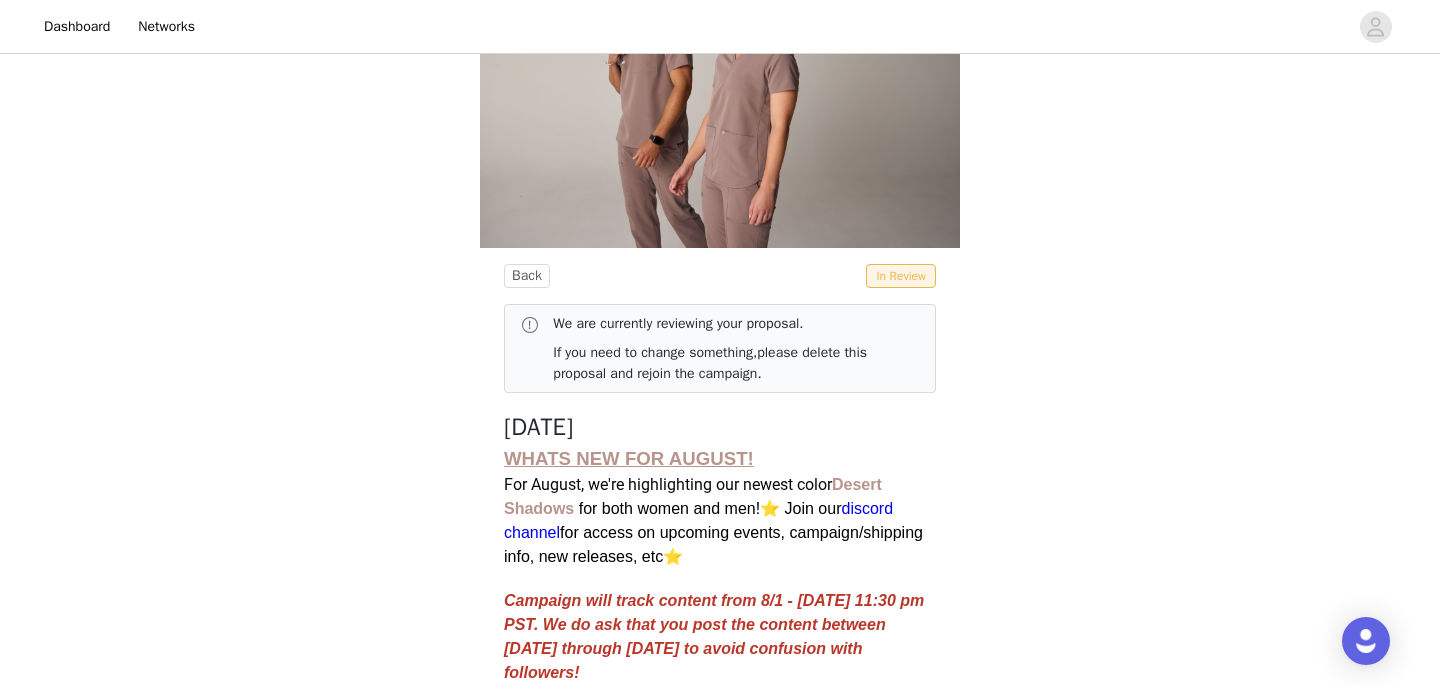 scroll, scrollTop: 0, scrollLeft: 0, axis: both 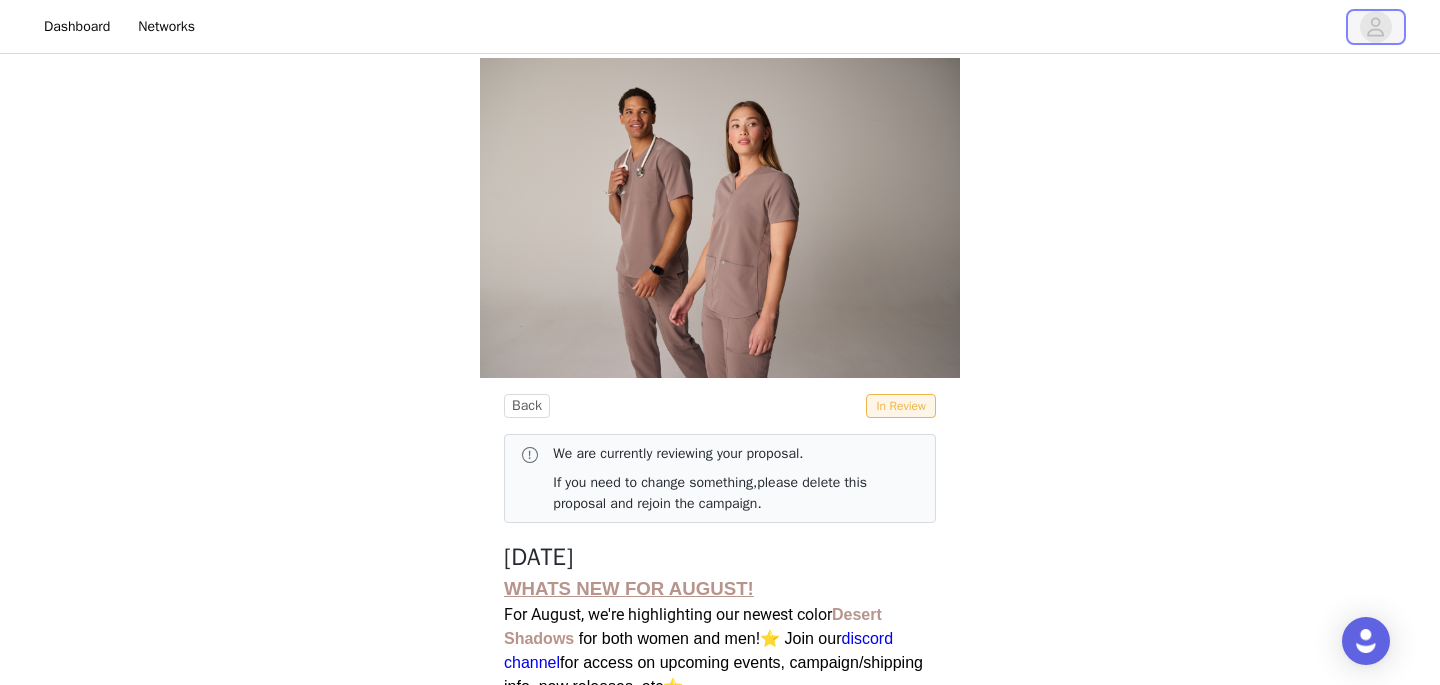 click 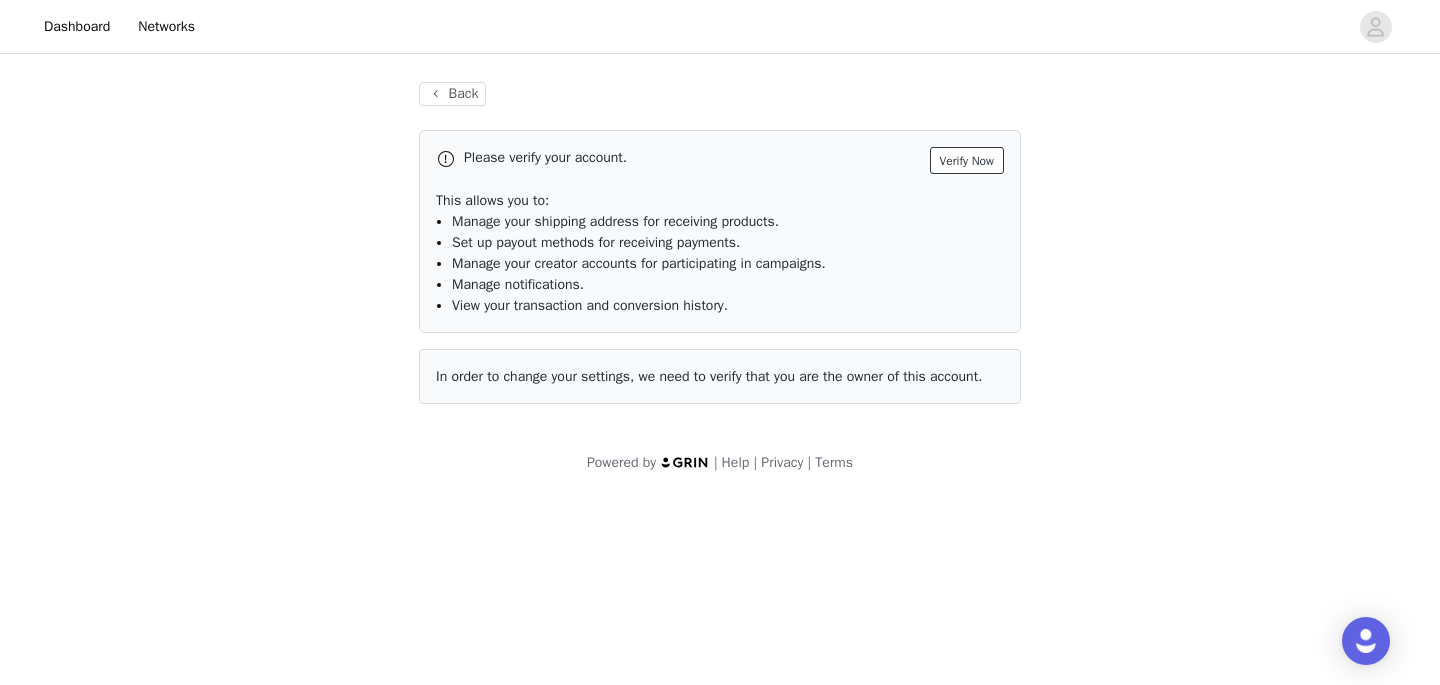 click on "Verify Now" at bounding box center (967, 160) 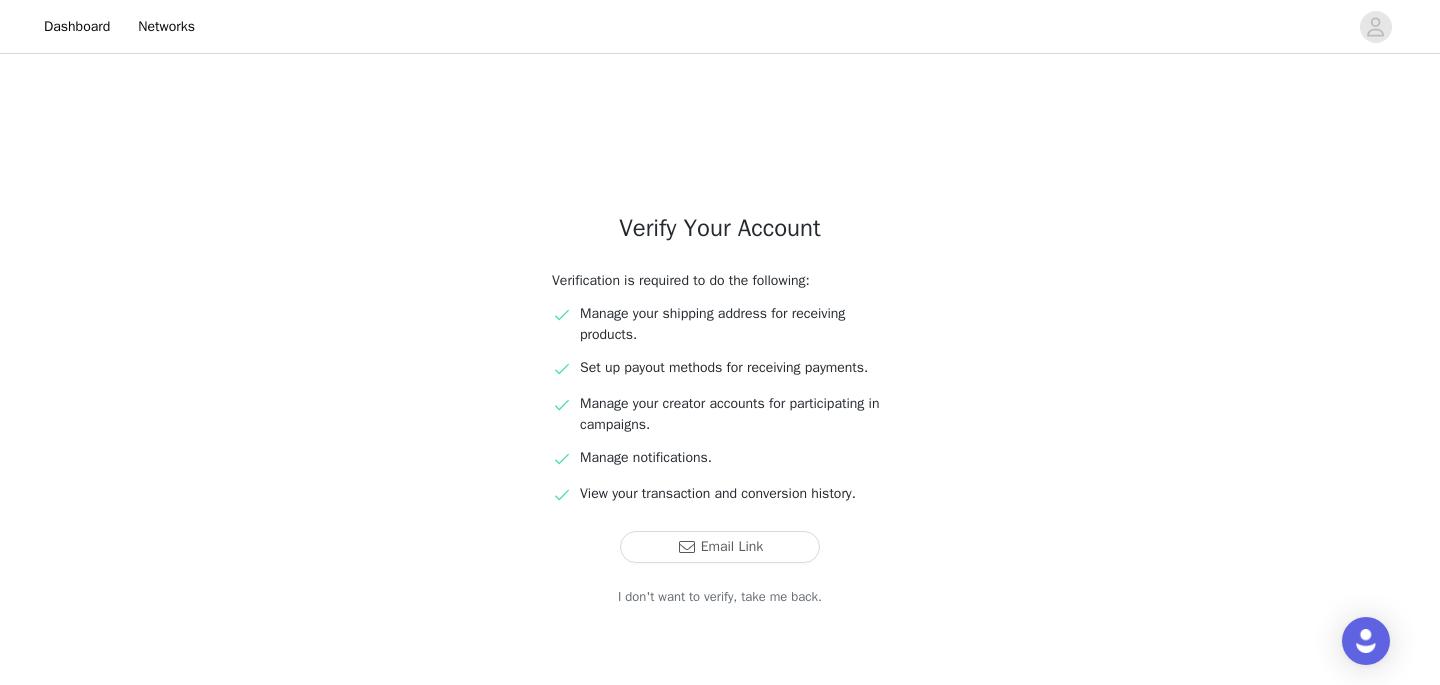 scroll, scrollTop: 54, scrollLeft: 0, axis: vertical 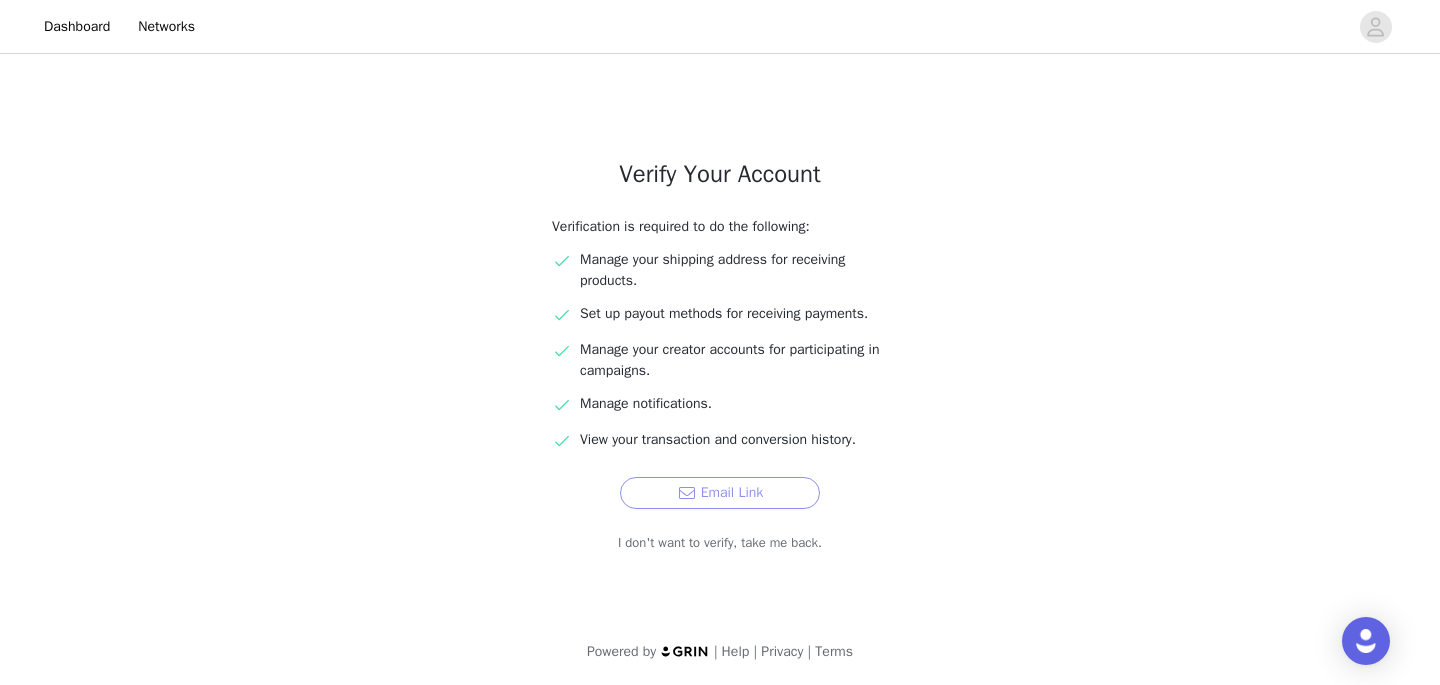 click on "Email Link" at bounding box center (720, 493) 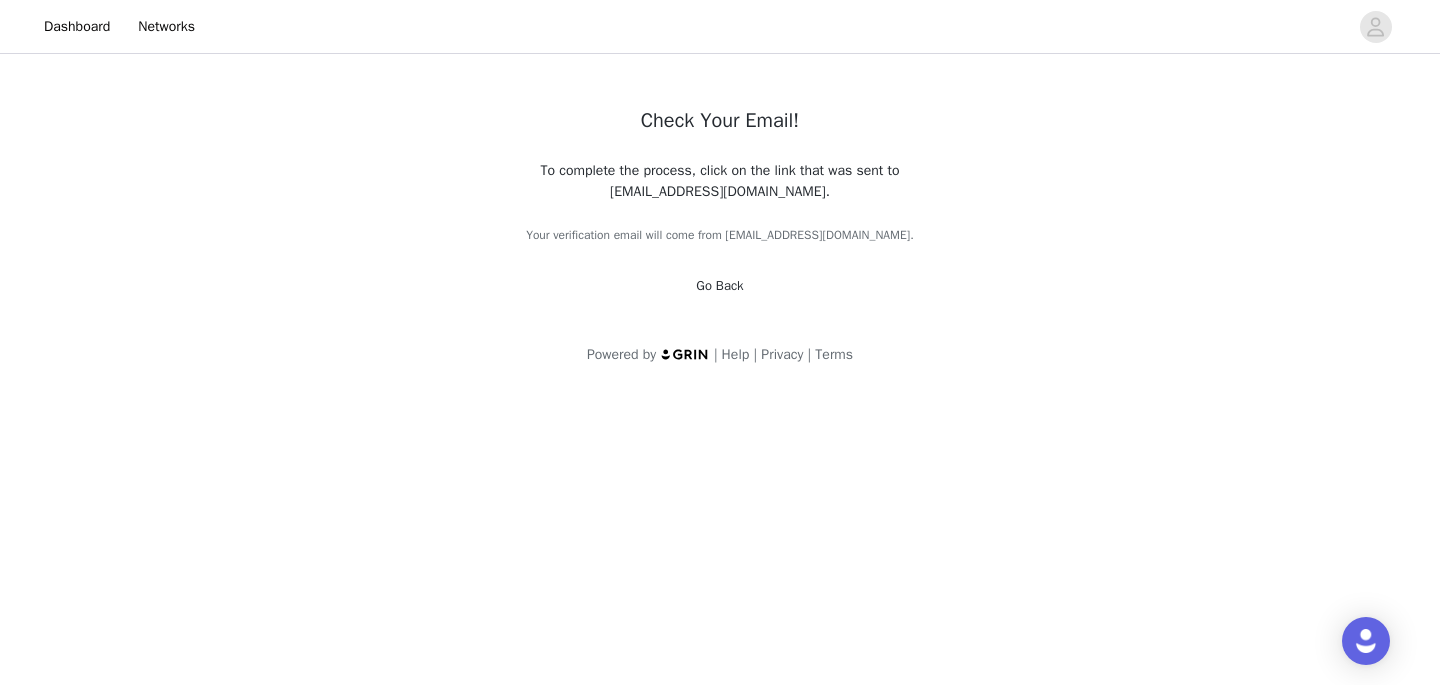 scroll, scrollTop: 0, scrollLeft: 0, axis: both 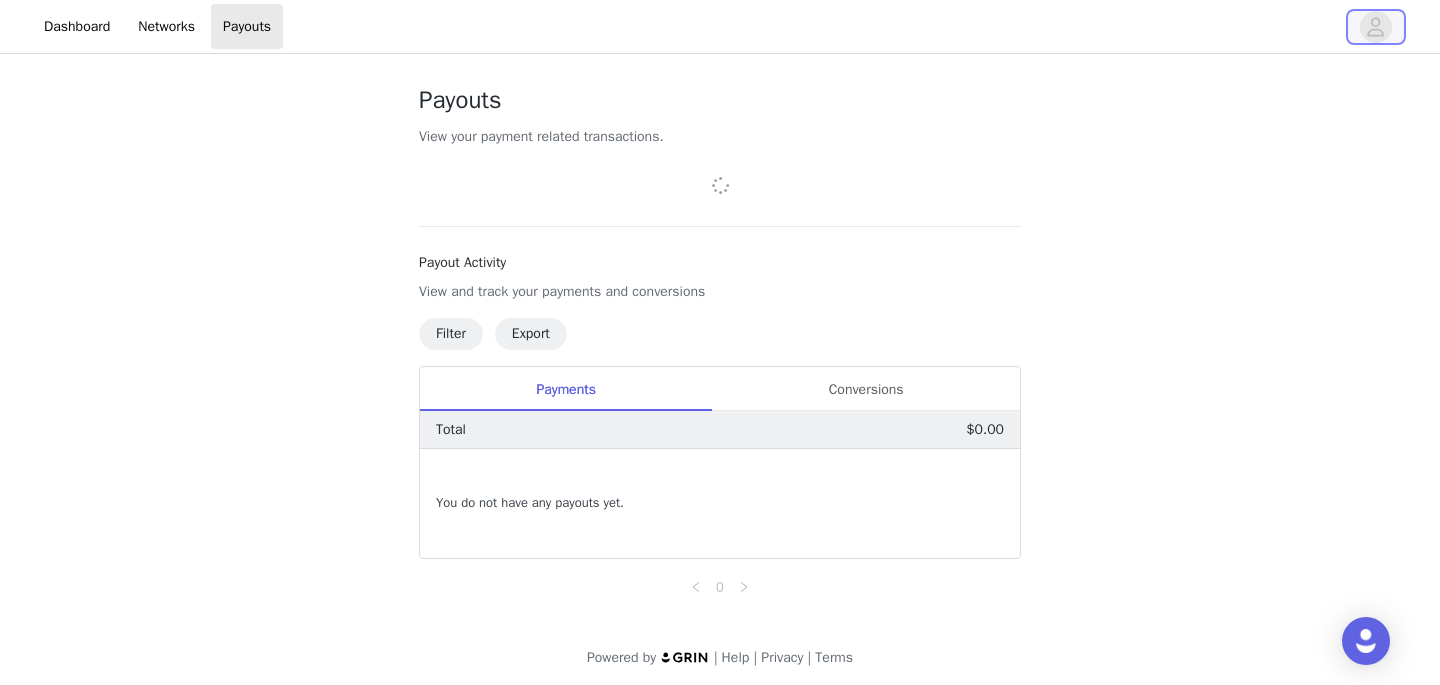 click 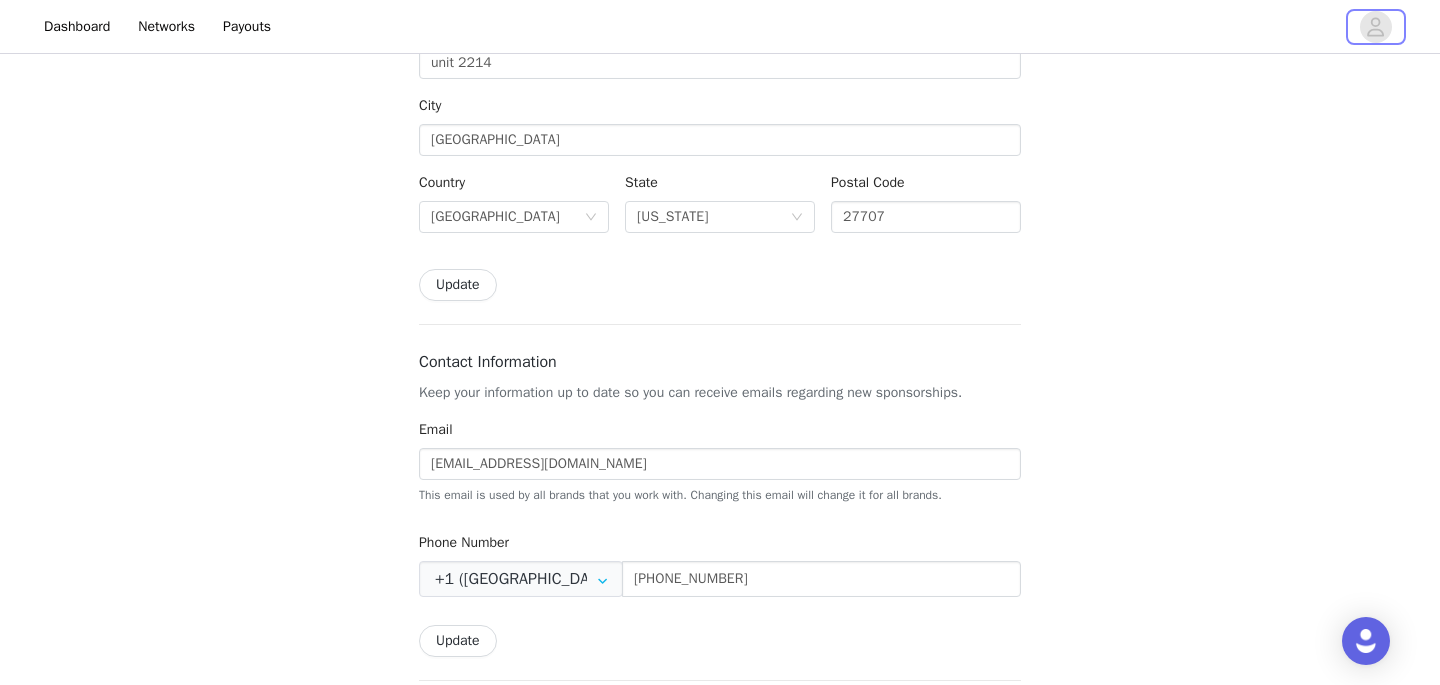 scroll, scrollTop: 0, scrollLeft: 0, axis: both 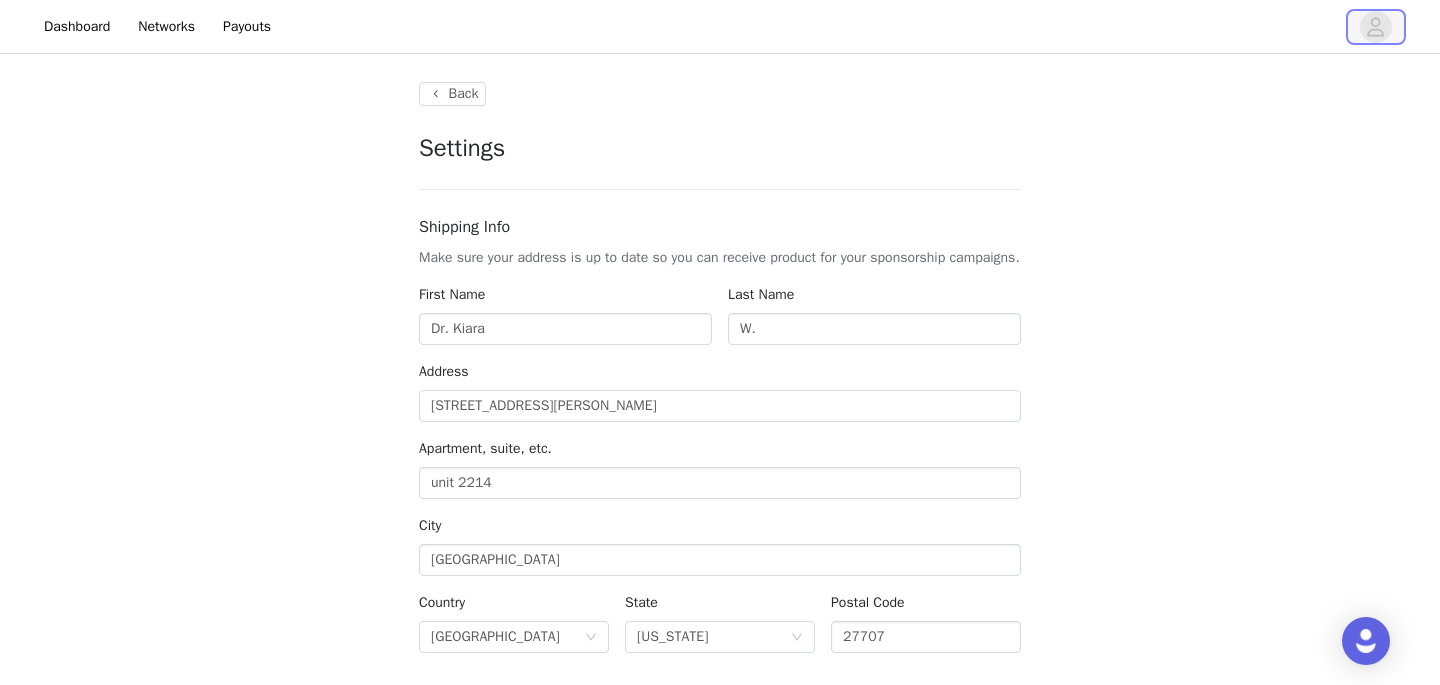click 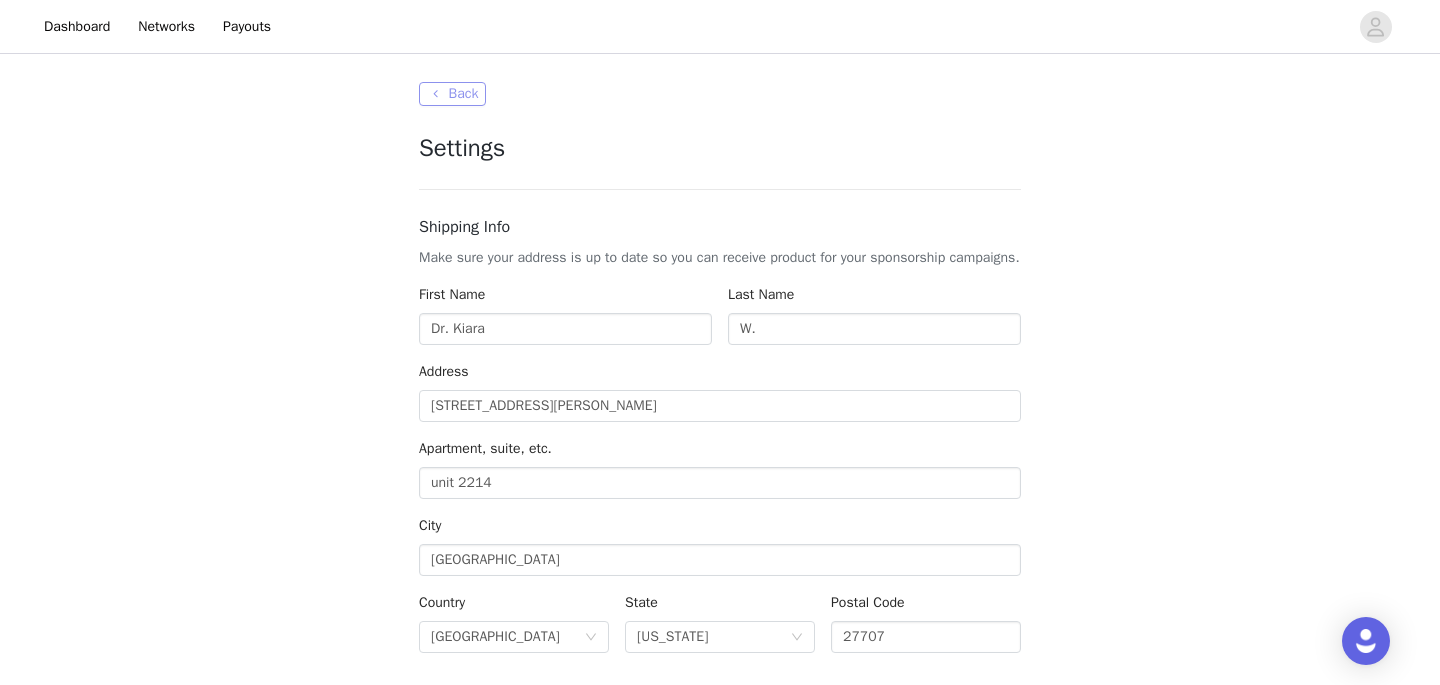 click on "Back" at bounding box center (452, 94) 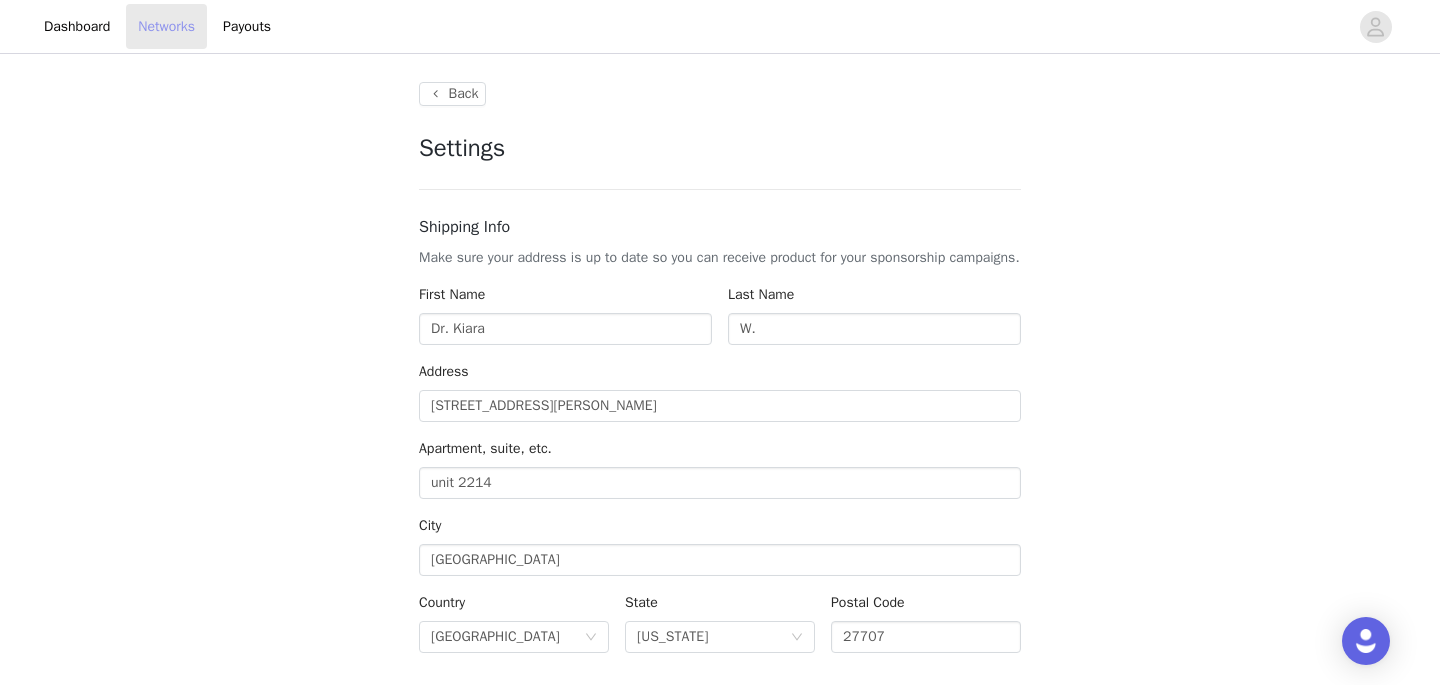 click on "Networks" at bounding box center [166, 26] 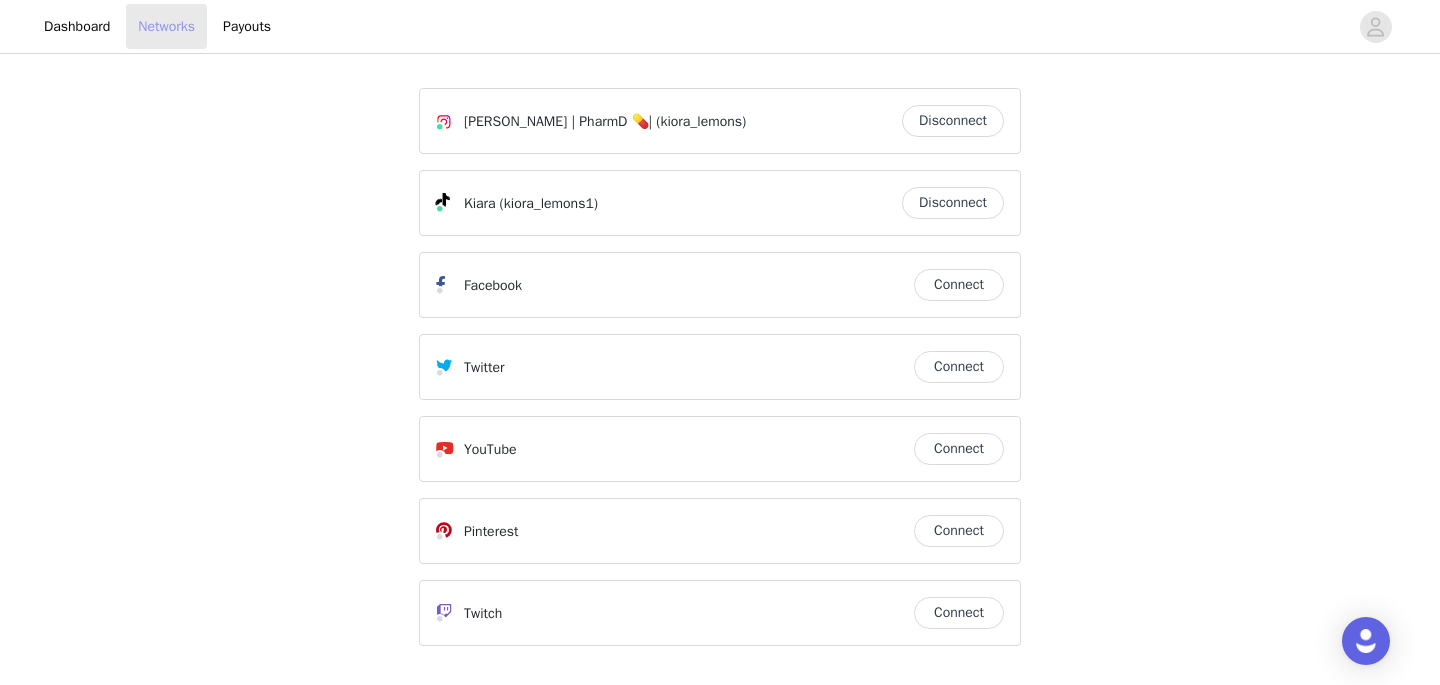scroll, scrollTop: 0, scrollLeft: 0, axis: both 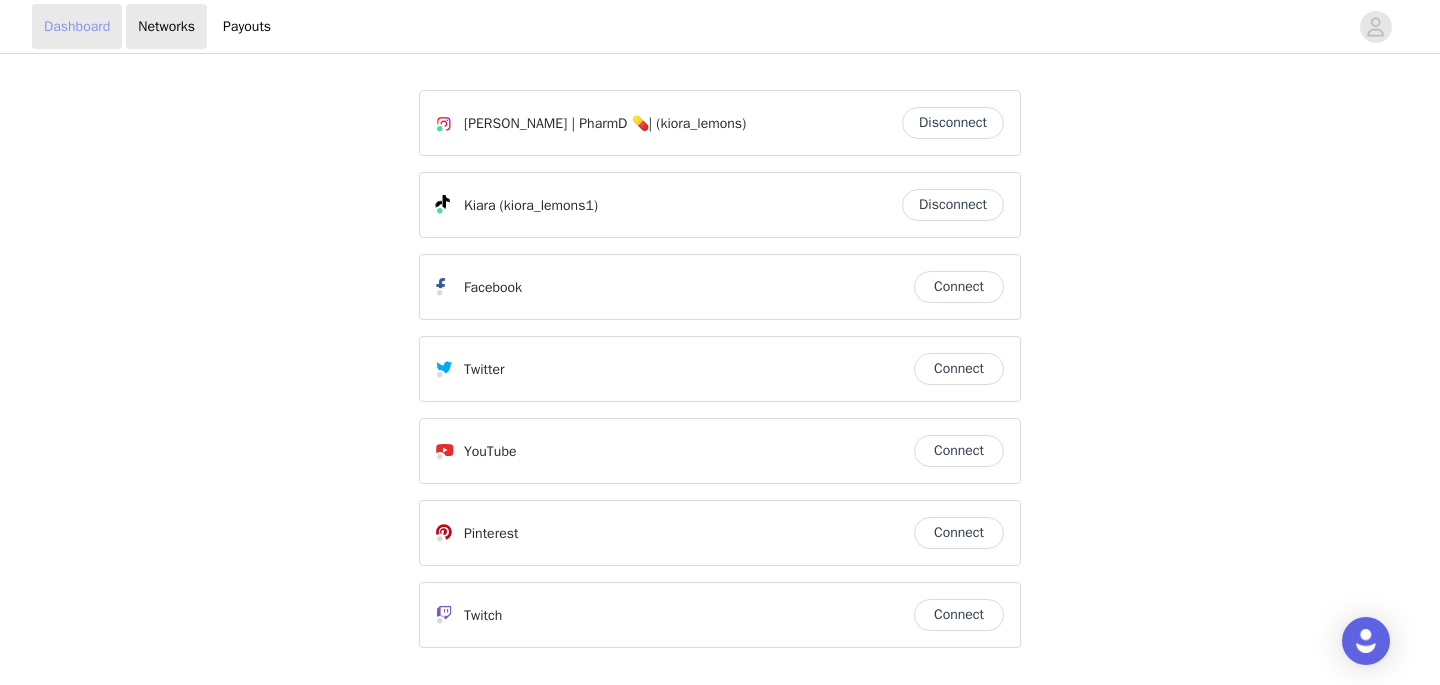 click on "Dashboard" at bounding box center (77, 26) 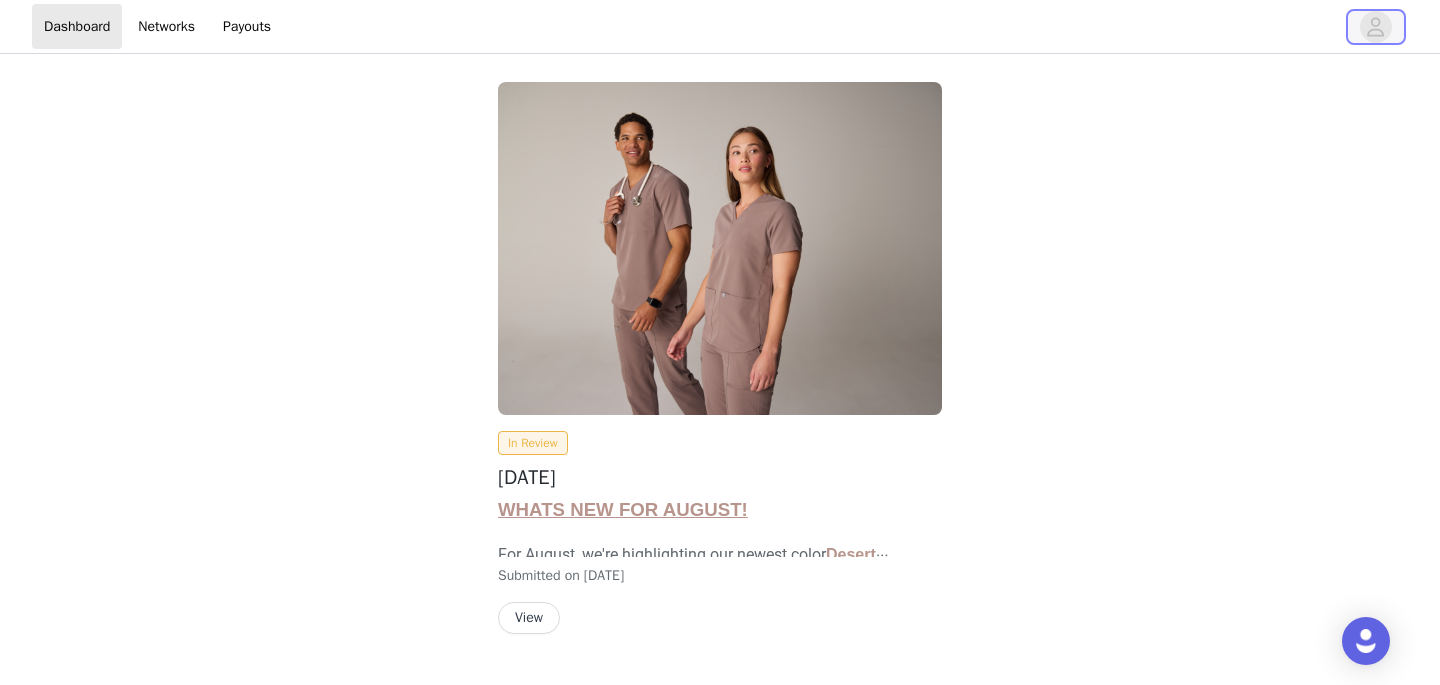 click 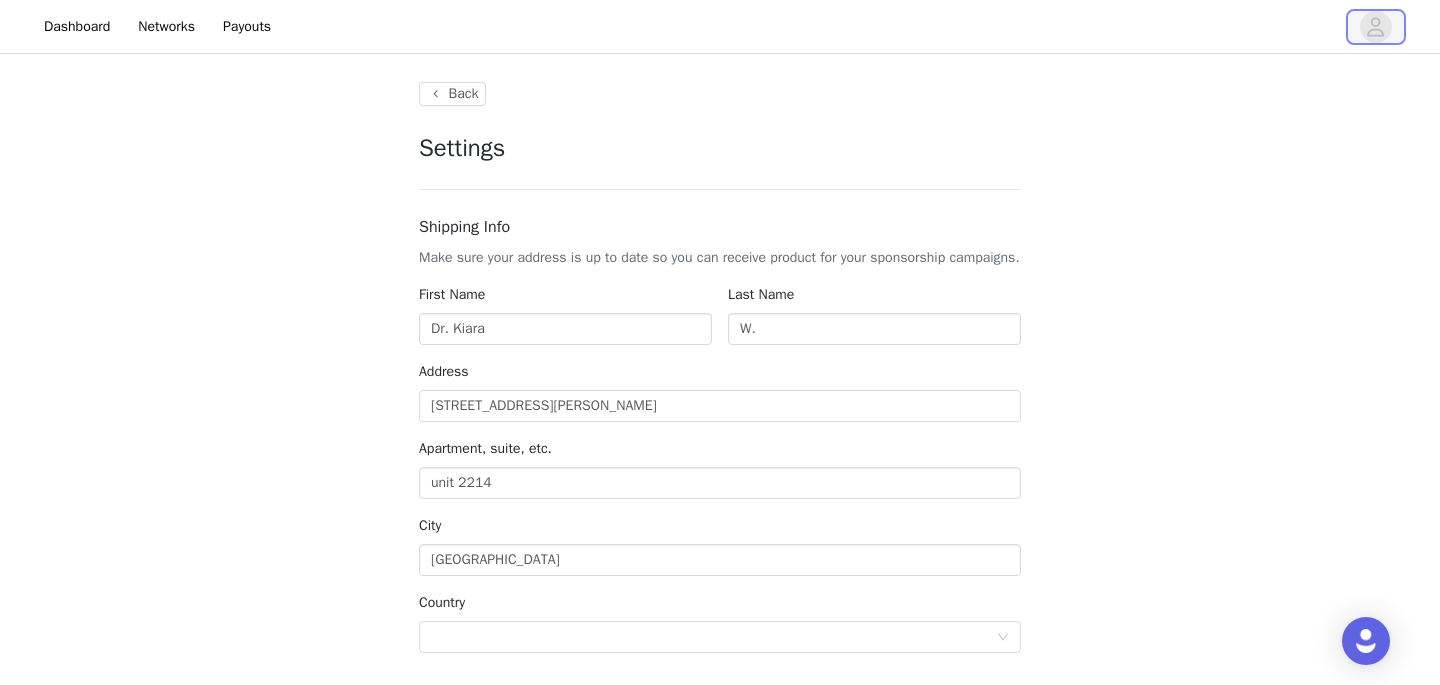 type on "+1 (United States)" 